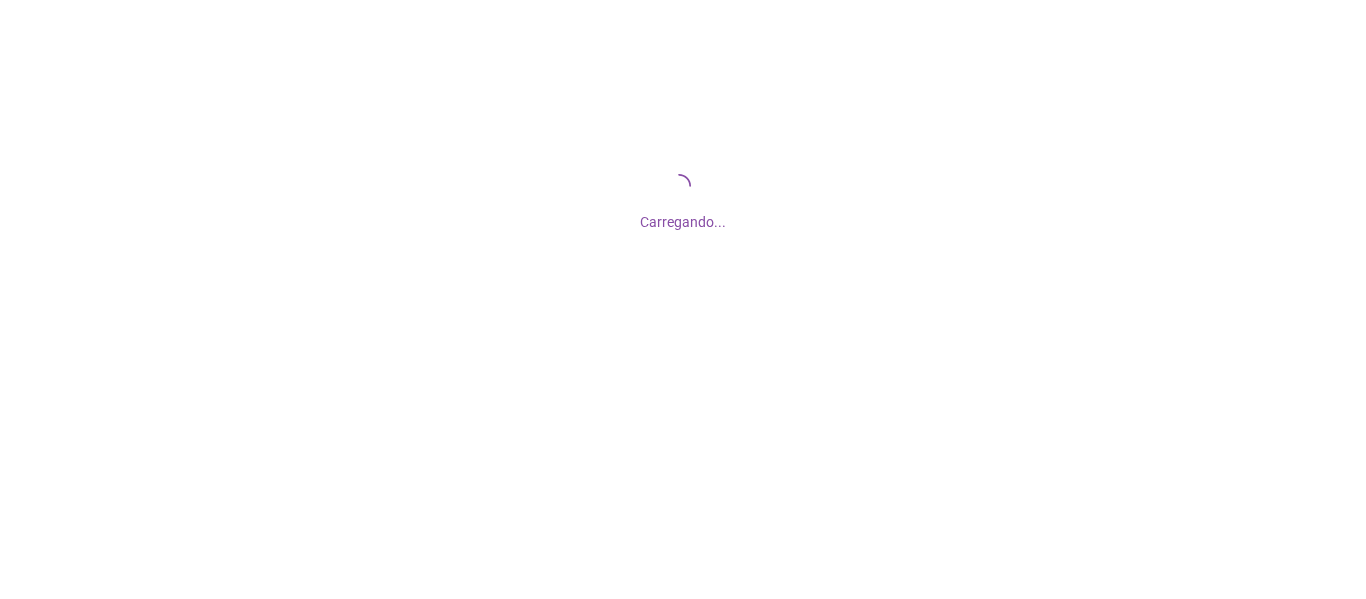 scroll, scrollTop: 0, scrollLeft: 0, axis: both 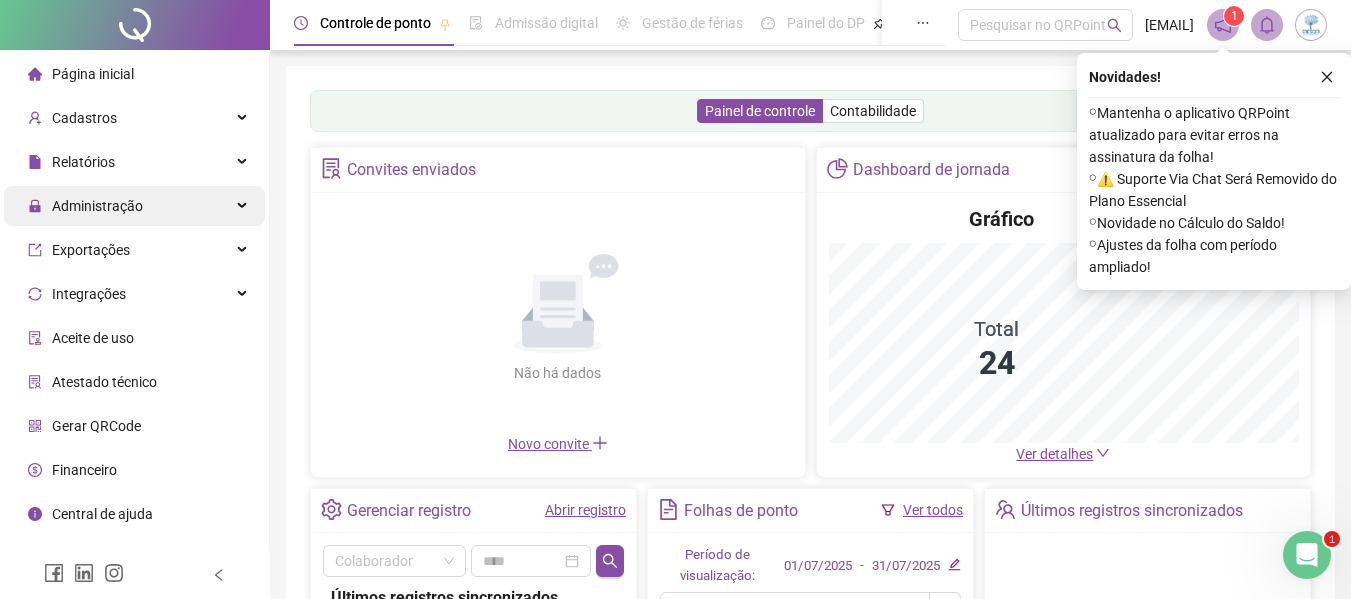 click on "Administração" at bounding box center [134, 206] 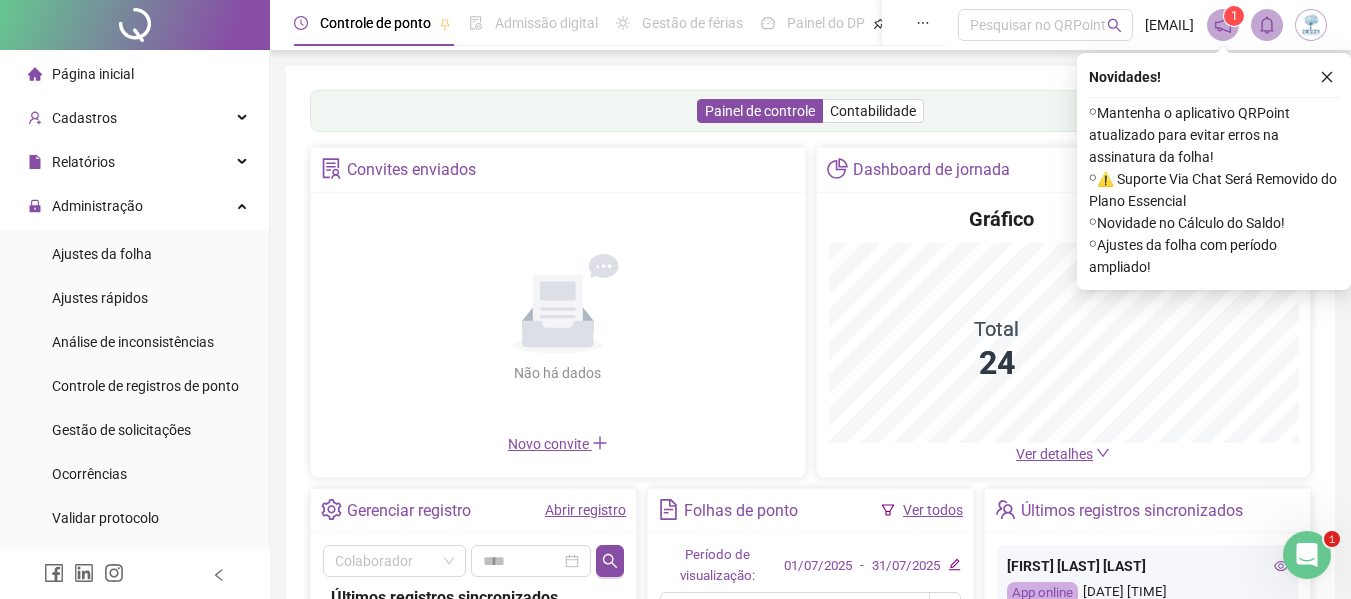 click on "Ajustes da folha" at bounding box center [134, 254] 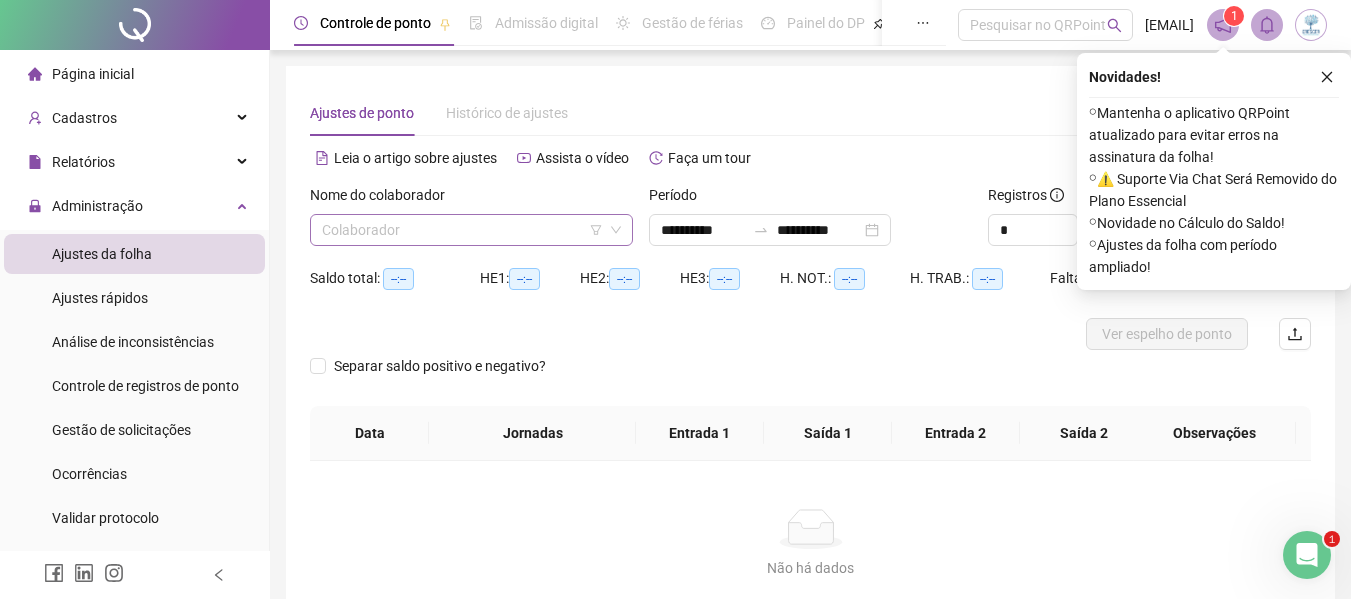 click at bounding box center (462, 230) 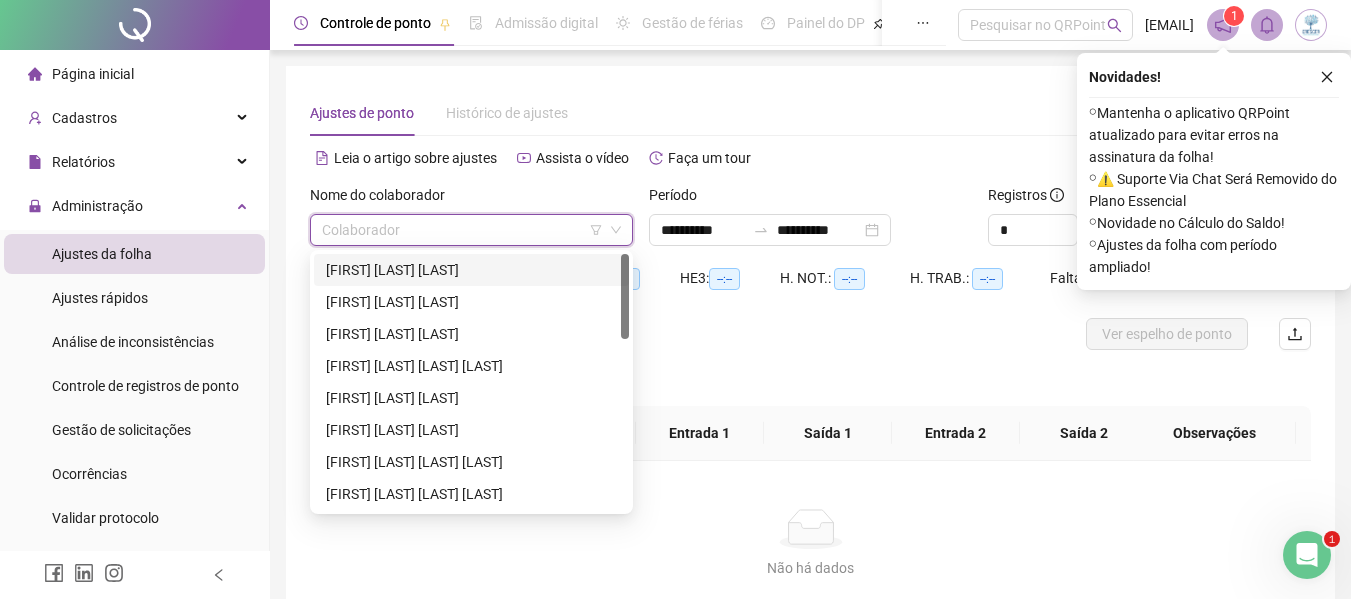 click on "[FIRST] [LAST] [LAST]" at bounding box center [471, 270] 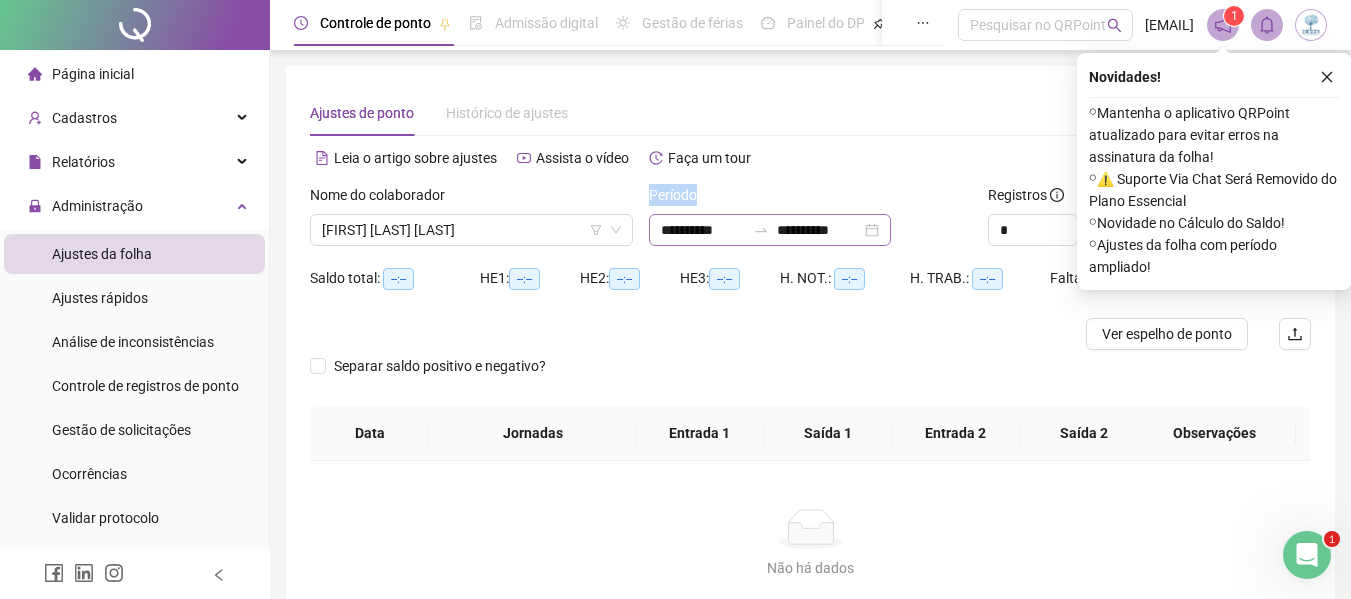 click on "**********" at bounding box center (810, 223) 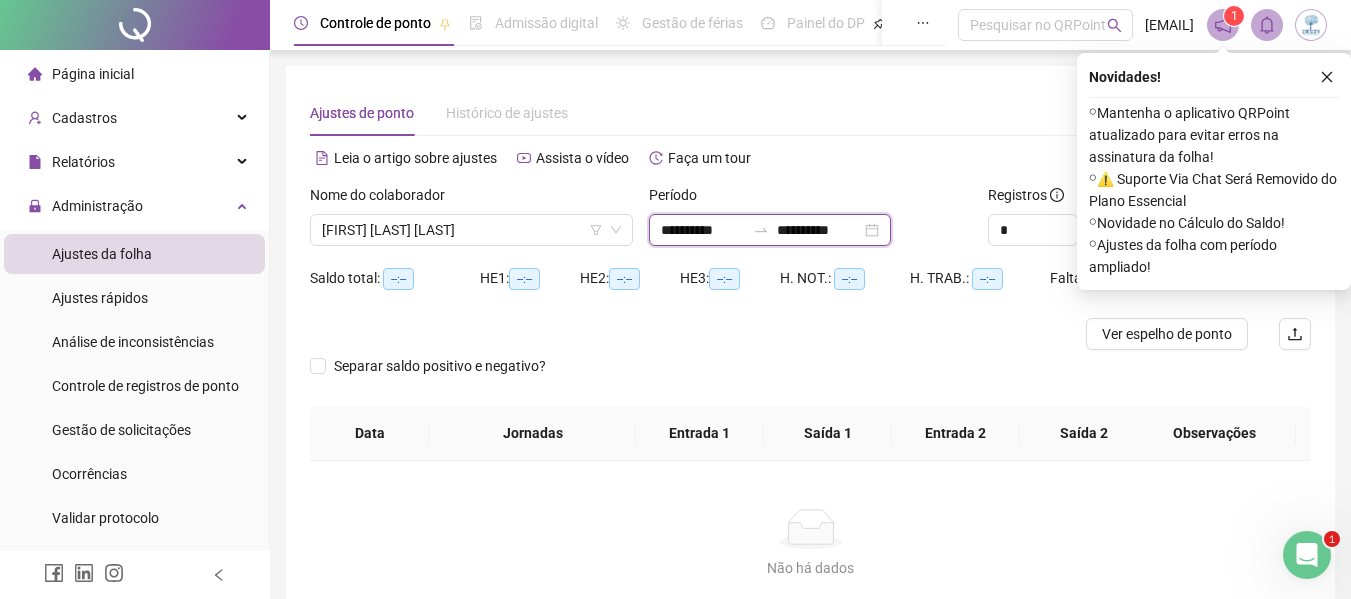 click on "**********" at bounding box center [703, 230] 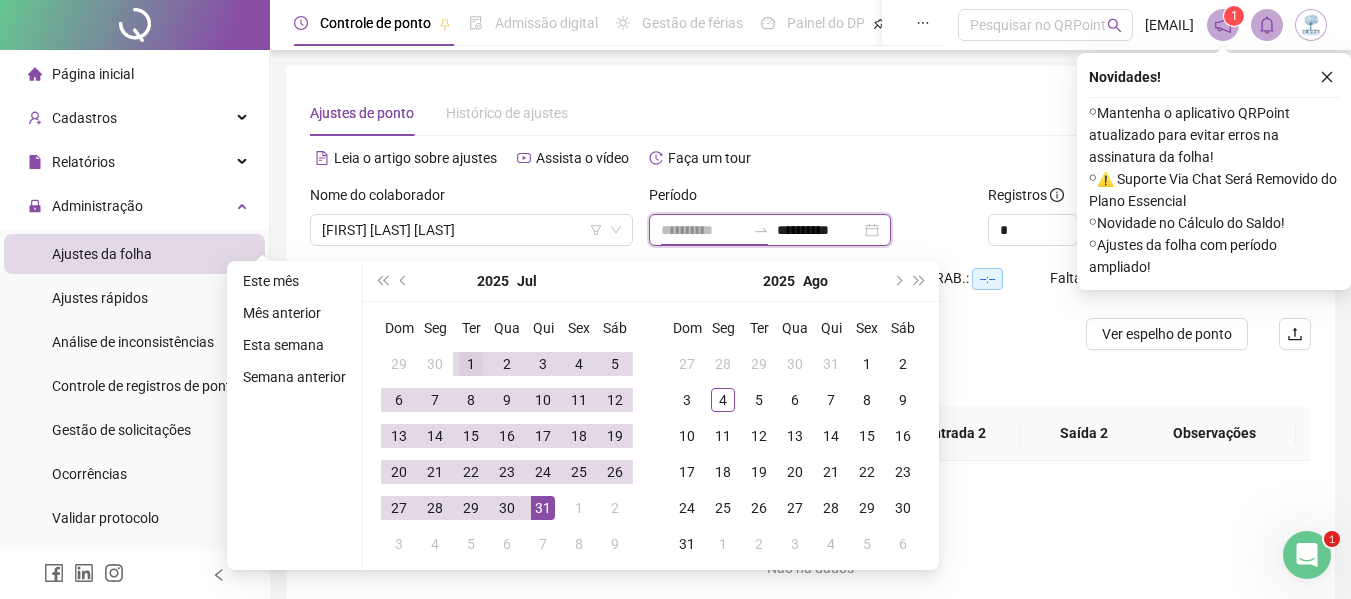 type on "**********" 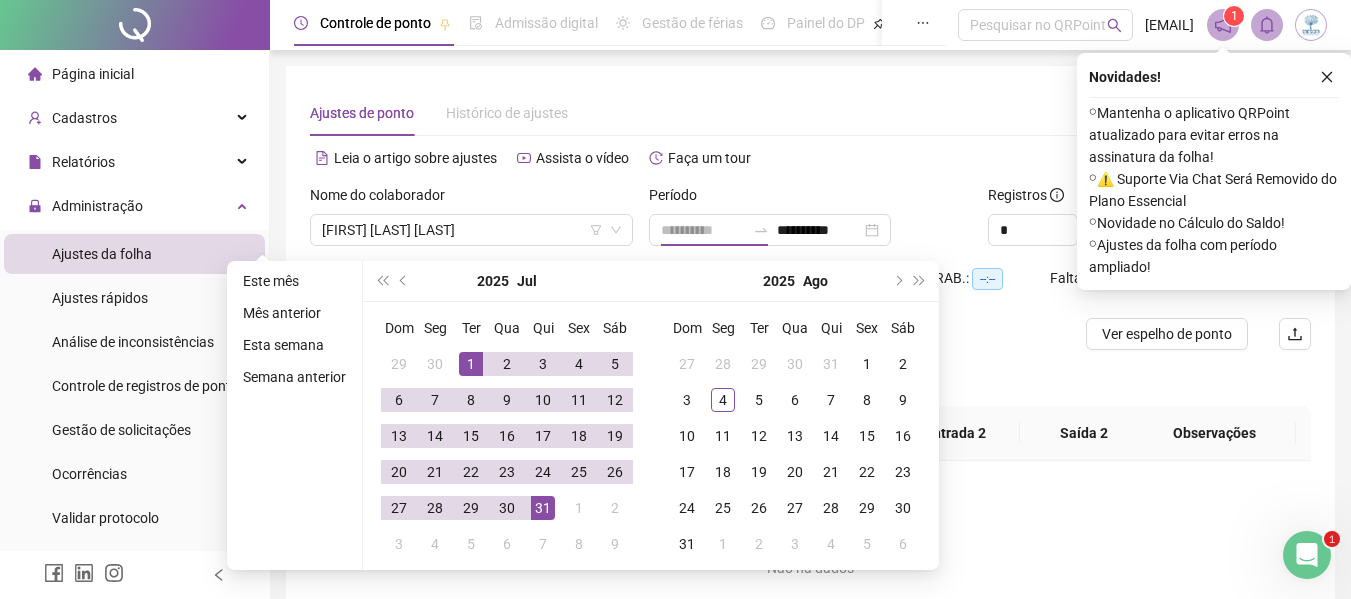 click on "1" at bounding box center (471, 364) 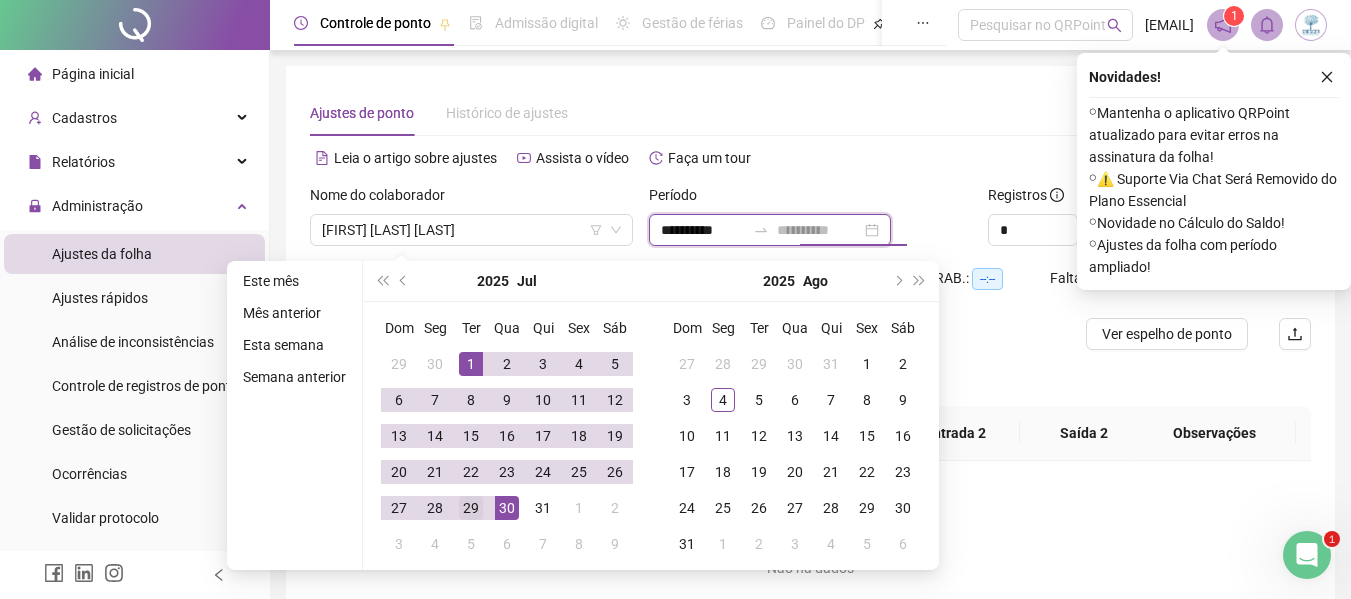 type on "**********" 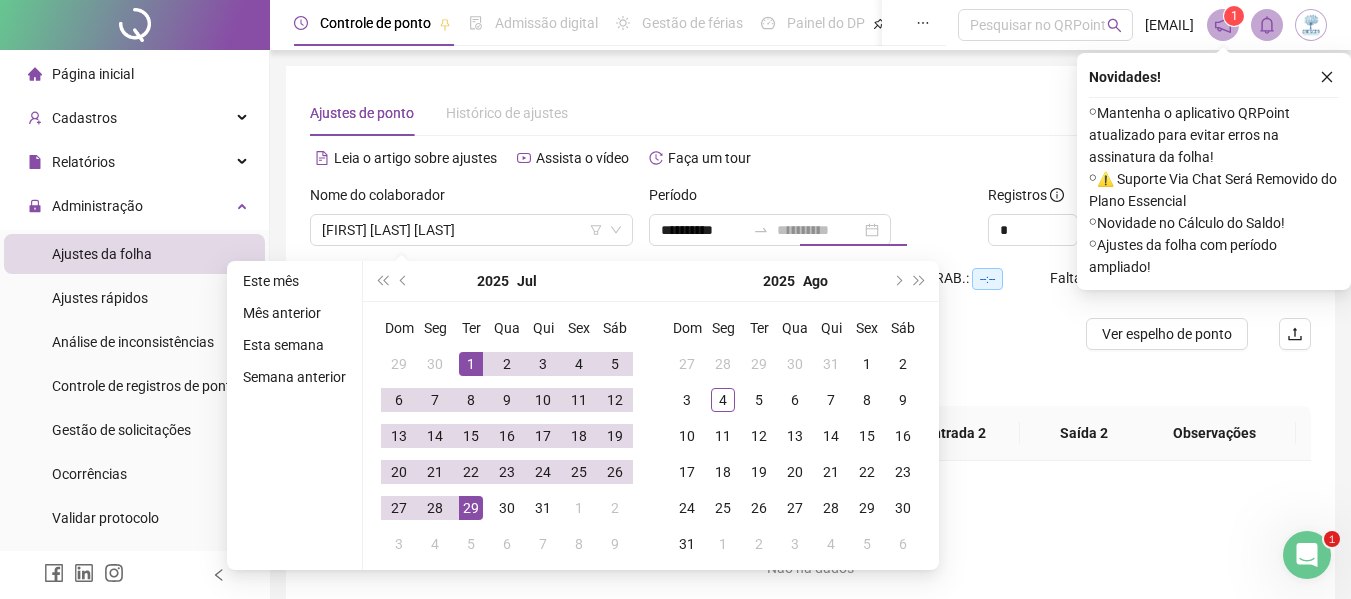 click on "29" at bounding box center [471, 508] 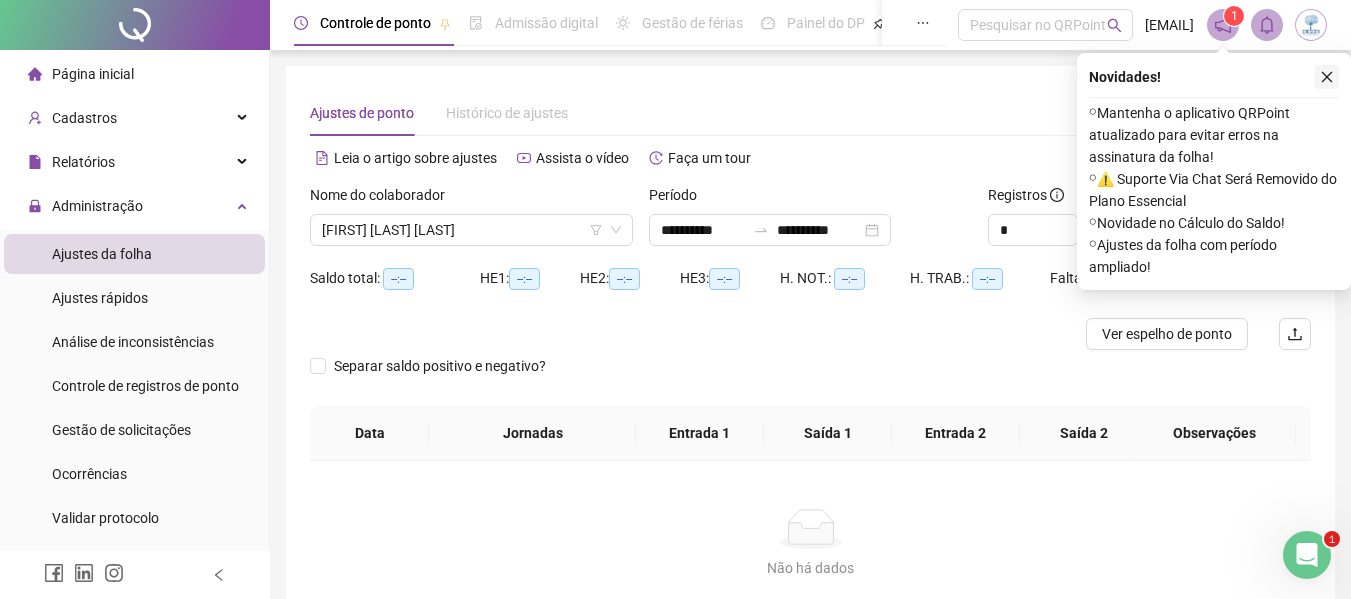 click 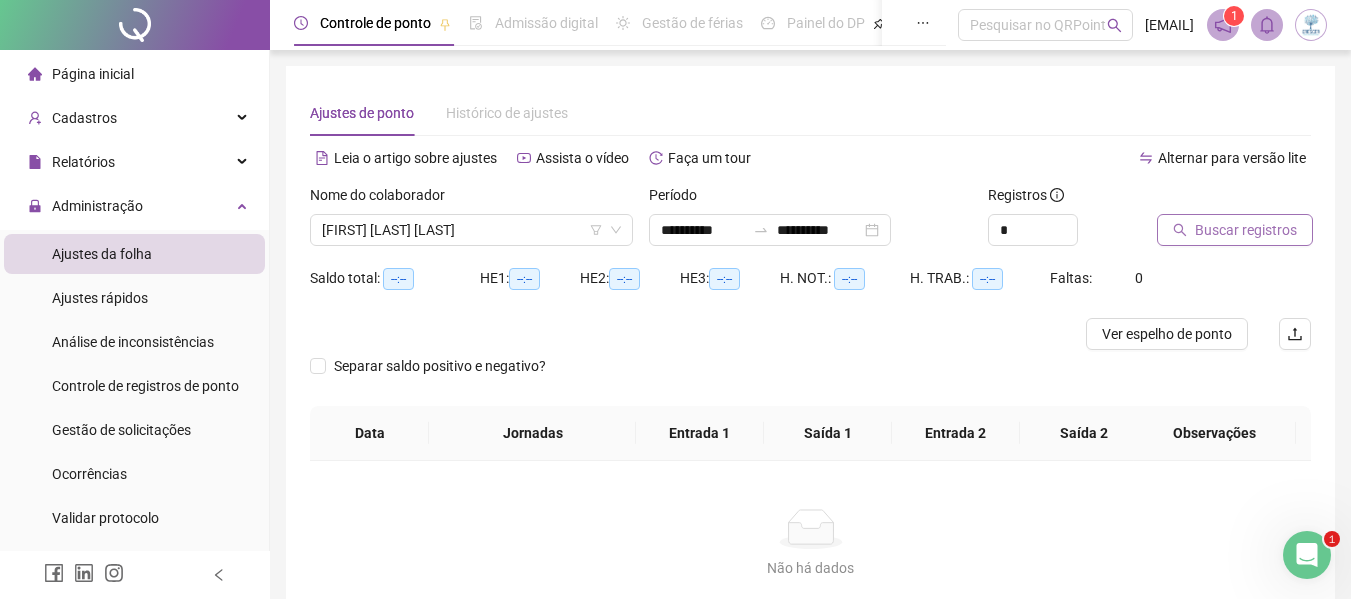 click on "Buscar registros" at bounding box center (1235, 230) 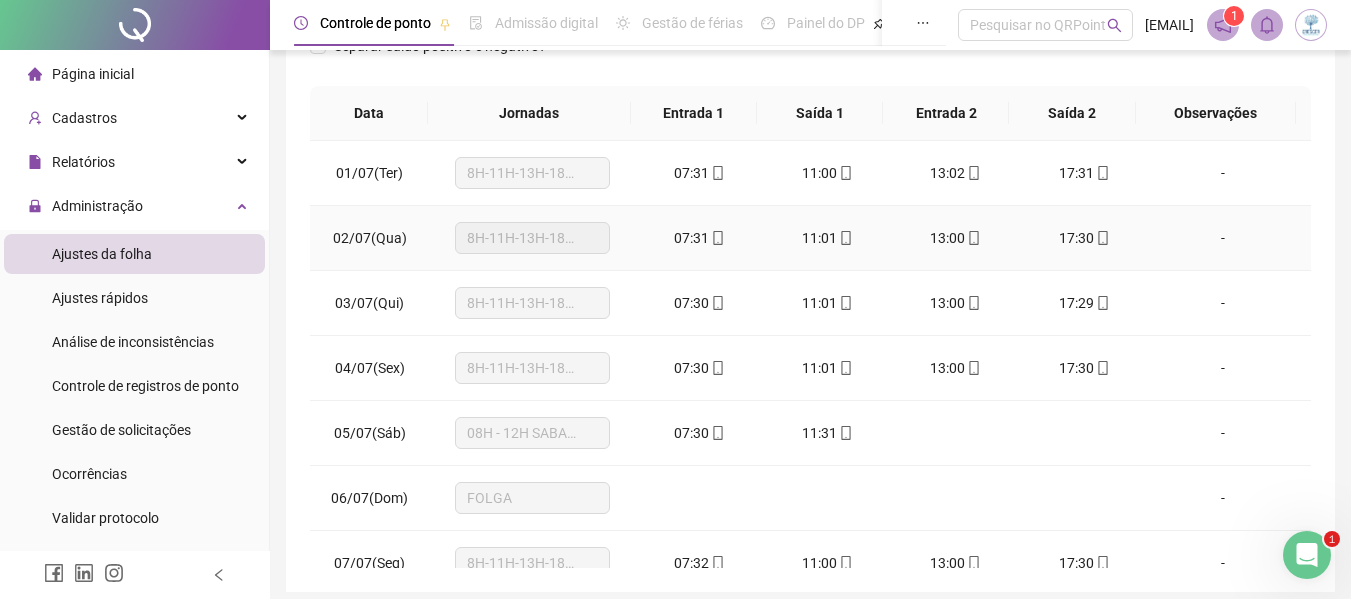 scroll, scrollTop: 399, scrollLeft: 0, axis: vertical 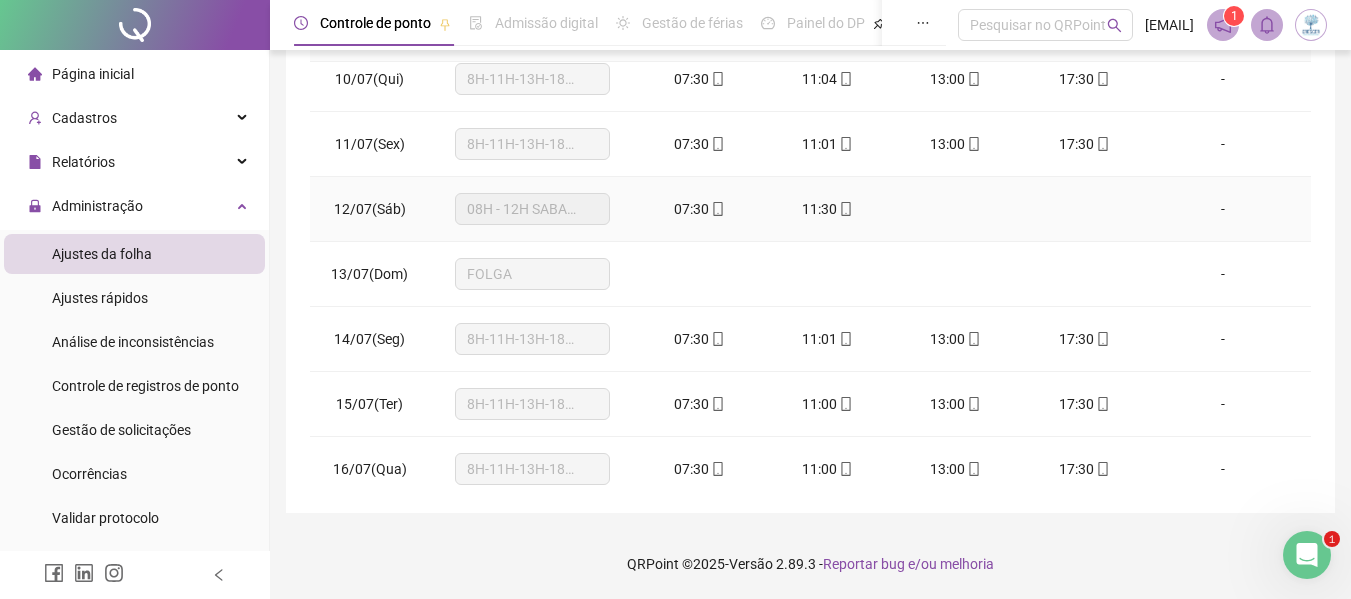 click on "11:30" at bounding box center [828, 209] 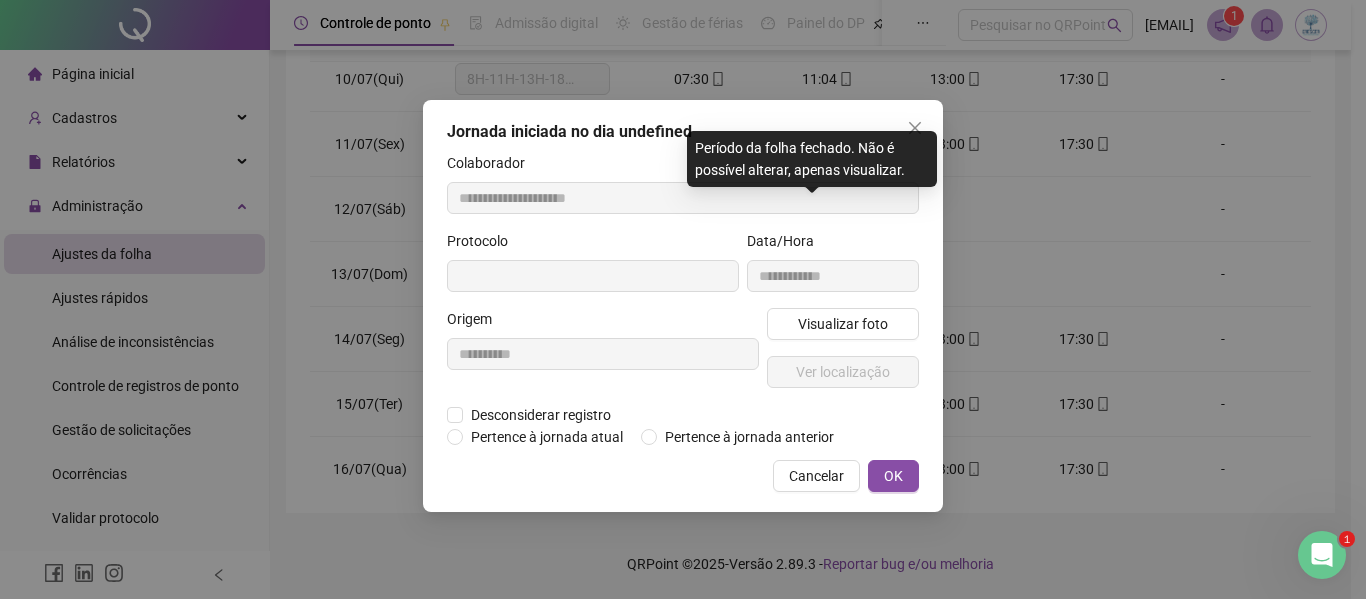 type on "**********" 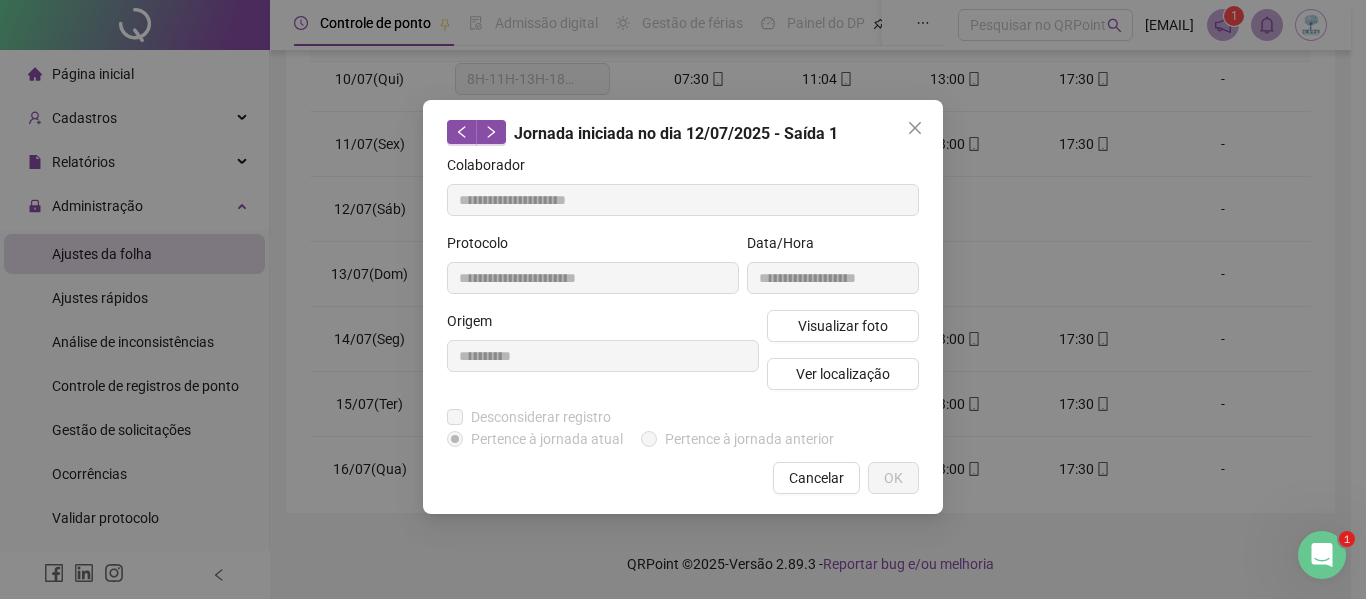 click on "Cancelar" at bounding box center [816, 478] 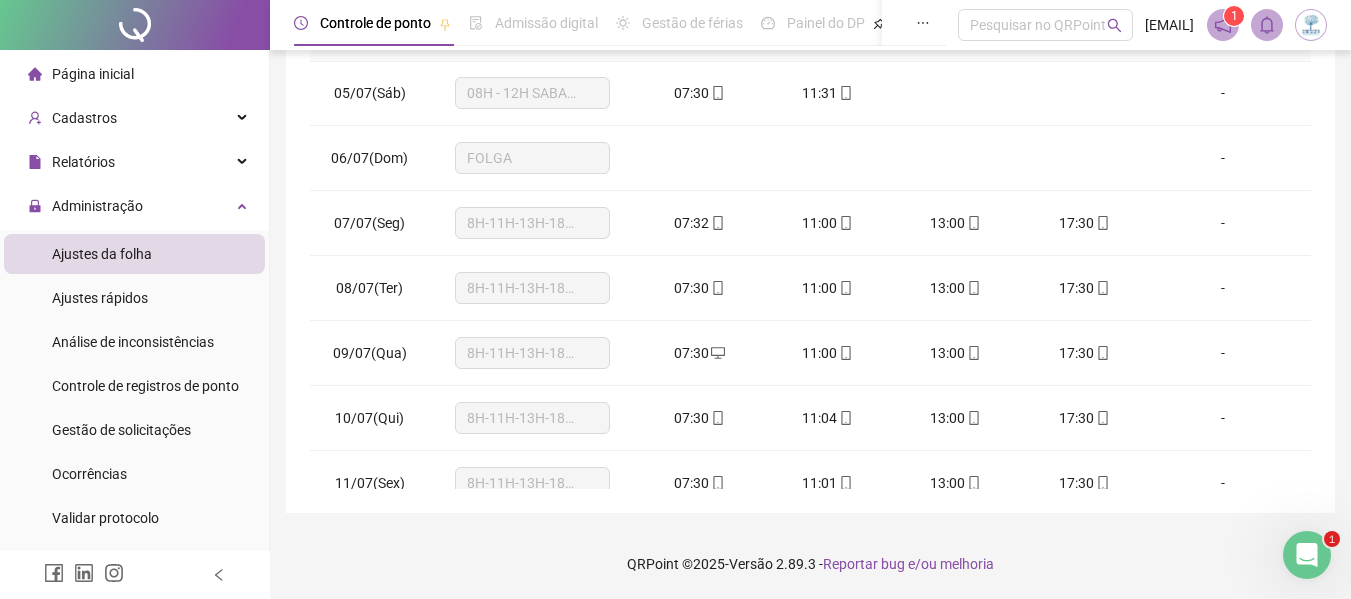 scroll, scrollTop: 0, scrollLeft: 0, axis: both 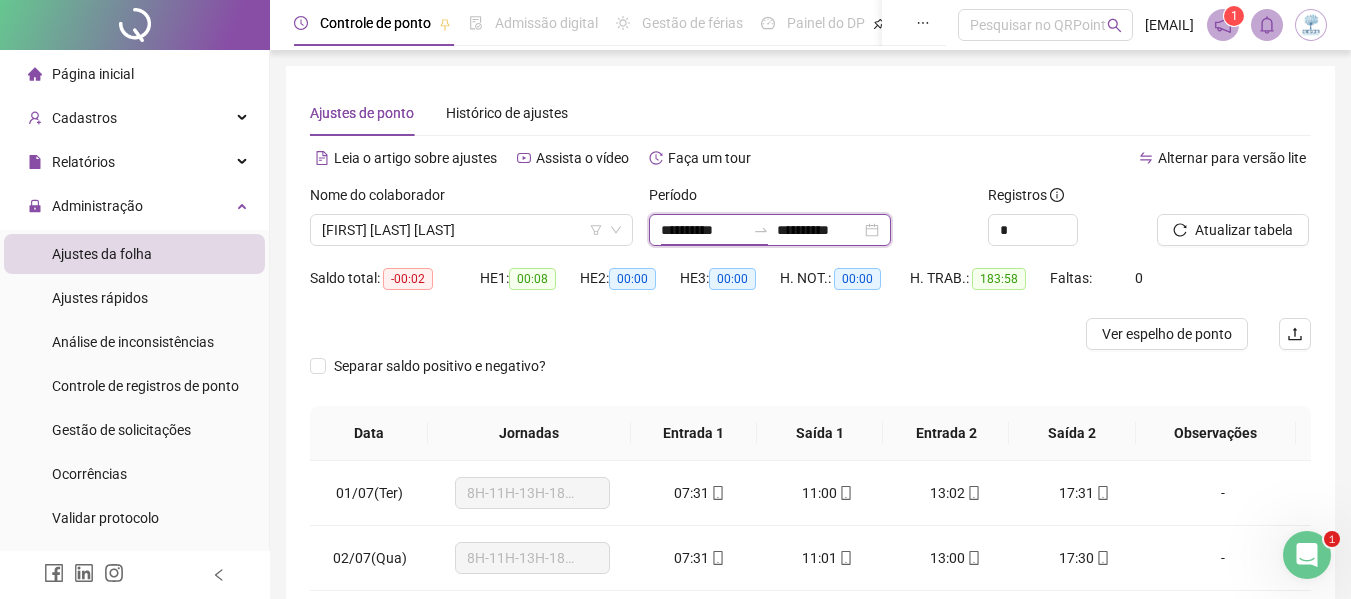 click on "**********" at bounding box center [703, 230] 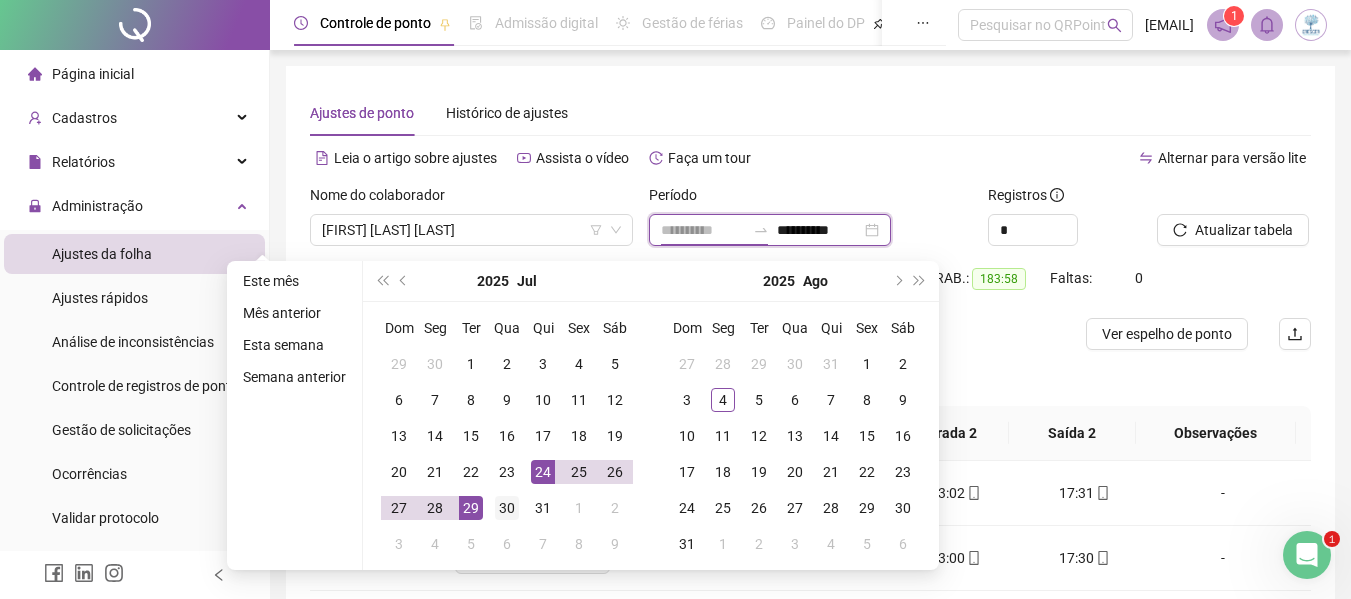 type on "**********" 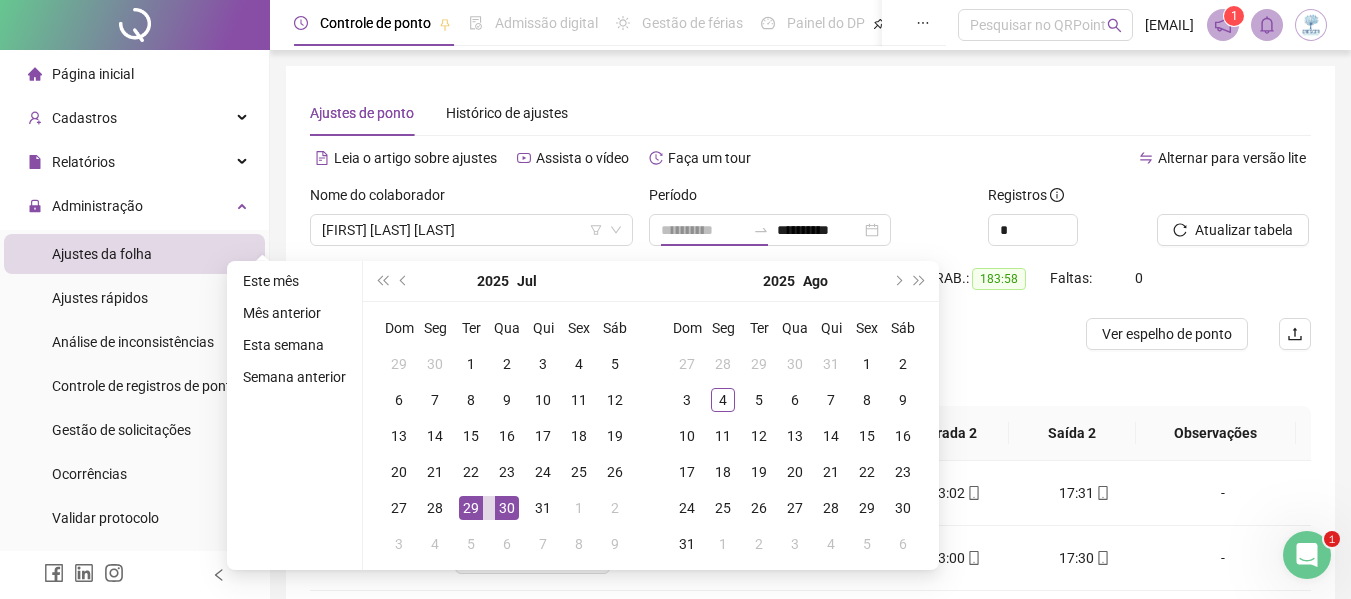 click on "30" at bounding box center [507, 508] 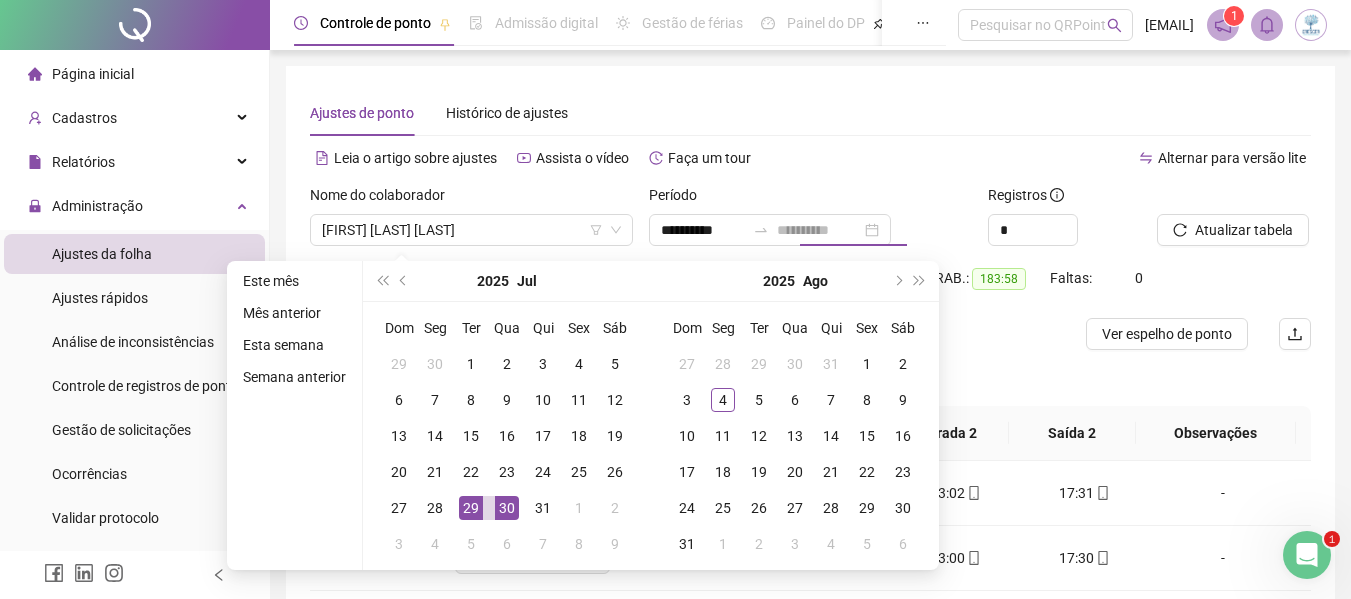 click on "30" at bounding box center (507, 508) 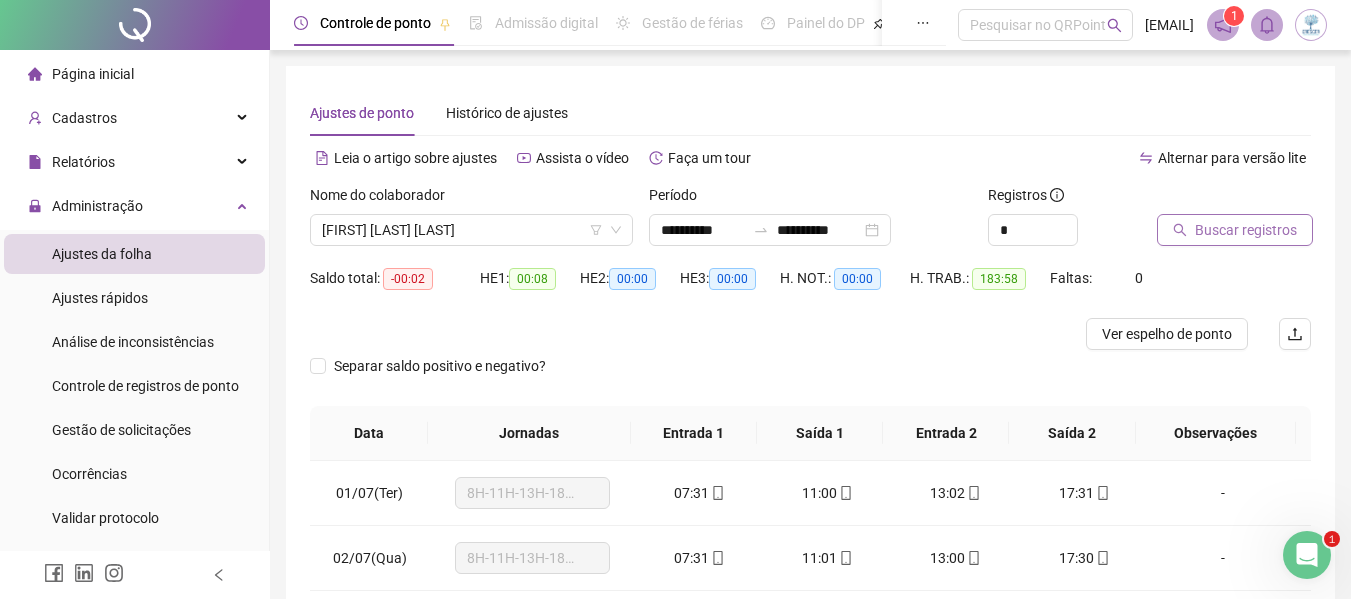 click on "Buscar registros" at bounding box center (1234, 215) 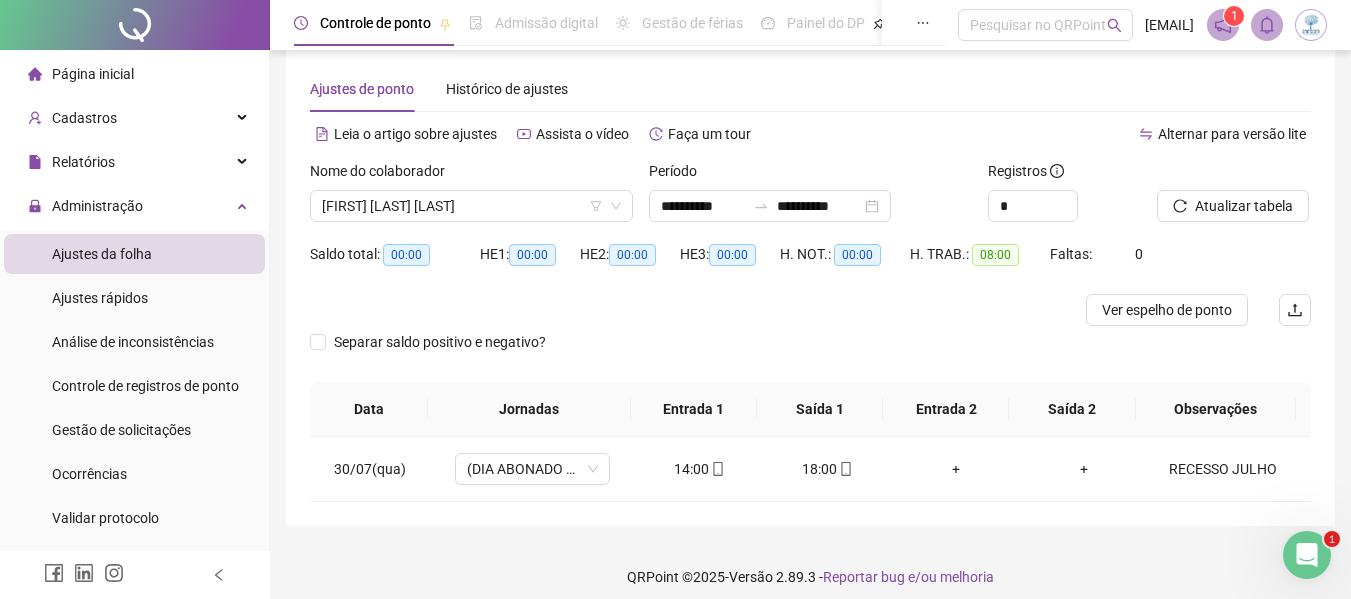 scroll, scrollTop: 37, scrollLeft: 0, axis: vertical 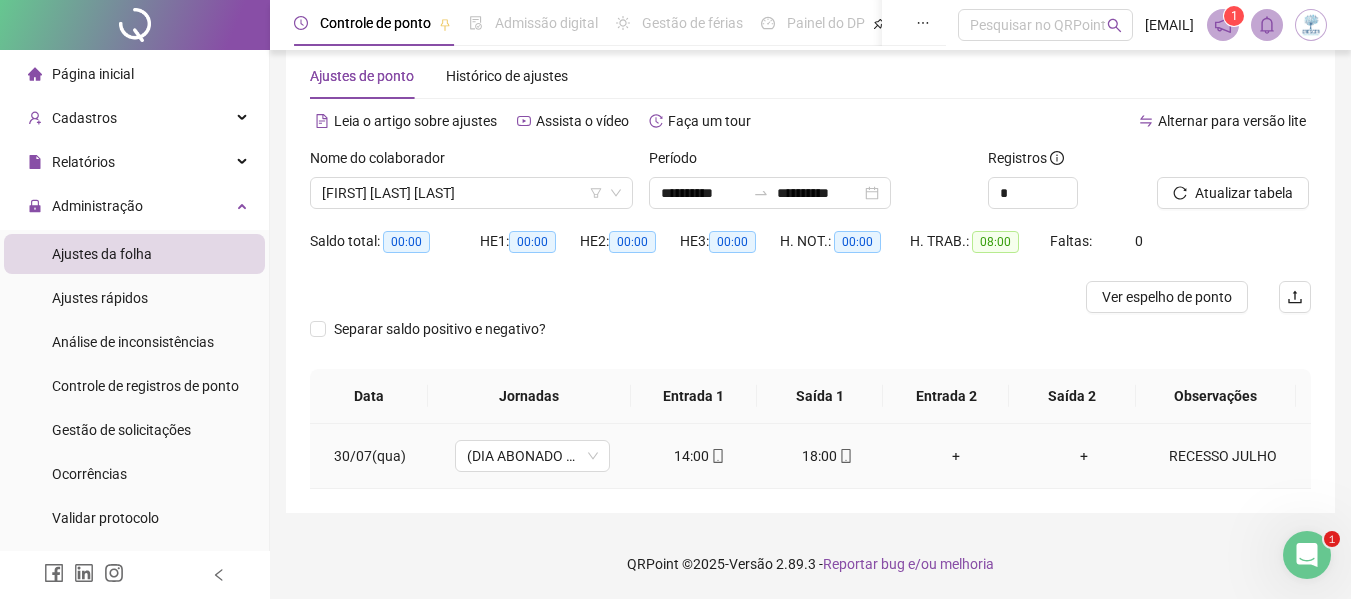 click on "14:00" at bounding box center [700, 456] 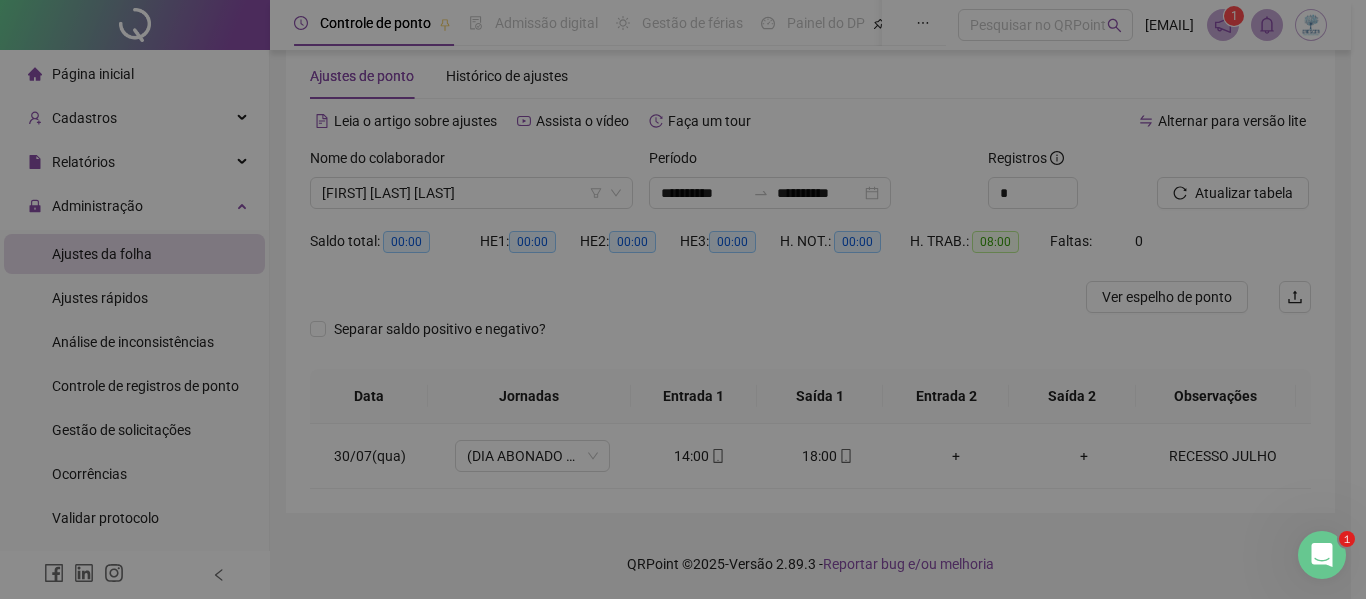 type on "**********" 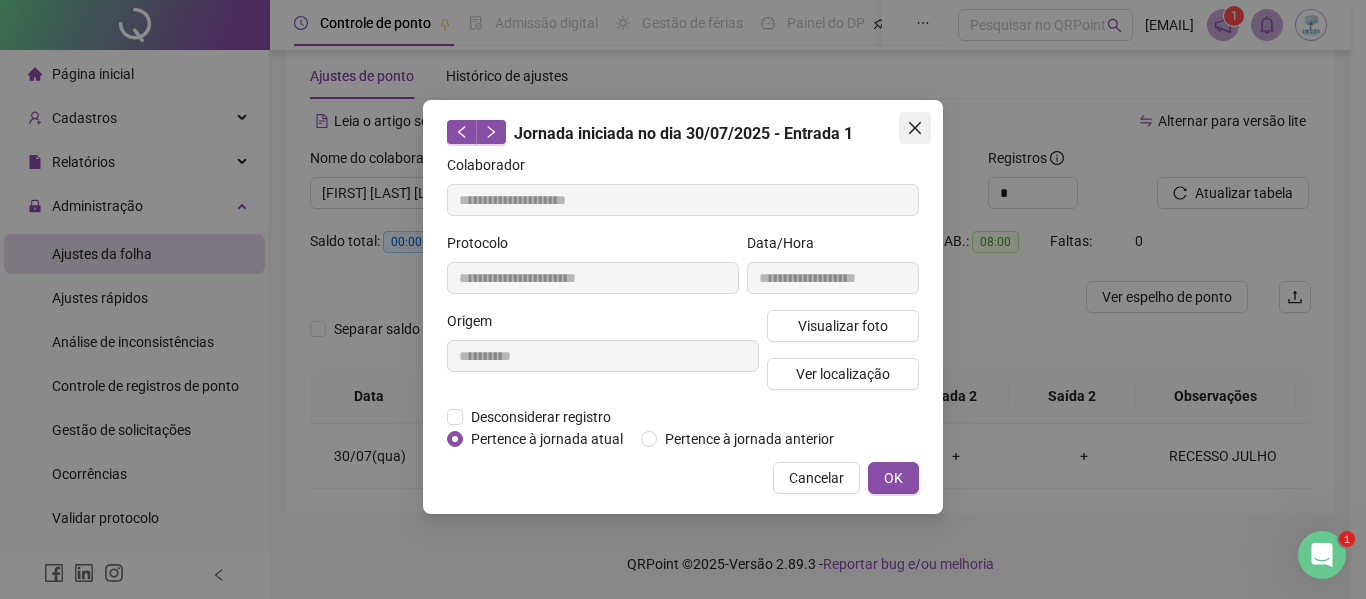 click at bounding box center (915, 128) 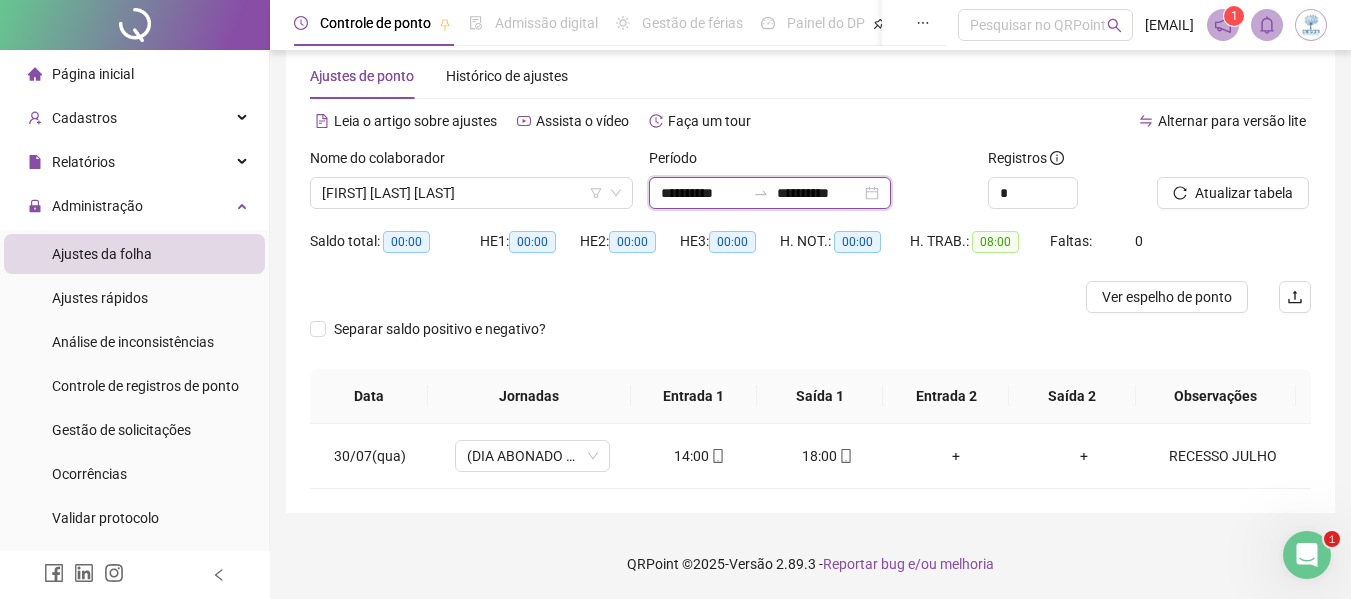 click on "**********" at bounding box center [703, 193] 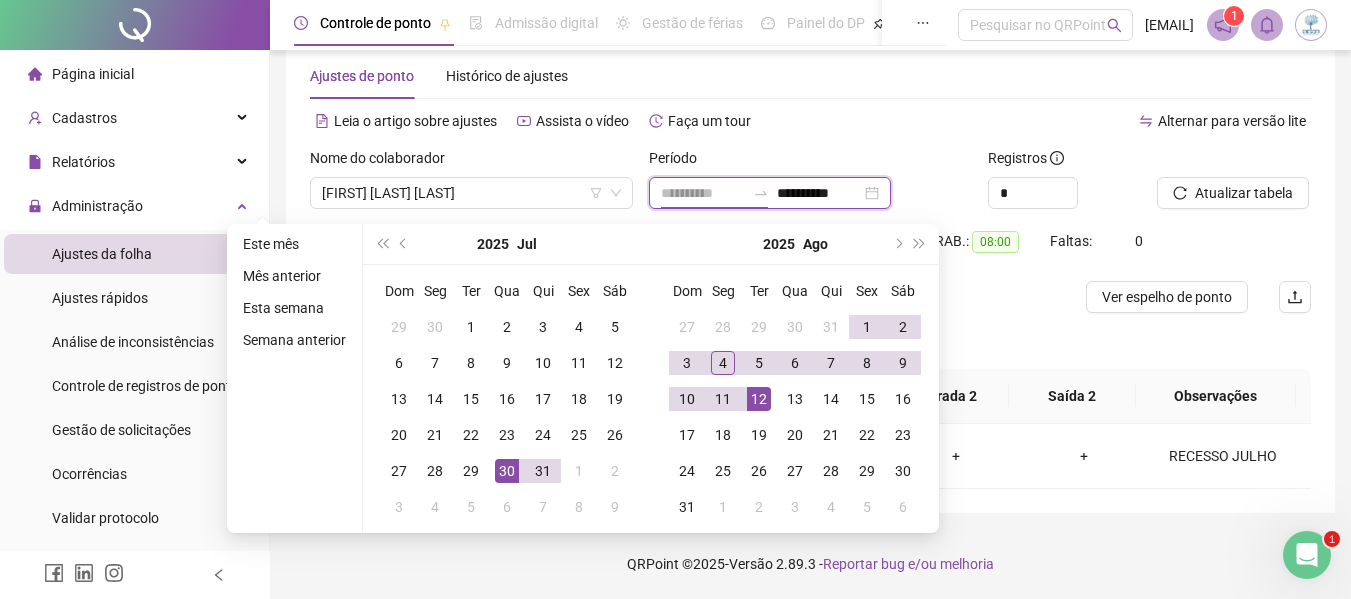 type on "**********" 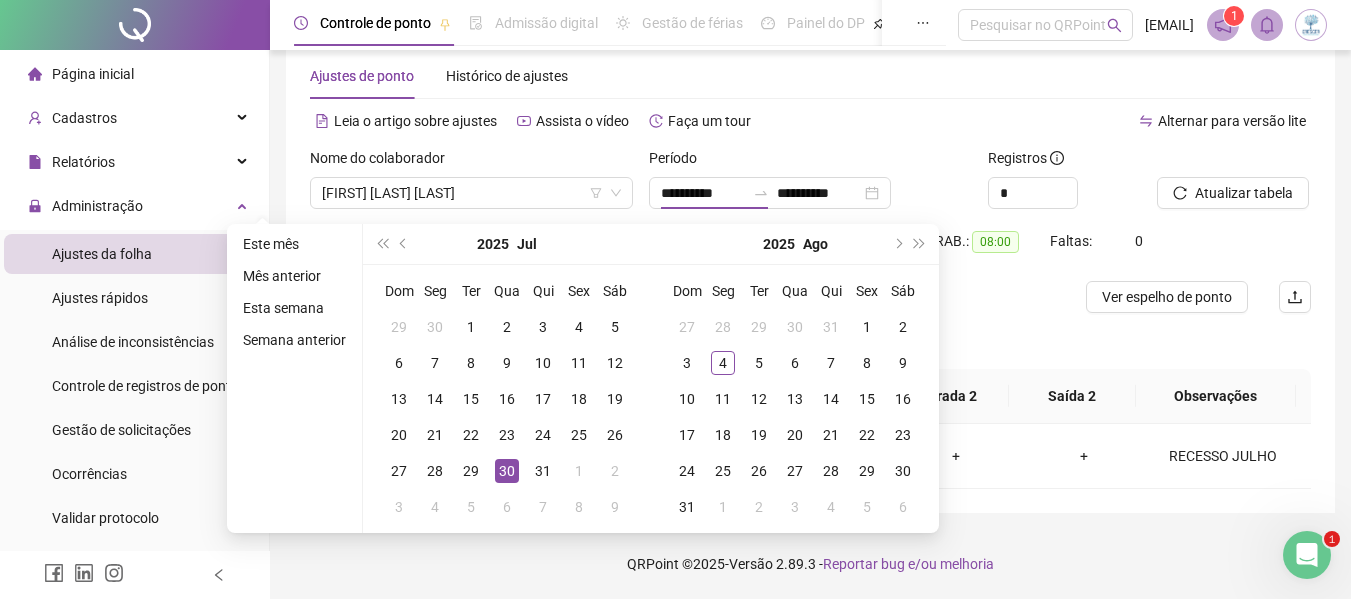 click at bounding box center [685, 297] 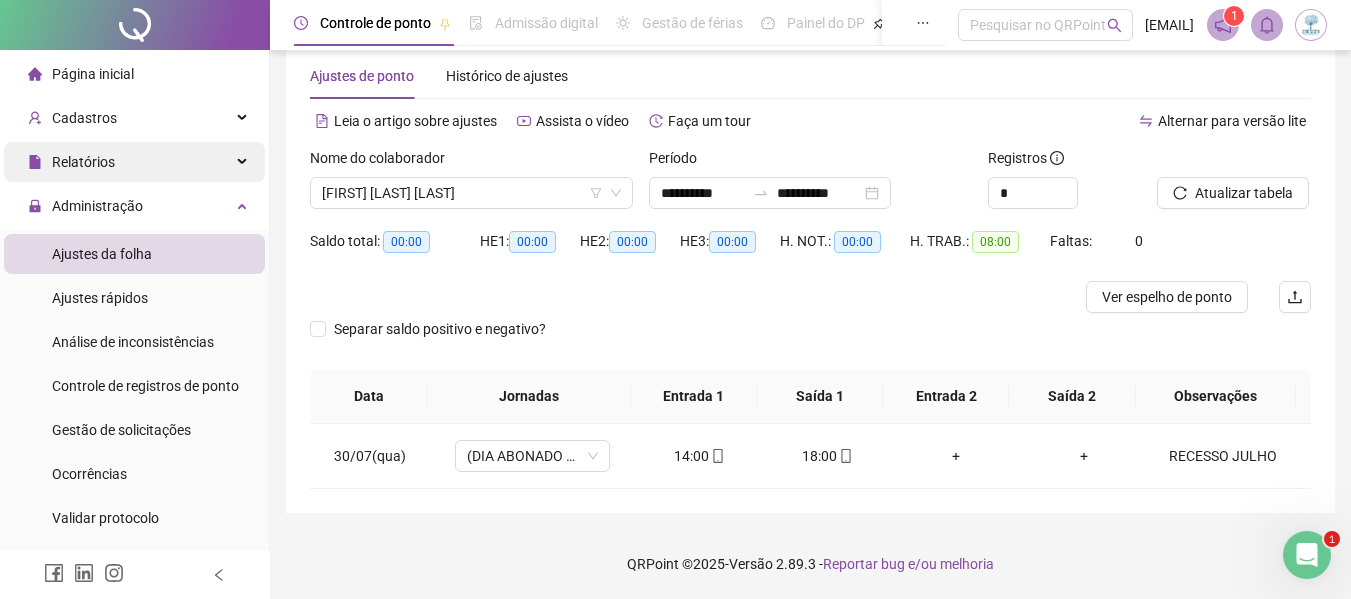 click on "Relatórios" at bounding box center (134, 162) 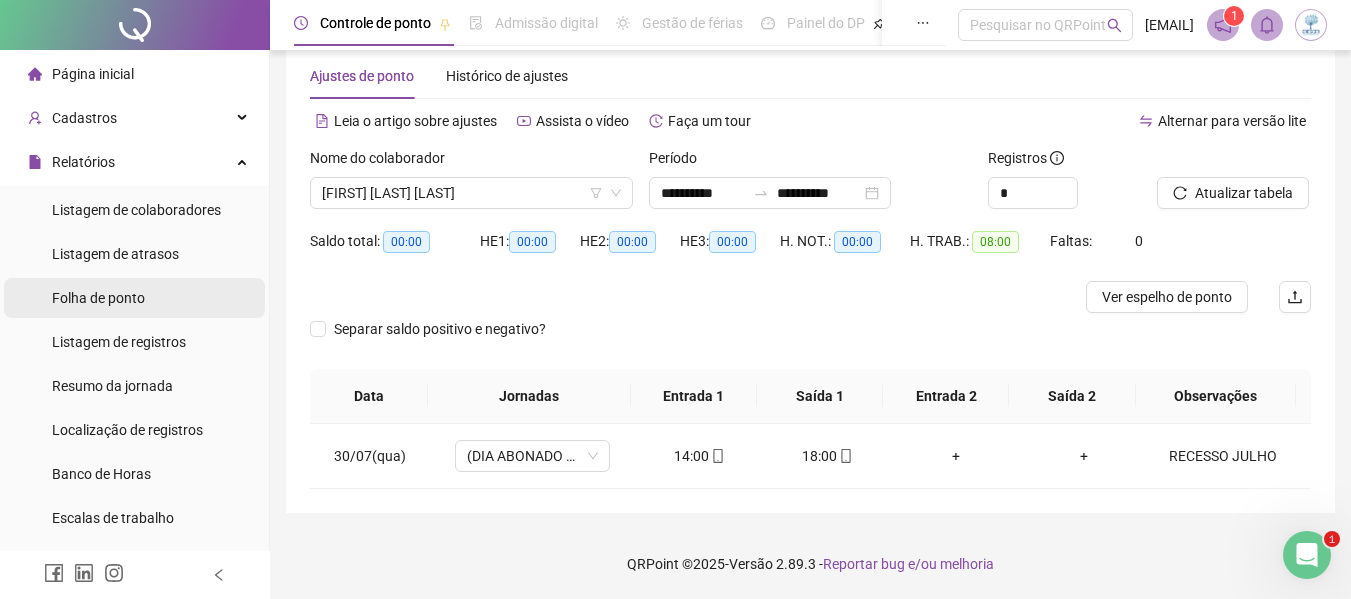 click on "Folha de ponto" at bounding box center [98, 298] 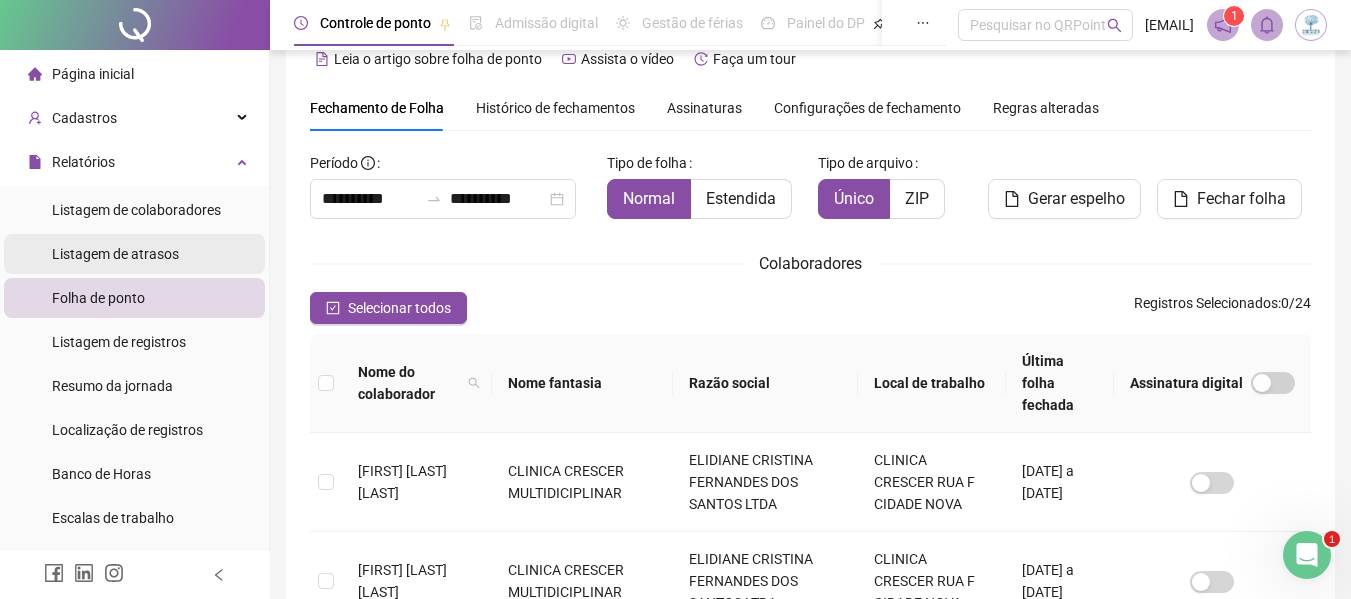 scroll, scrollTop: 110, scrollLeft: 0, axis: vertical 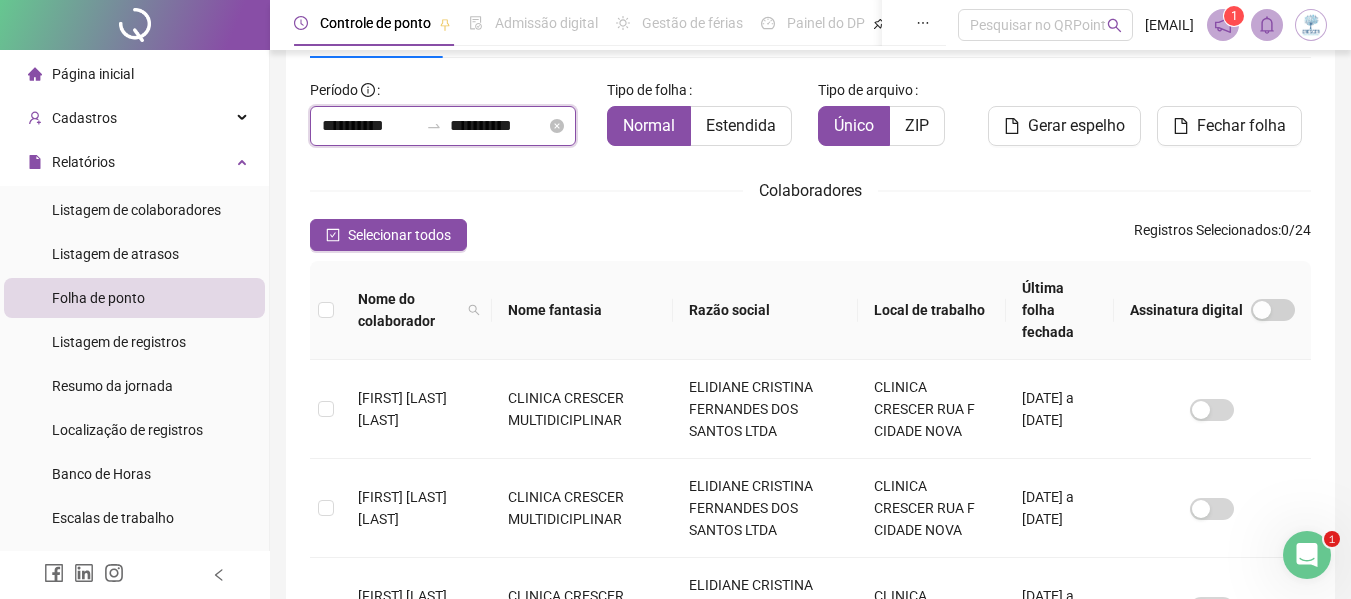 click on "**********" at bounding box center (370, 126) 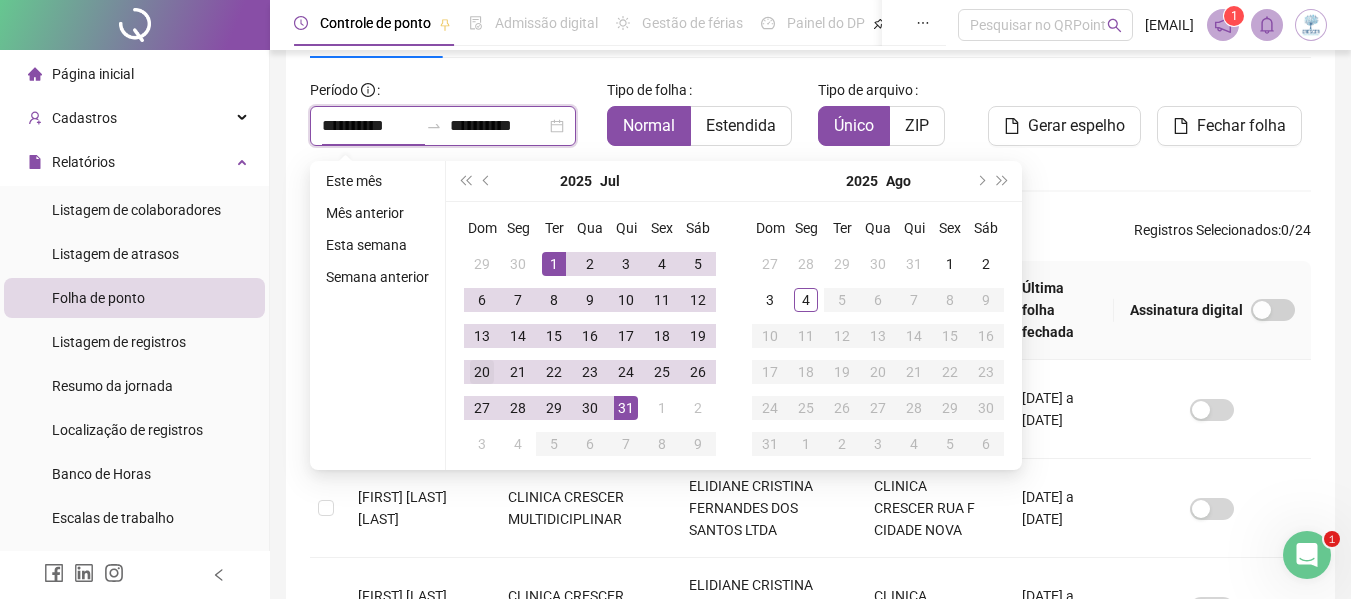 type on "**********" 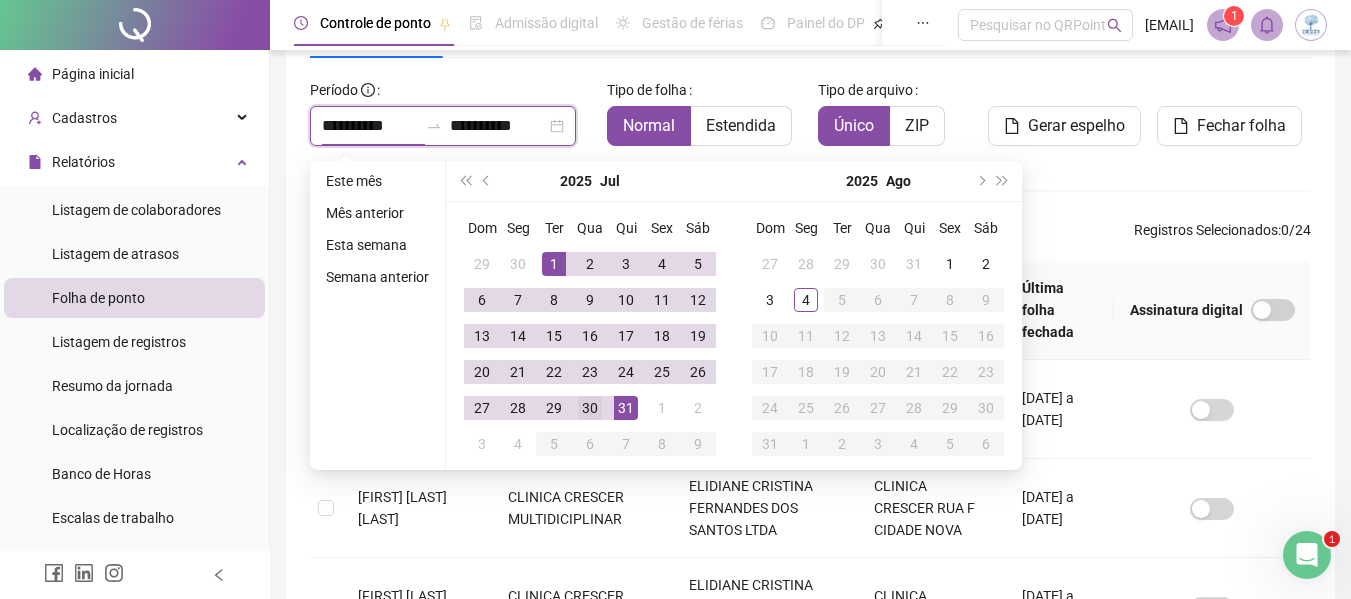 type on "**********" 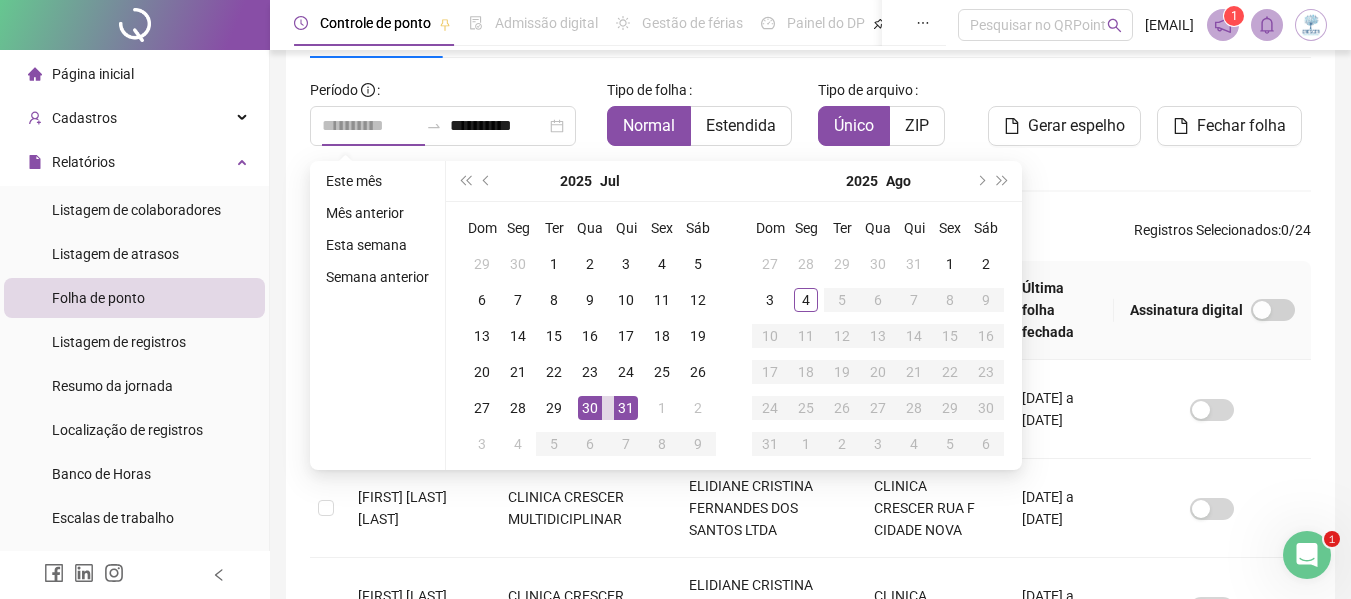 click on "30" at bounding box center [590, 408] 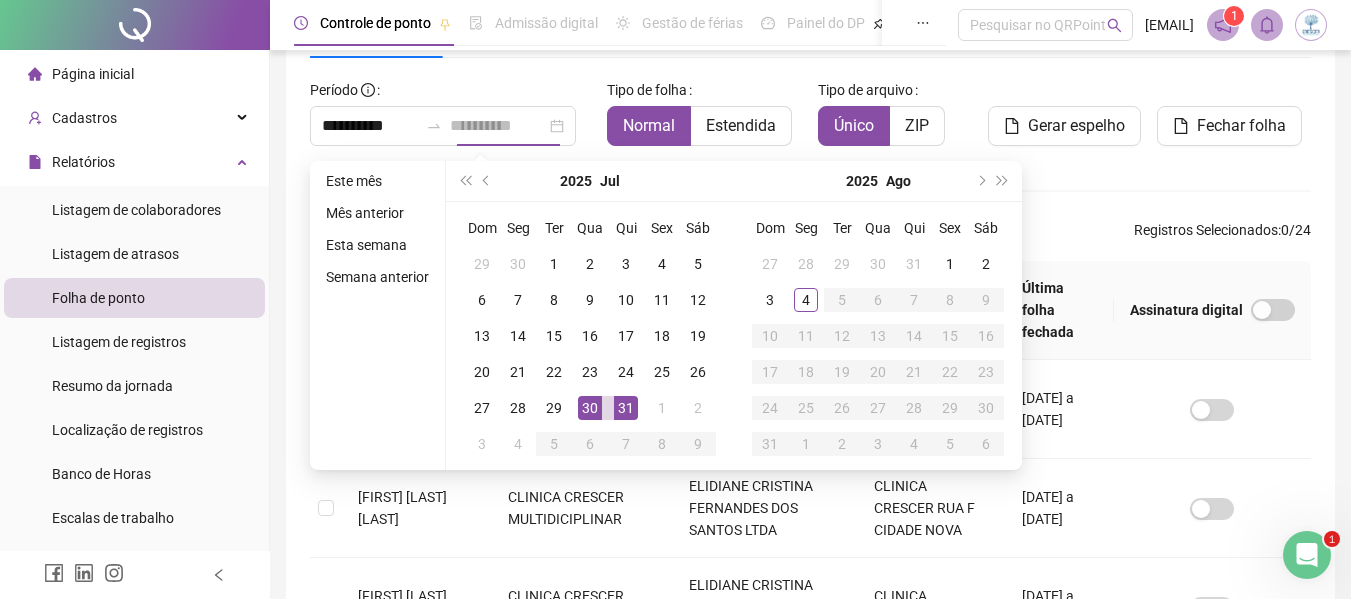 click on "31" at bounding box center [626, 408] 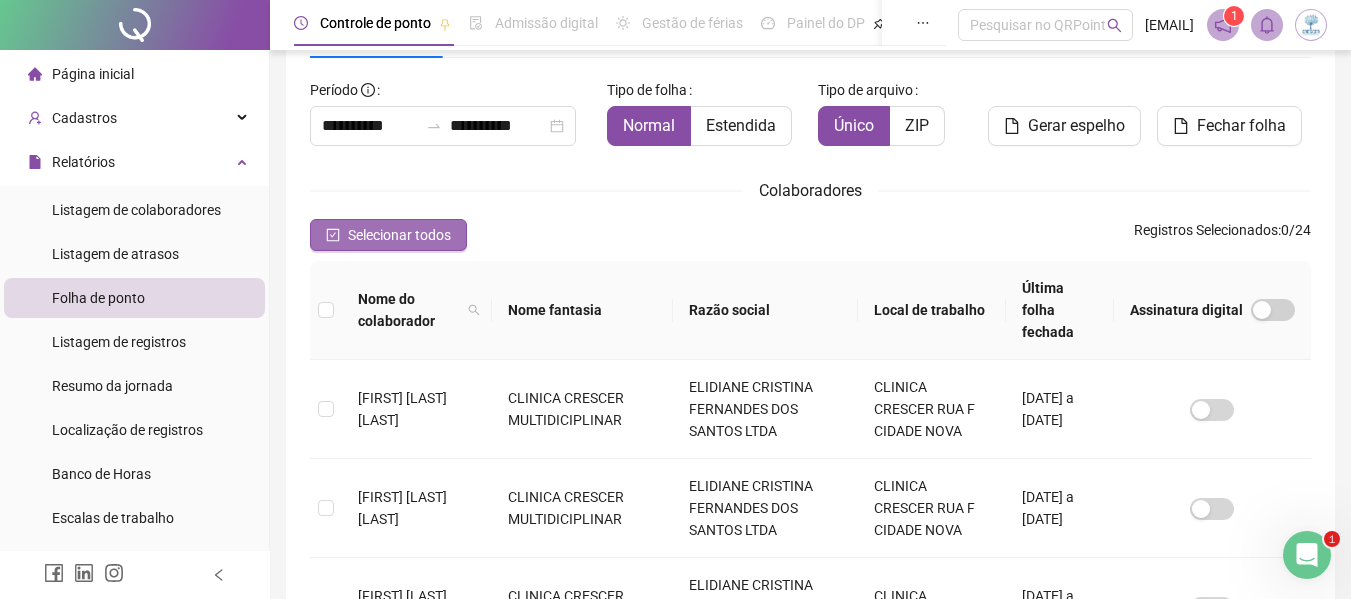 click on "Selecionar todos" at bounding box center (399, 235) 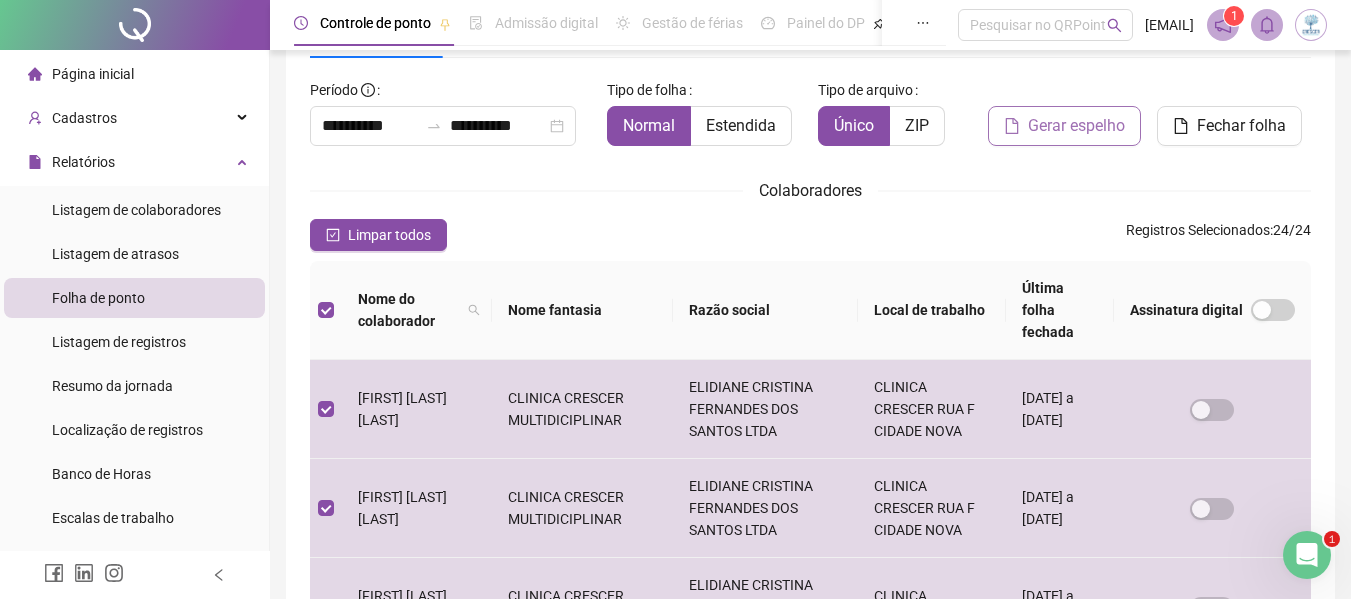 click on "Gerar espelho" at bounding box center (1076, 126) 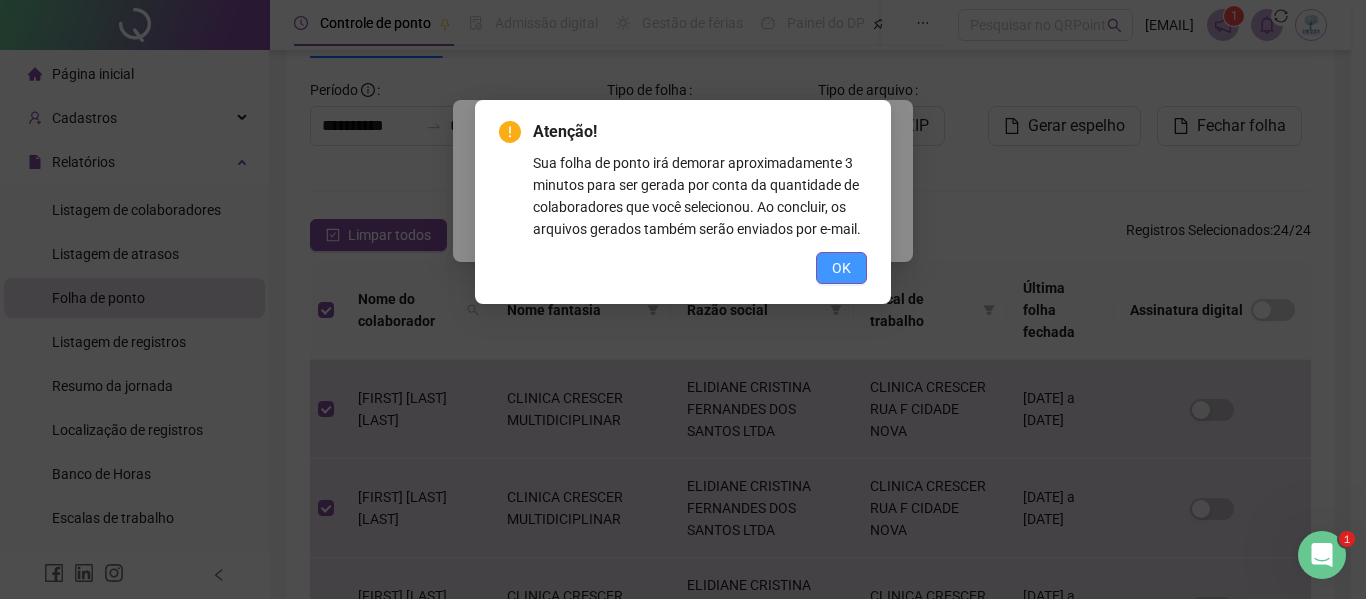 click on "OK" at bounding box center [841, 268] 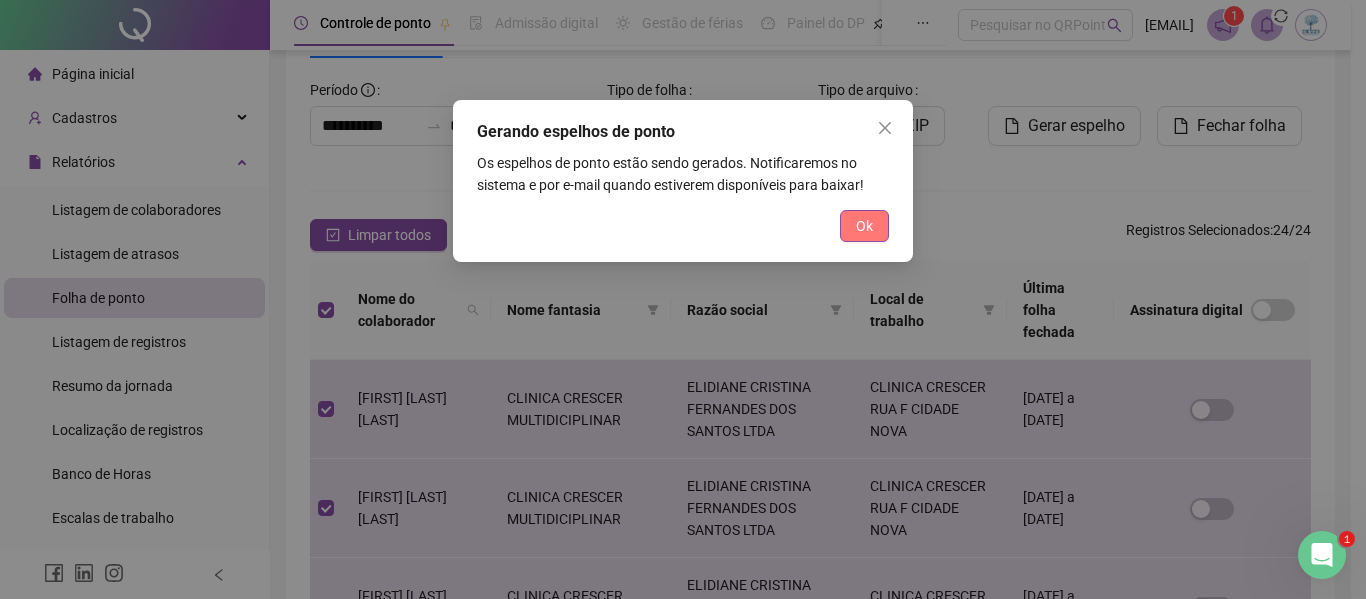 click on "Ok" at bounding box center [864, 226] 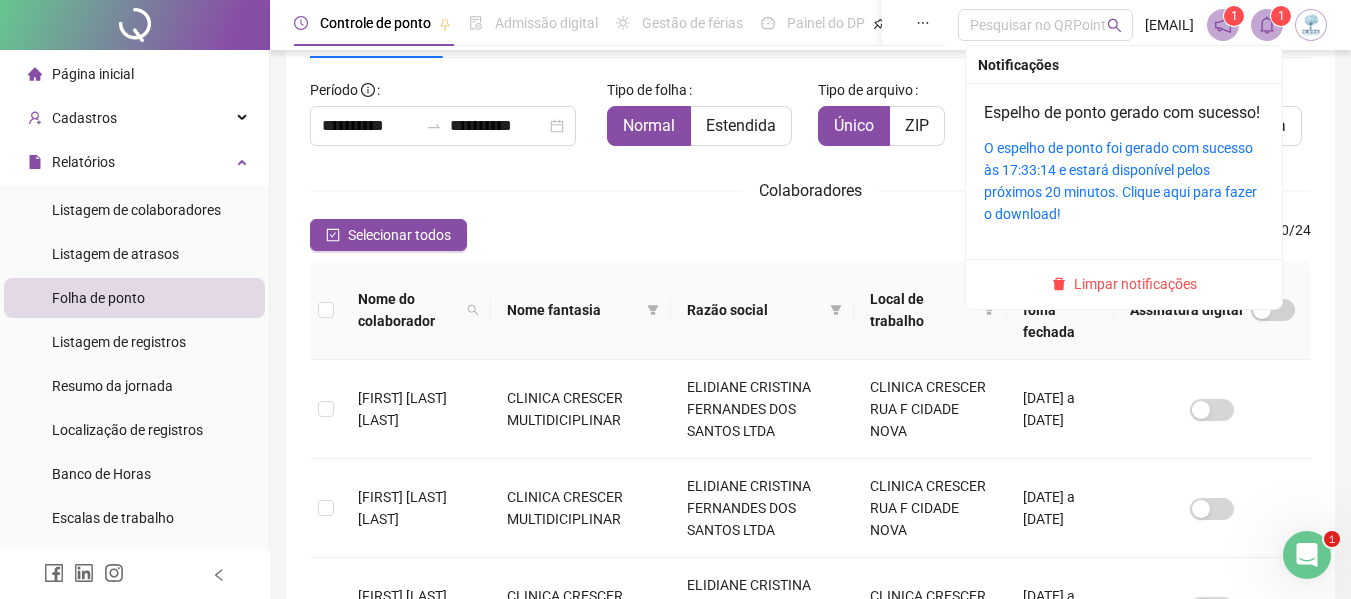 drag, startPoint x: 1255, startPoint y: 12, endPoint x: 1237, endPoint y: 21, distance: 20.12461 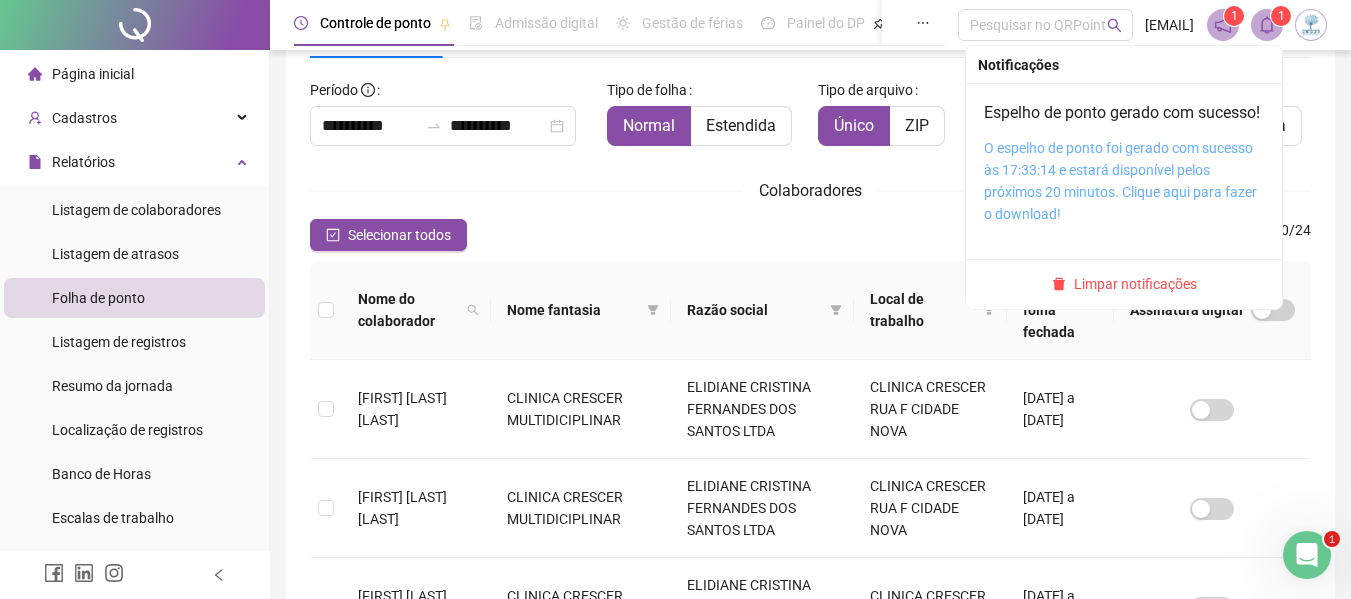 click on "O espelho de ponto foi gerado com sucesso às 17:33:14 e estará disponível pelos próximos 20 minutos.
Clique aqui para fazer o download!" at bounding box center (1120, 181) 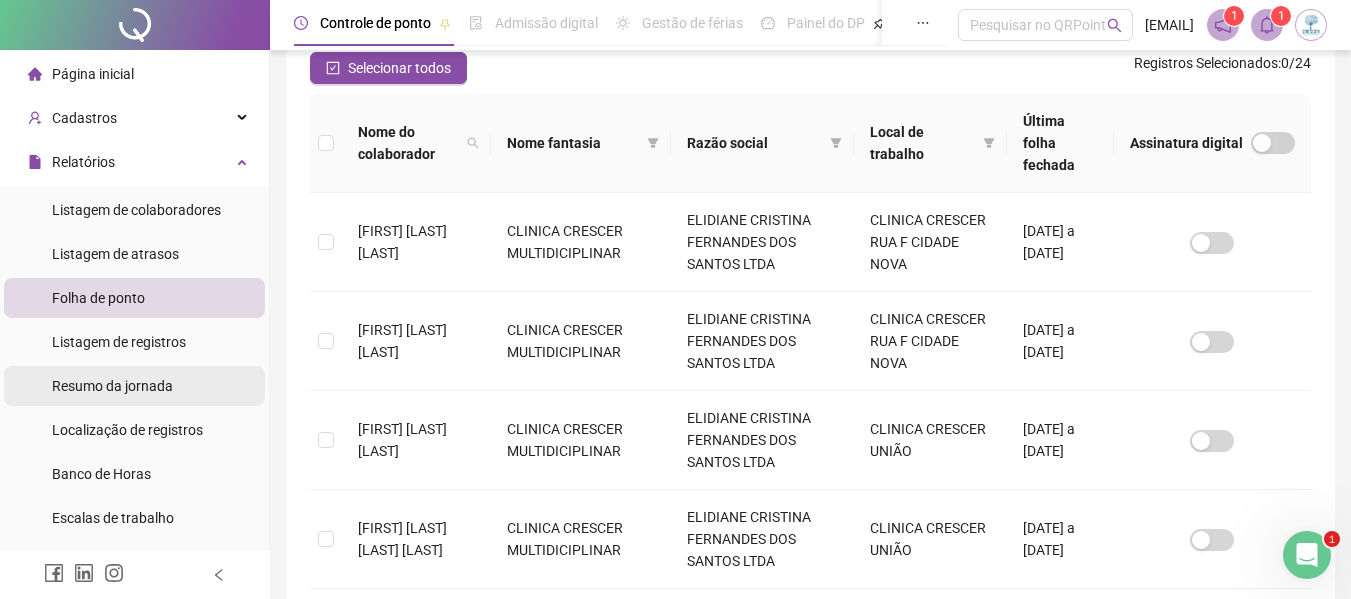 scroll, scrollTop: 310, scrollLeft: 0, axis: vertical 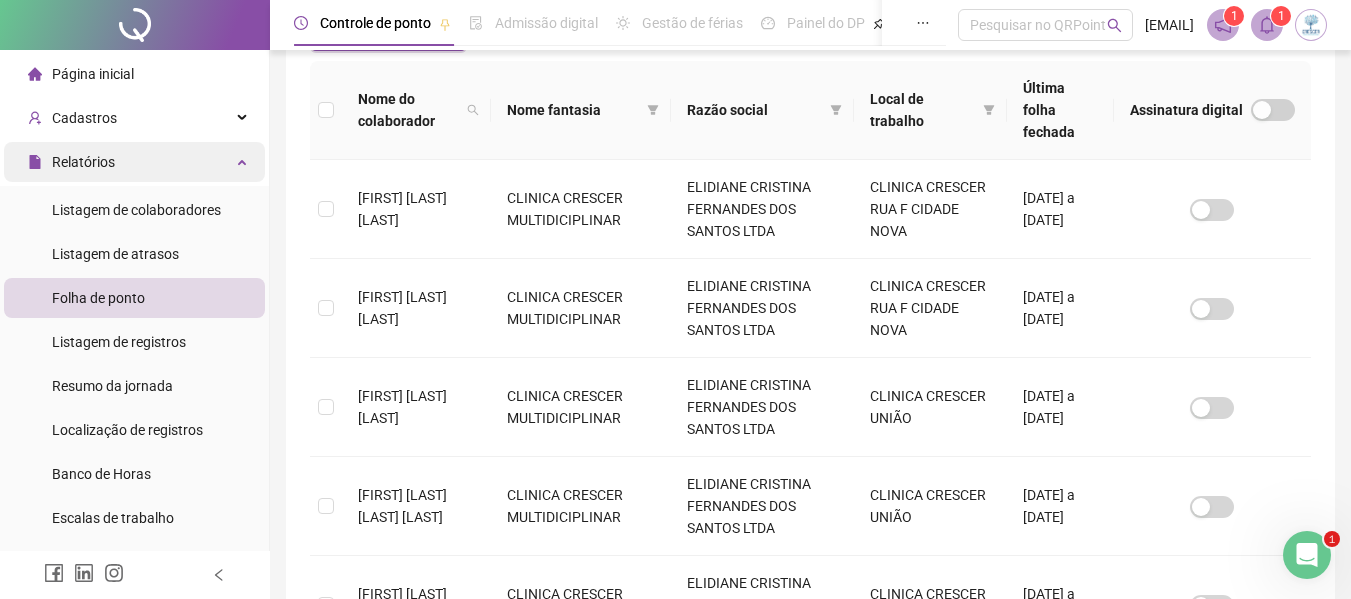 click on "Relatórios" at bounding box center (134, 162) 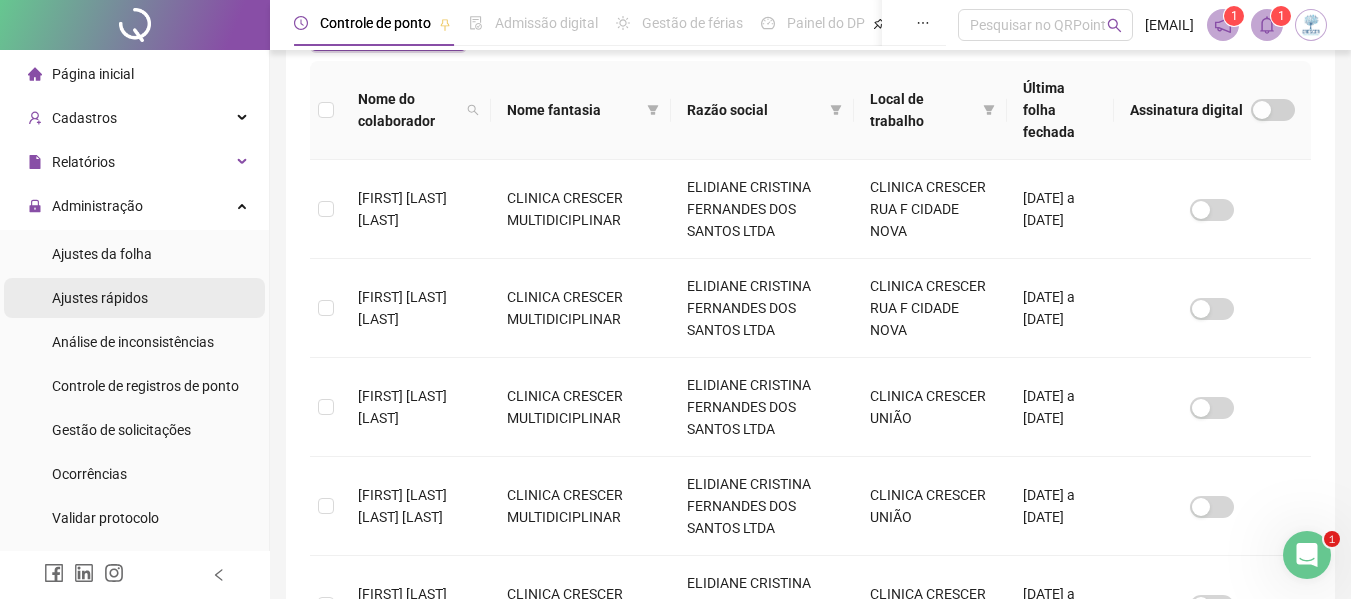 click on "Ajustes rápidos" at bounding box center [134, 298] 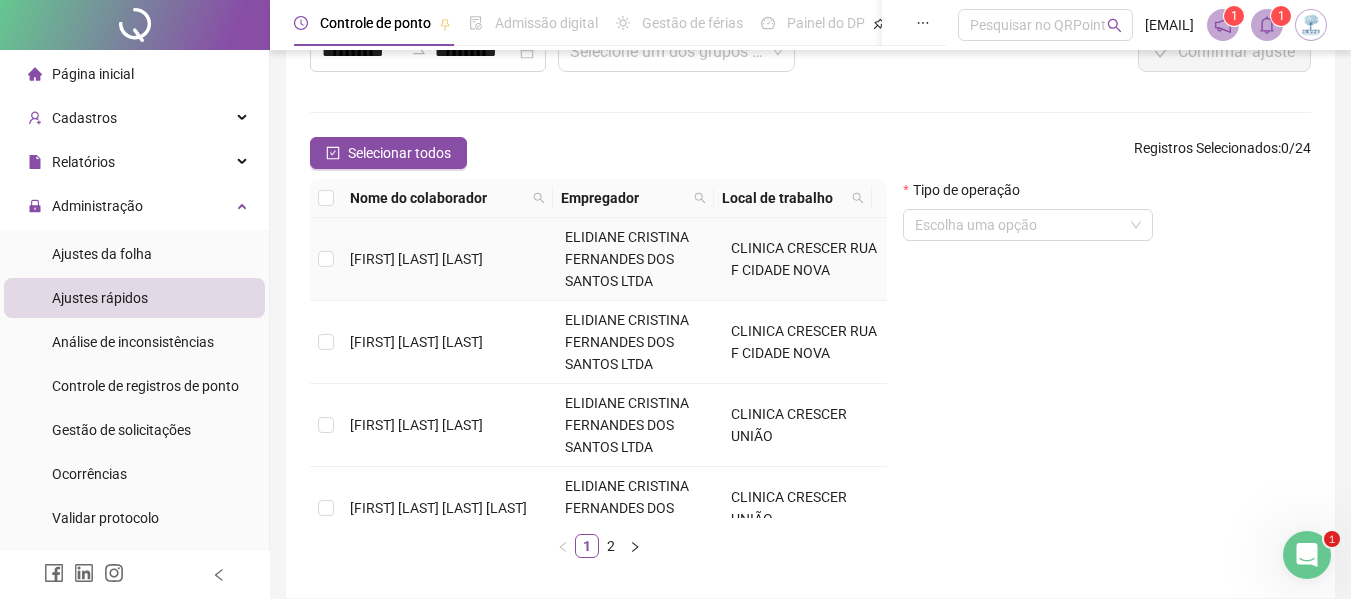 scroll, scrollTop: 0, scrollLeft: 0, axis: both 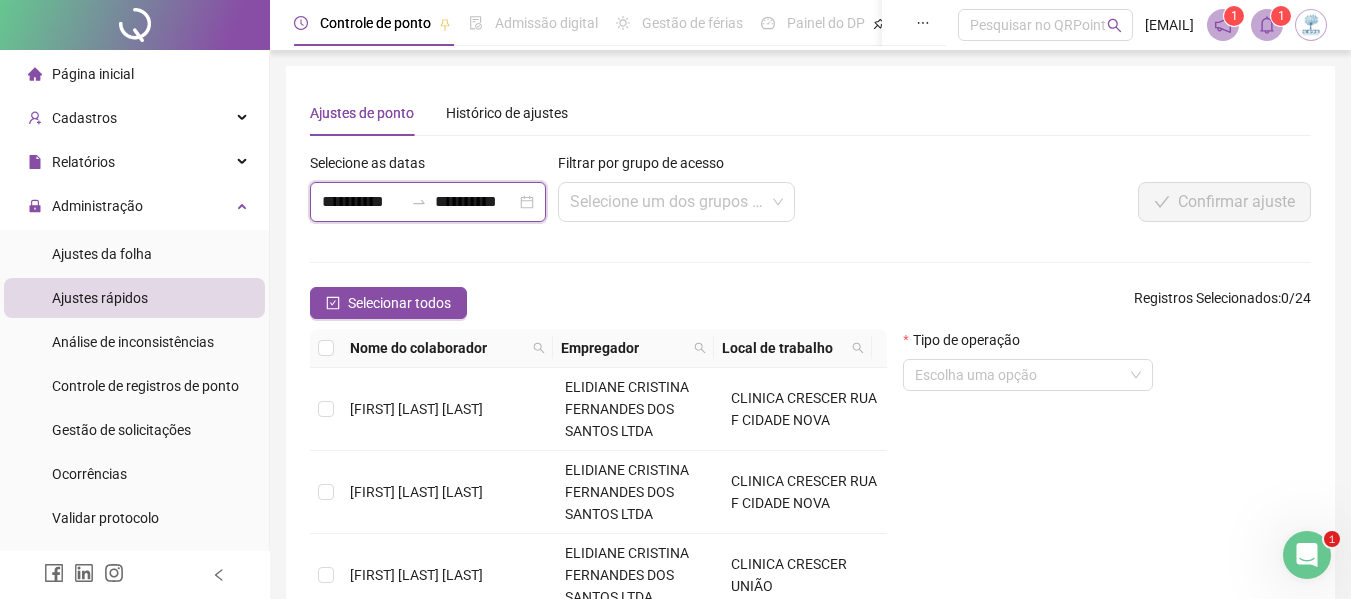 click on "**********" at bounding box center (362, 202) 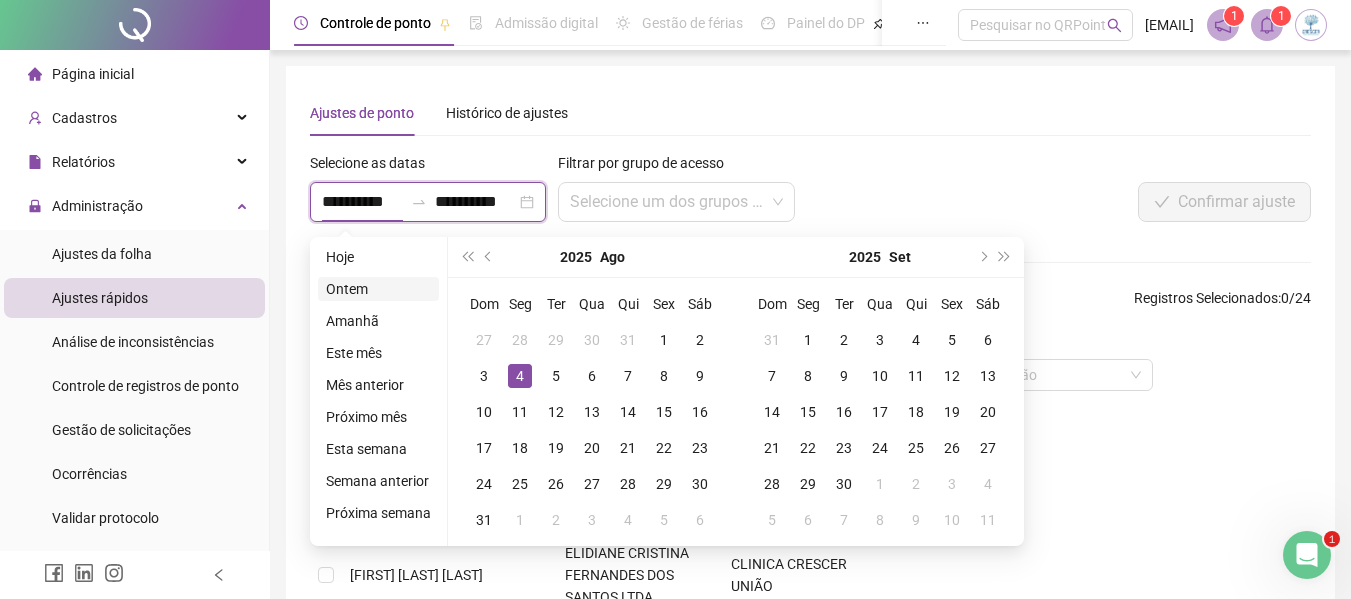 type on "**********" 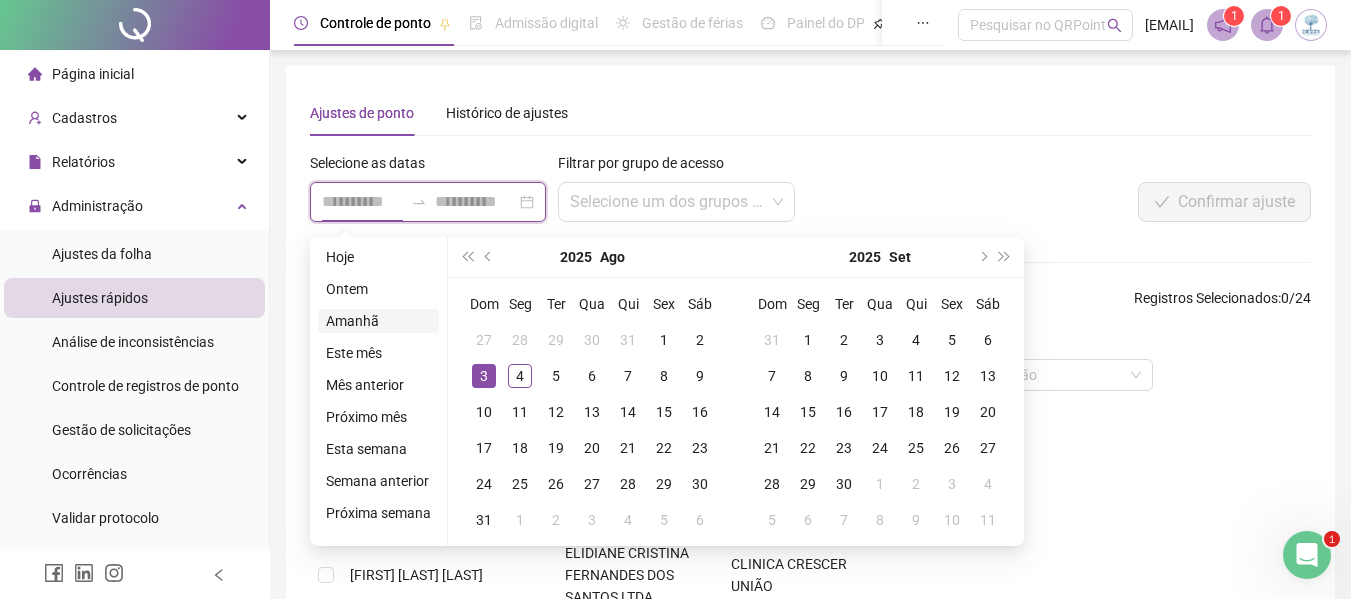 type on "**********" 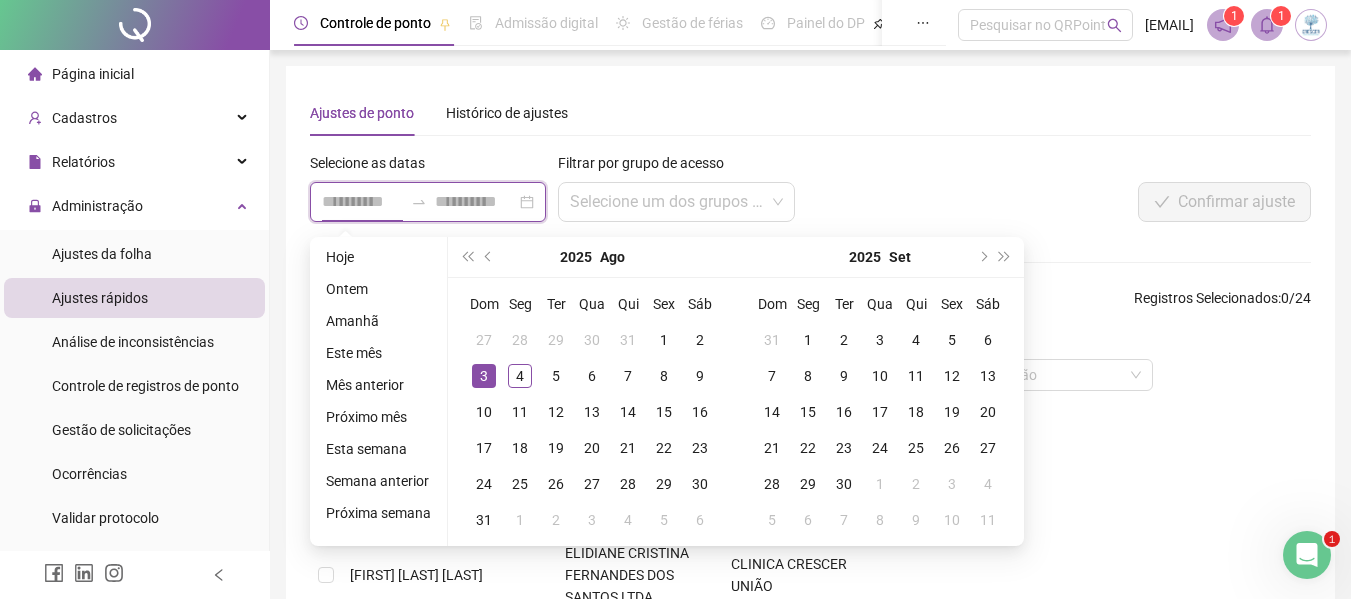type on "**********" 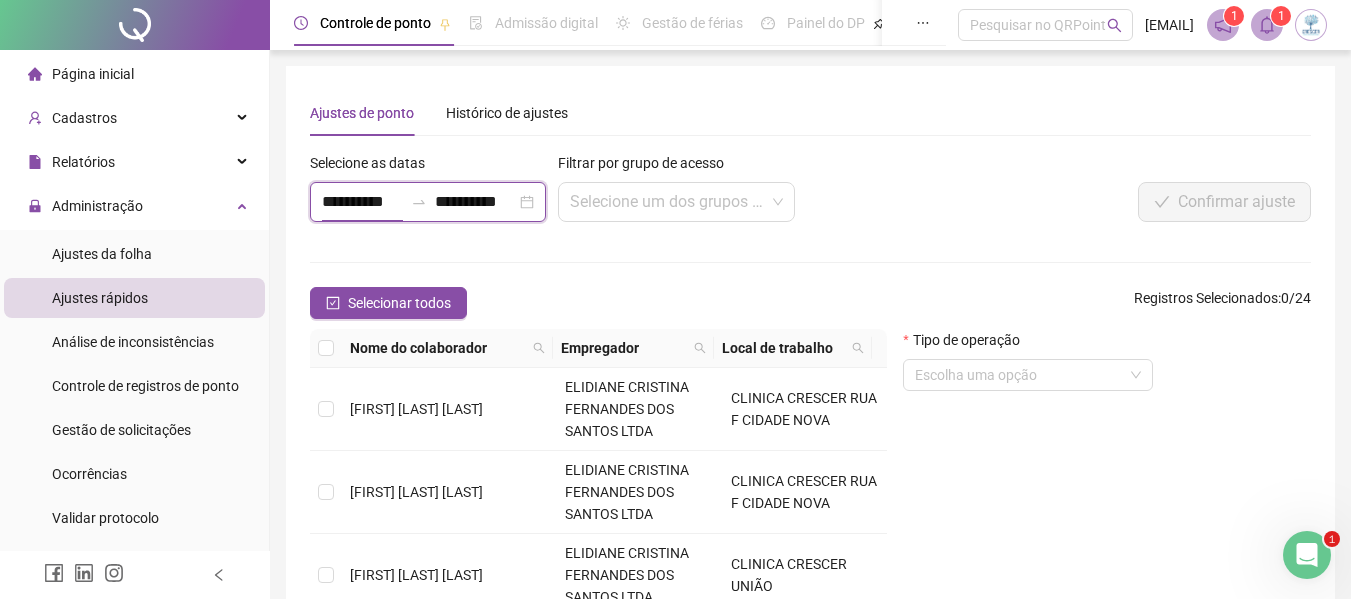 click on "**********" at bounding box center [428, 202] 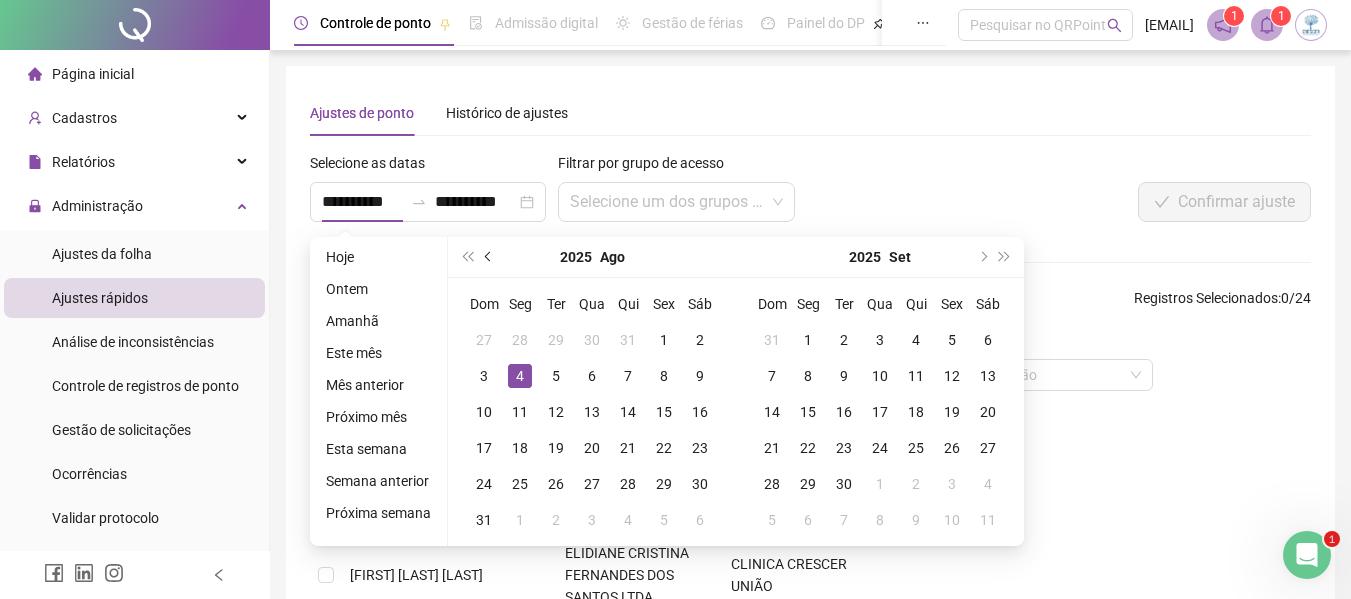 click at bounding box center (489, 257) 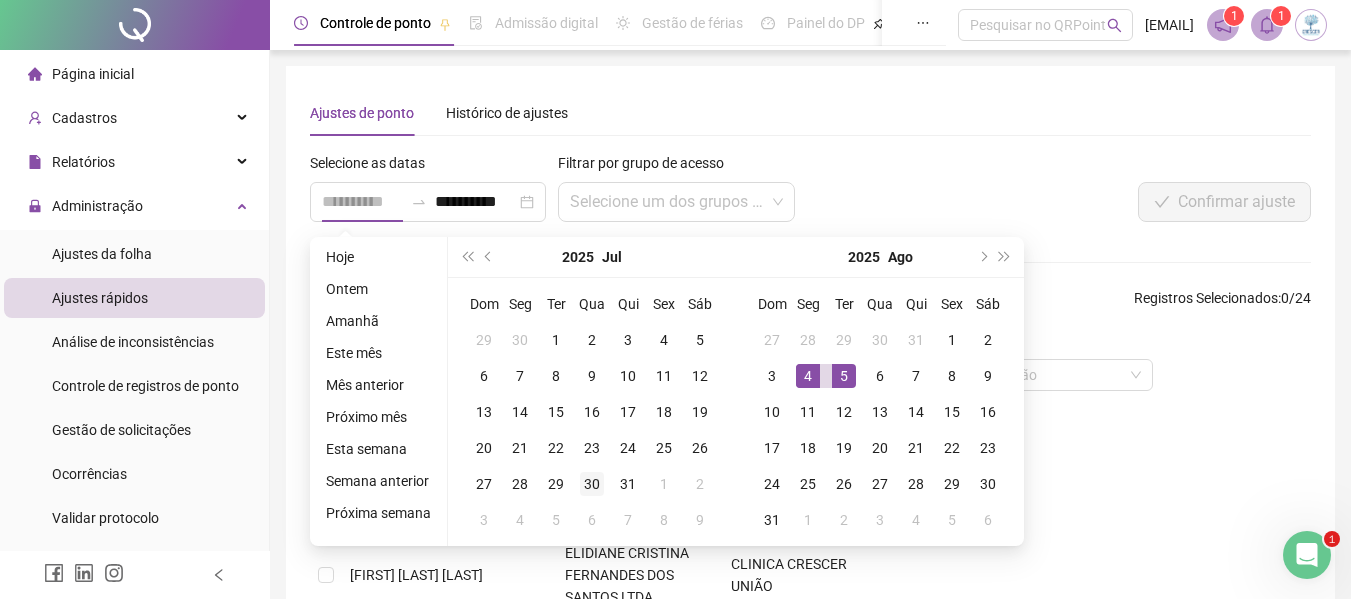 type on "**********" 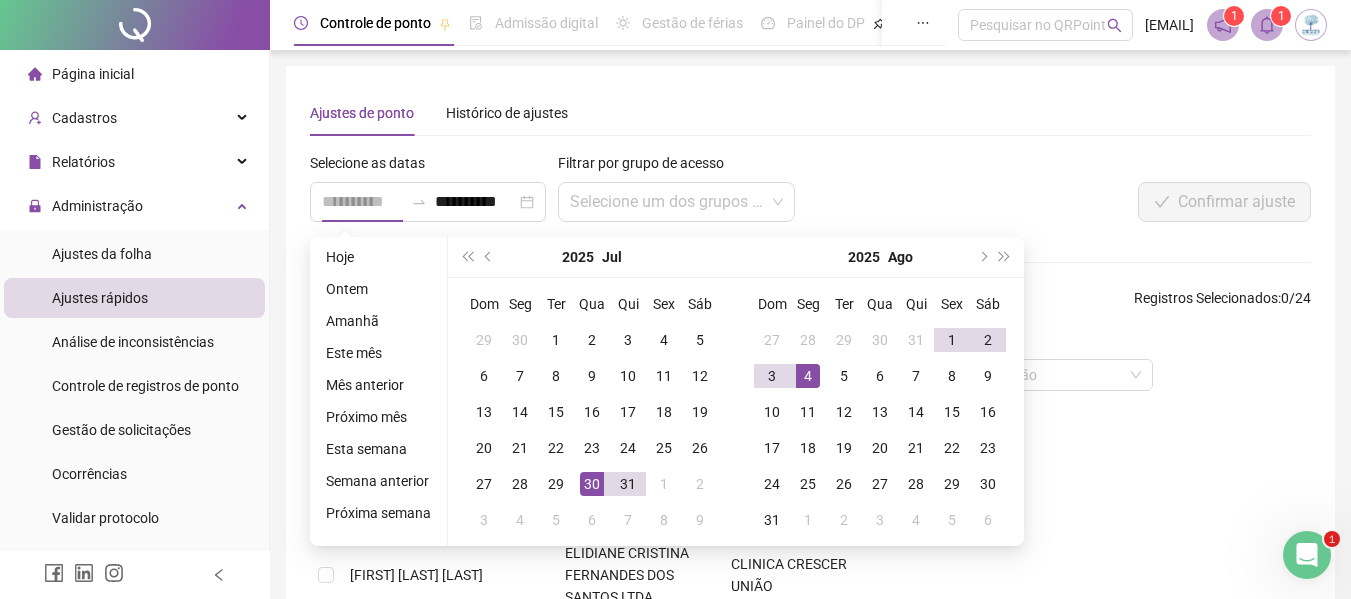click on "30" at bounding box center [592, 484] 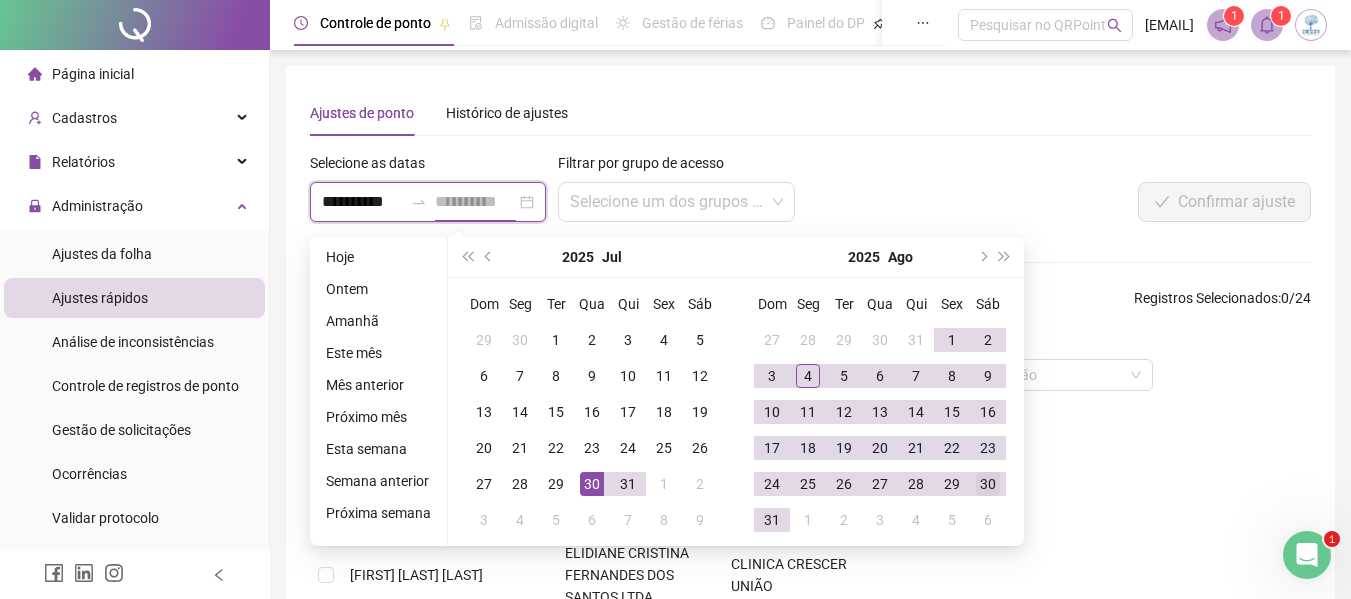type on "**********" 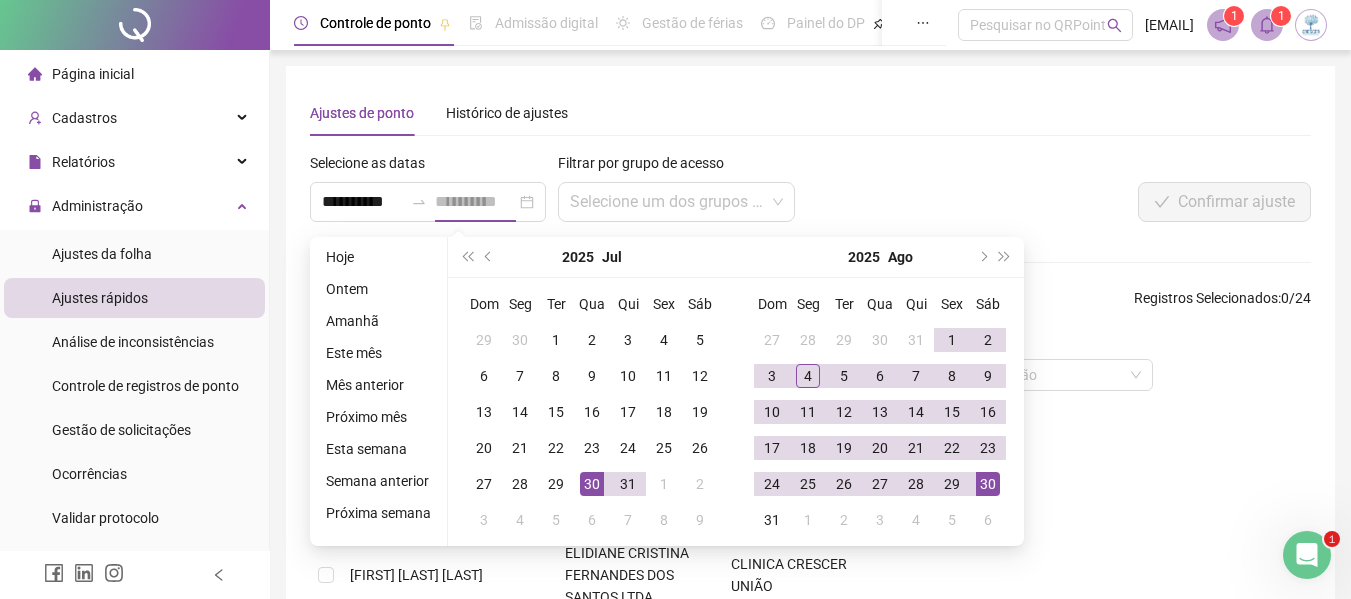 click on "30" at bounding box center (988, 484) 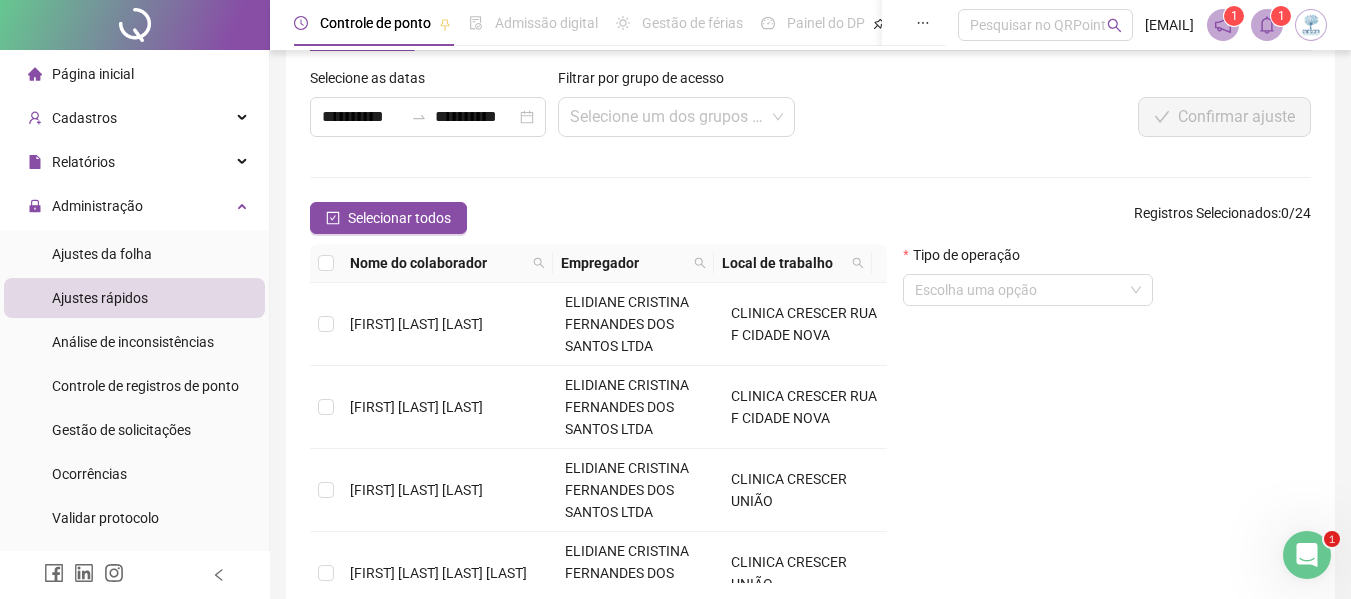 scroll, scrollTop: 200, scrollLeft: 0, axis: vertical 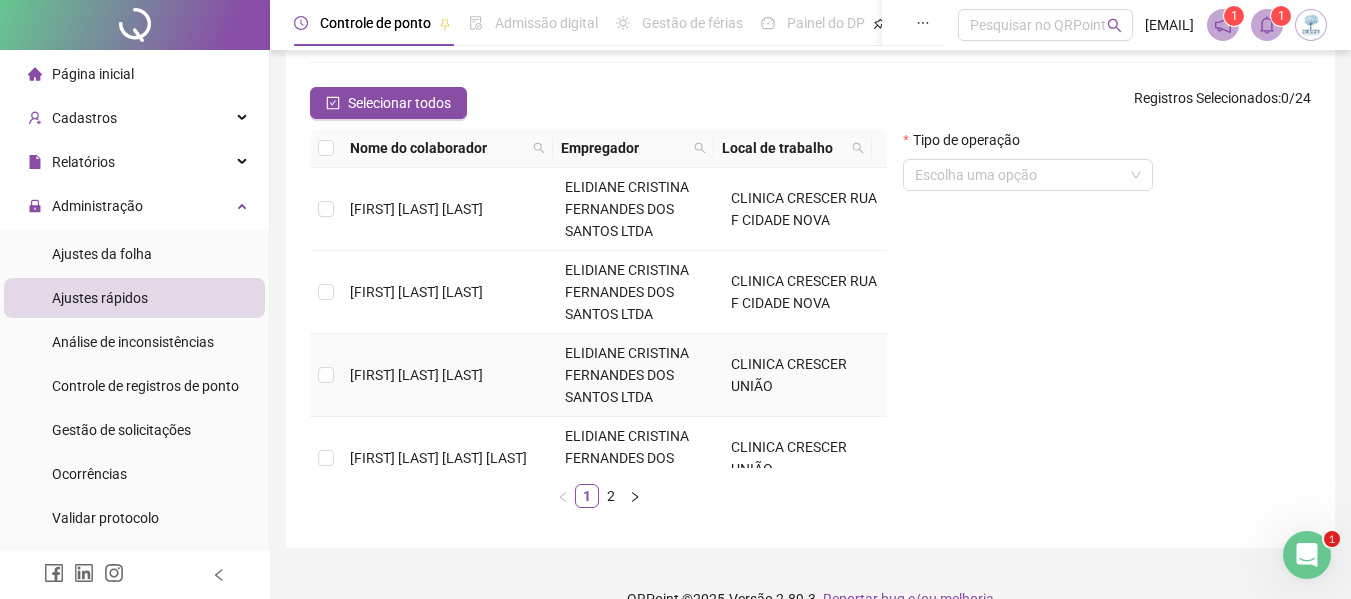 click on "[FIRST] [LAST] [LAST]" at bounding box center [449, 375] 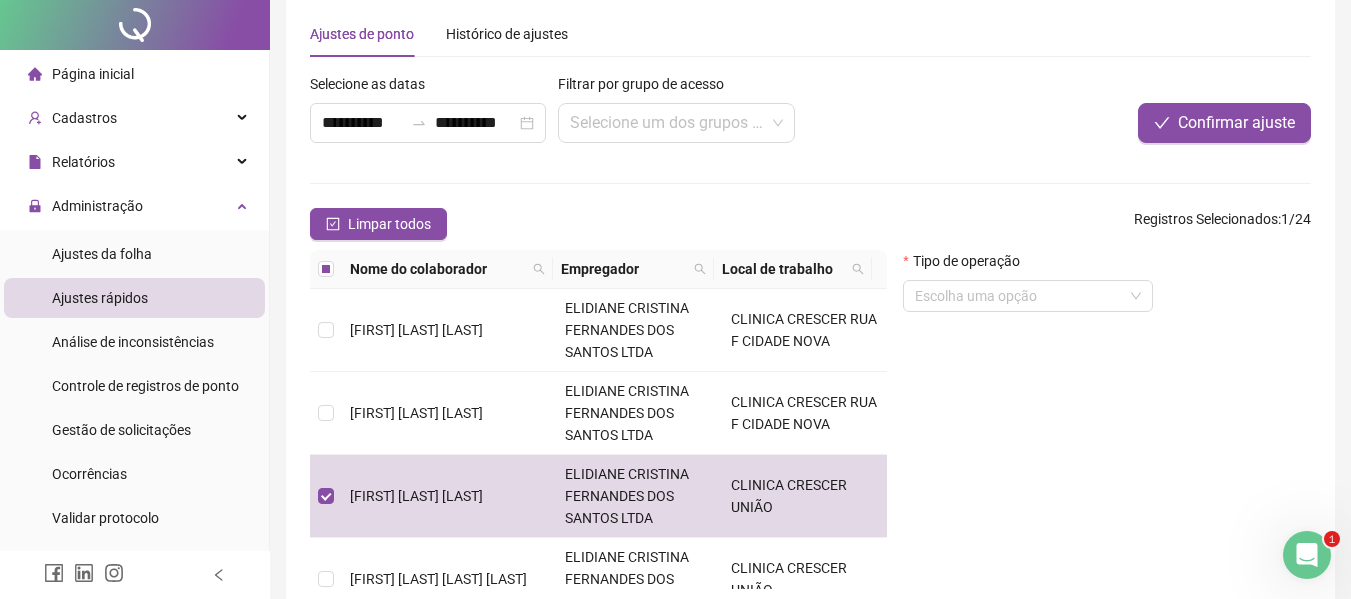 scroll, scrollTop: 0, scrollLeft: 0, axis: both 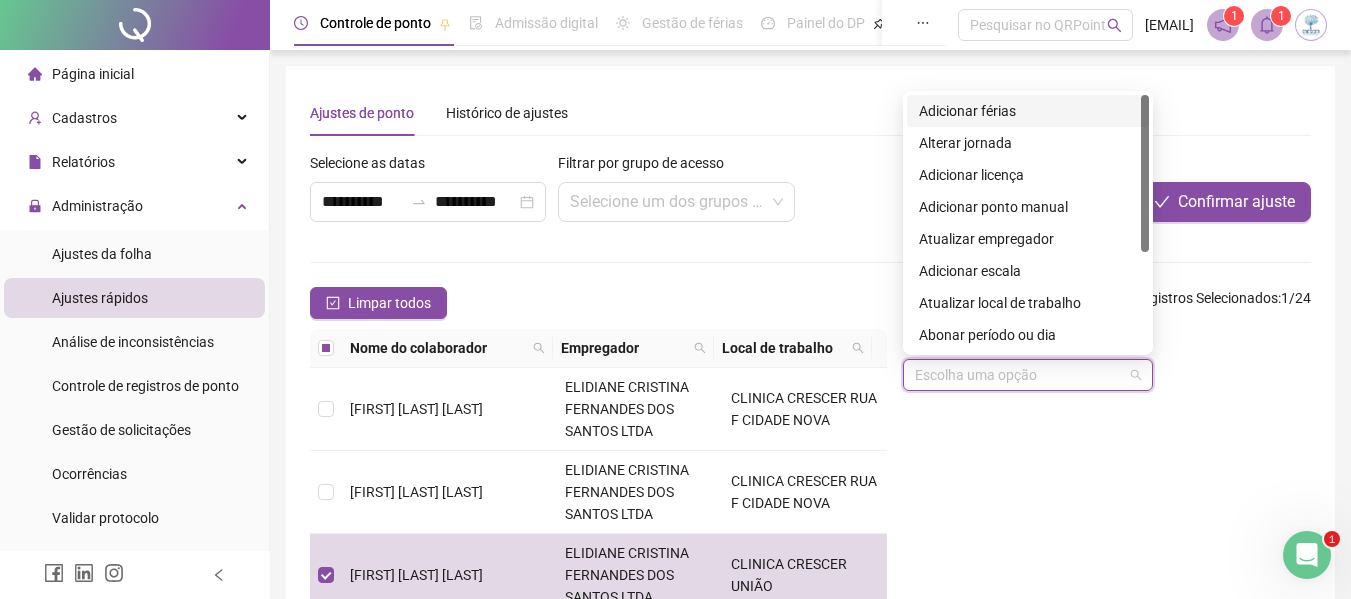 click at bounding box center (1019, 375) 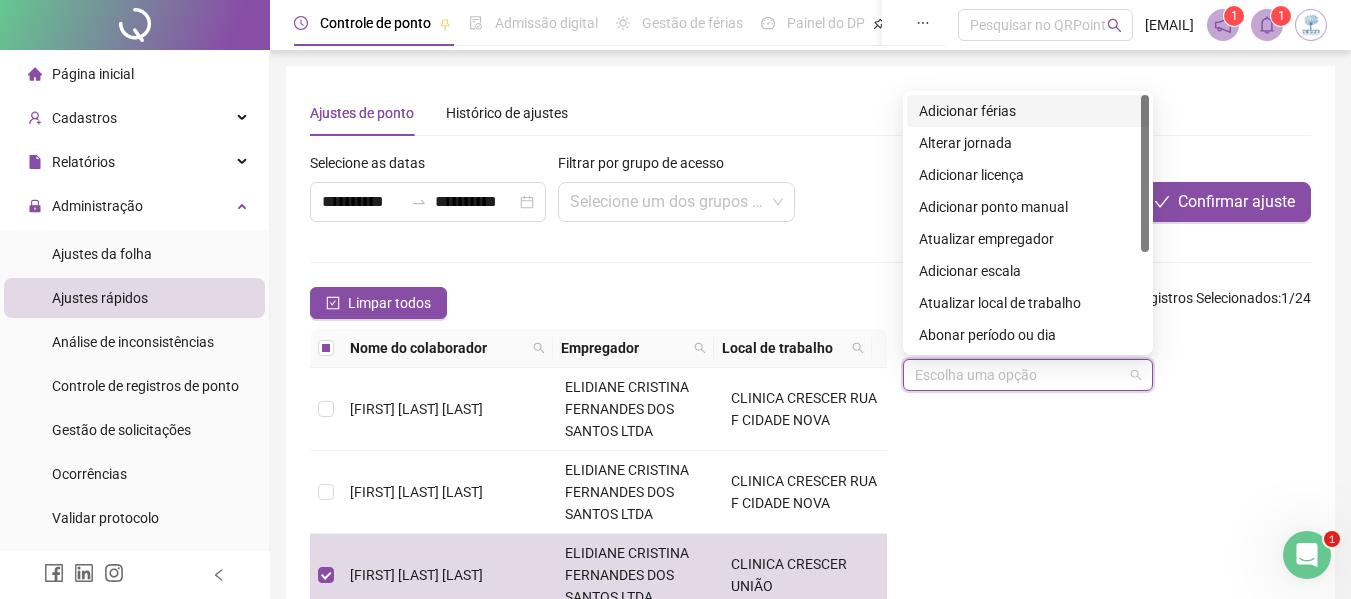 click on "Adicionar férias" at bounding box center (1028, 111) 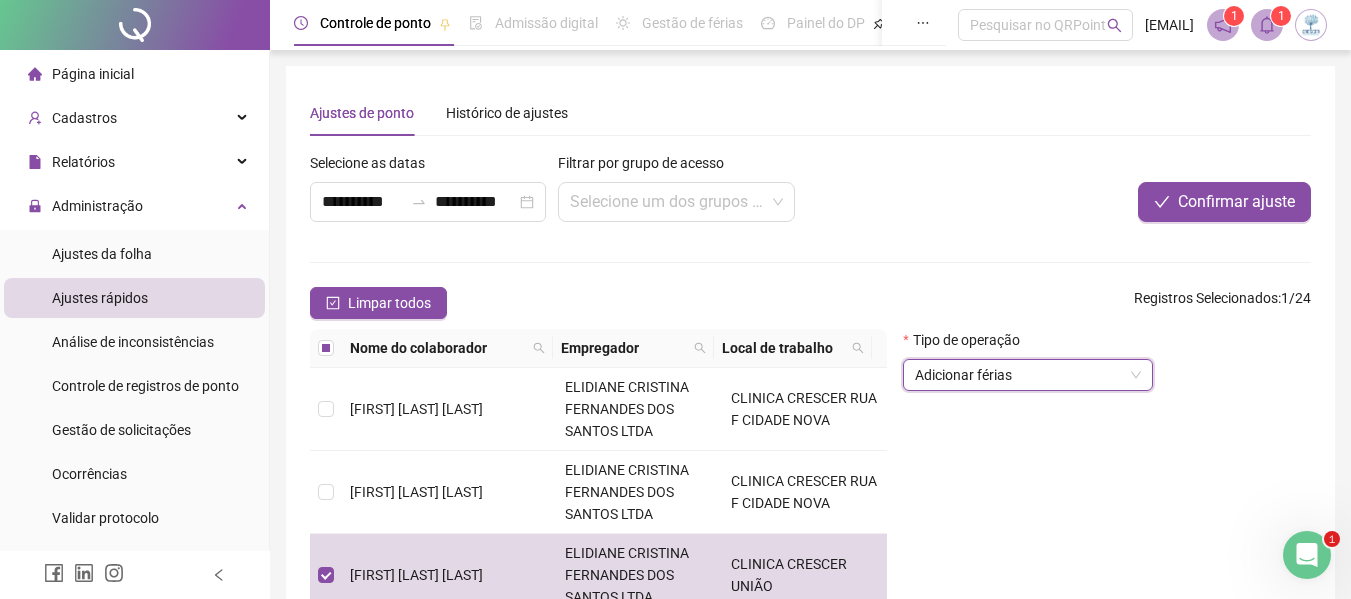 click on "**********" at bounding box center (810, 438) 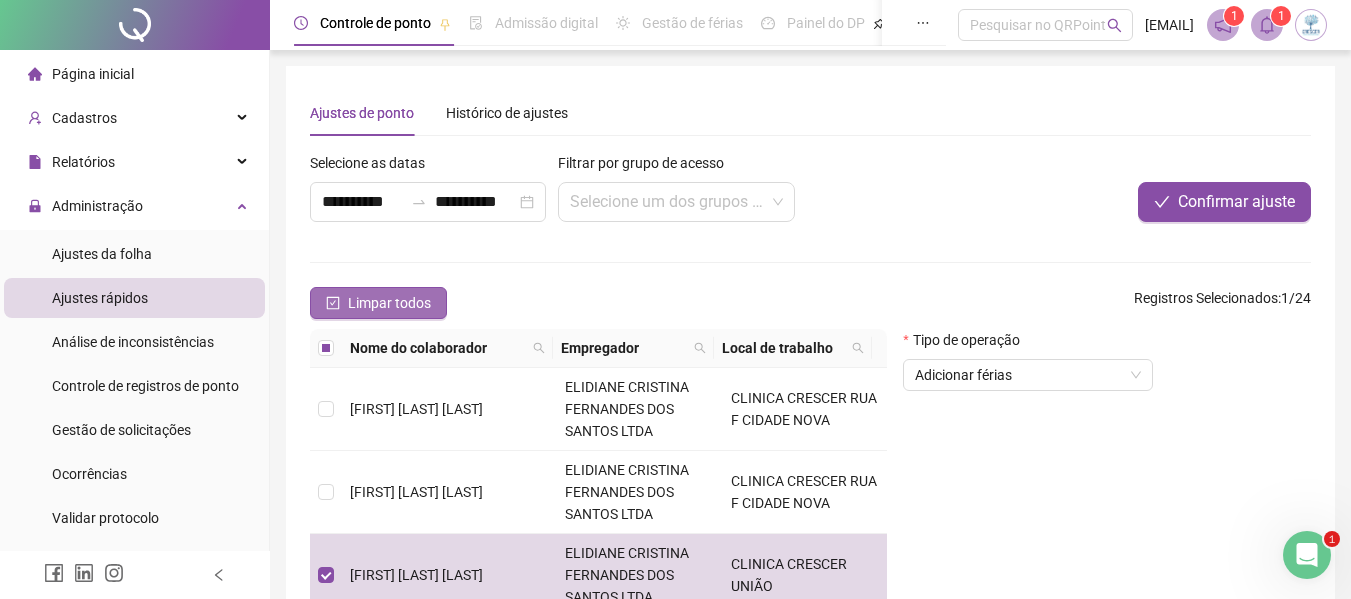 click on "Limpar todos" at bounding box center (378, 303) 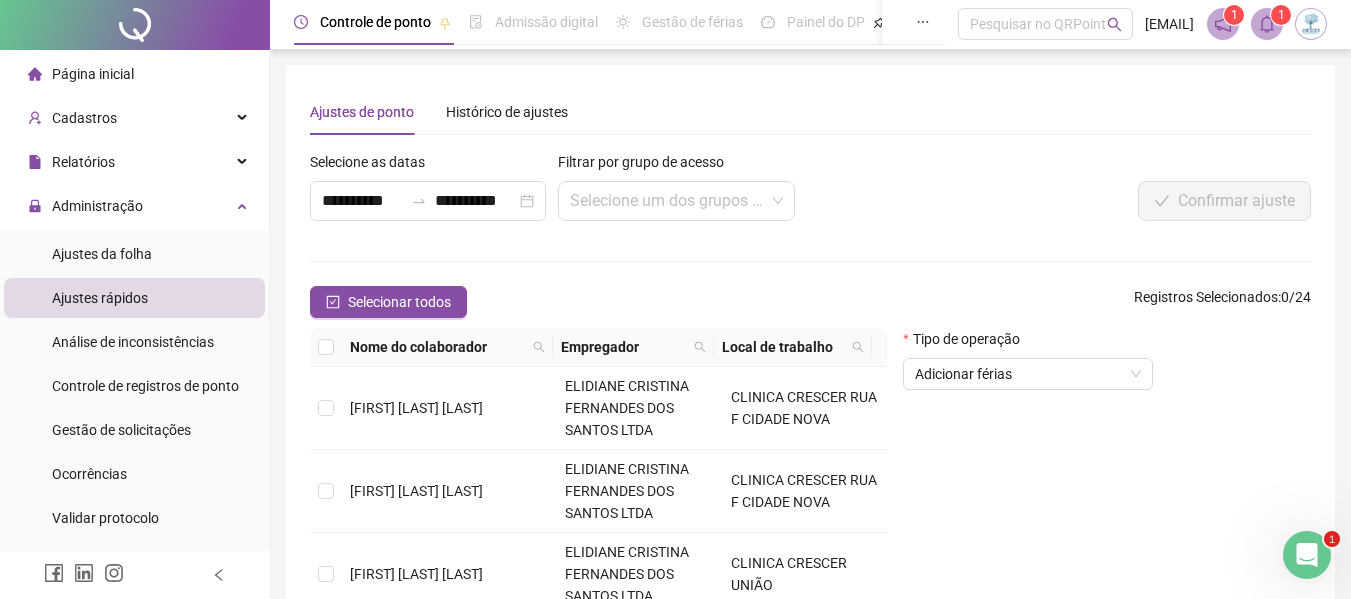 scroll, scrollTop: 0, scrollLeft: 0, axis: both 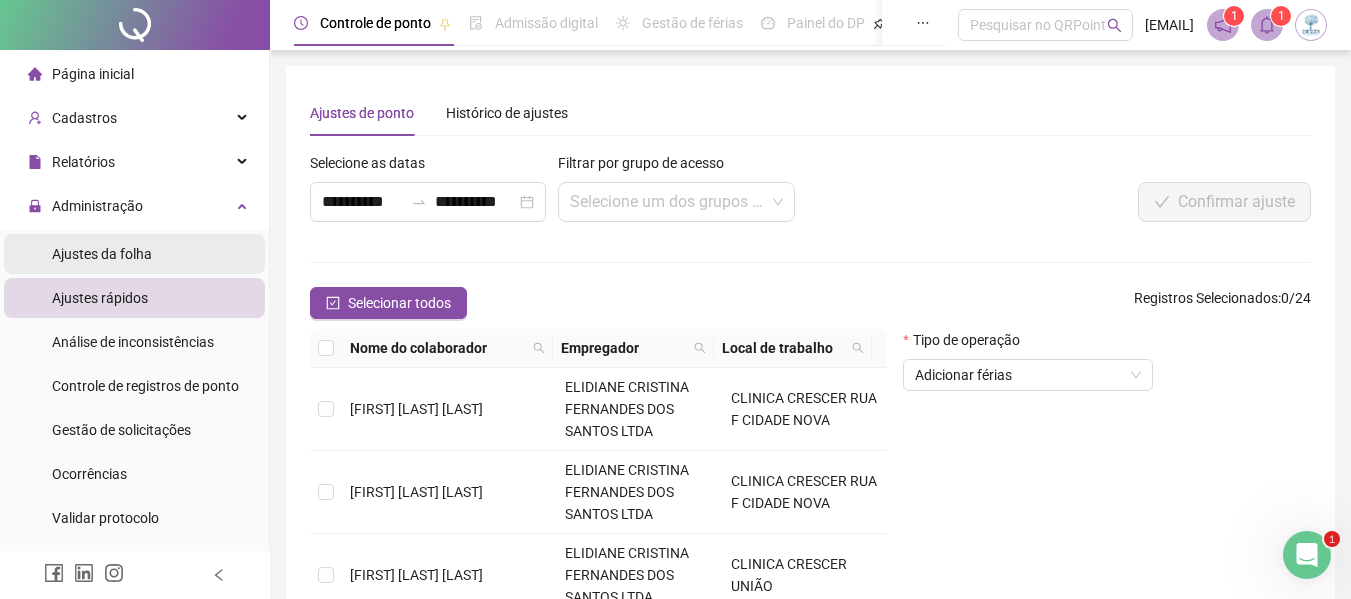 click on "Ajustes da folha" at bounding box center (102, 254) 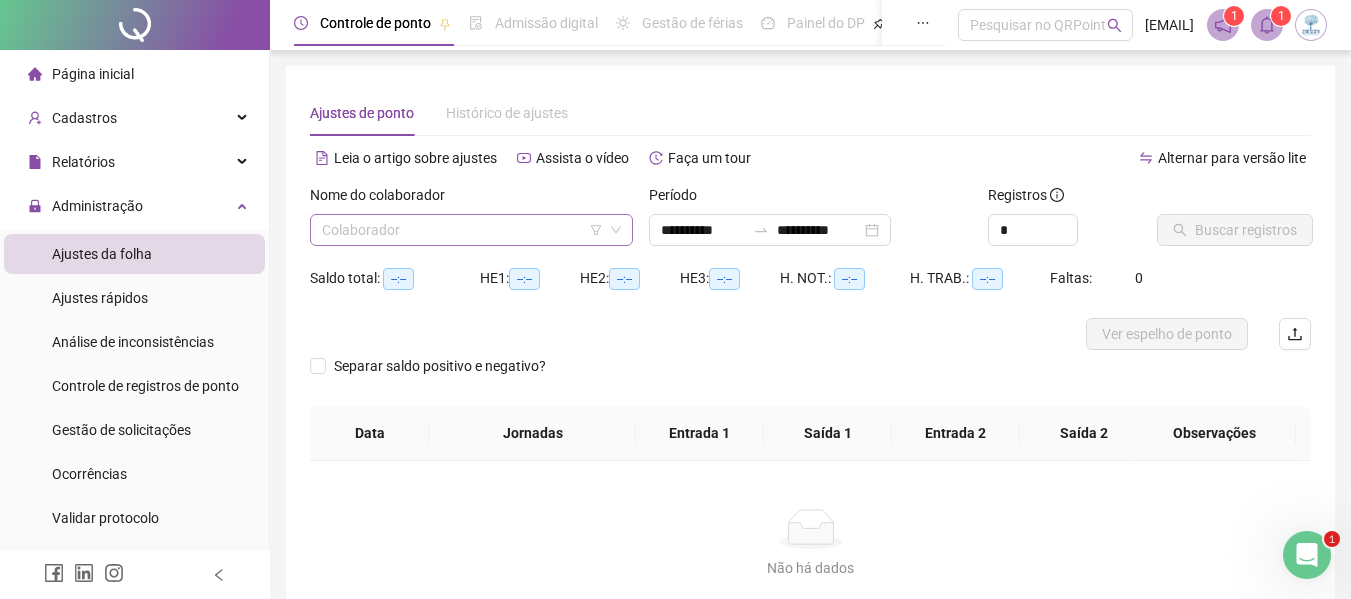 click at bounding box center (462, 230) 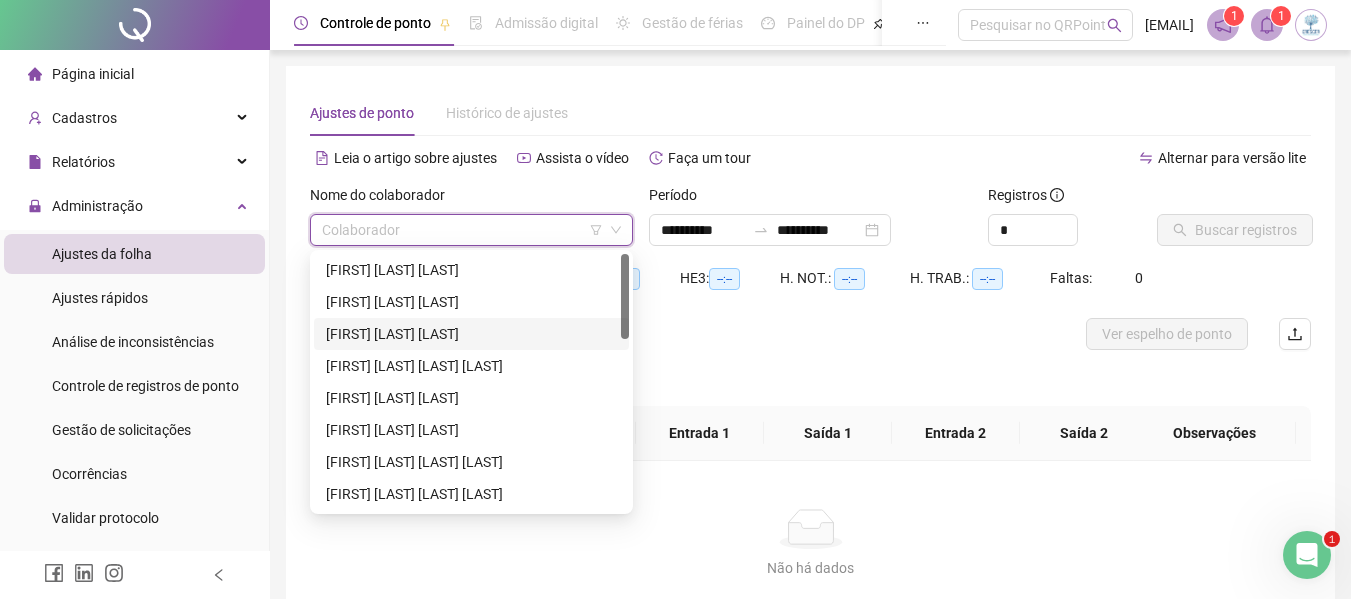 click on "[FIRST] [LAST] [LAST]" at bounding box center (471, 334) 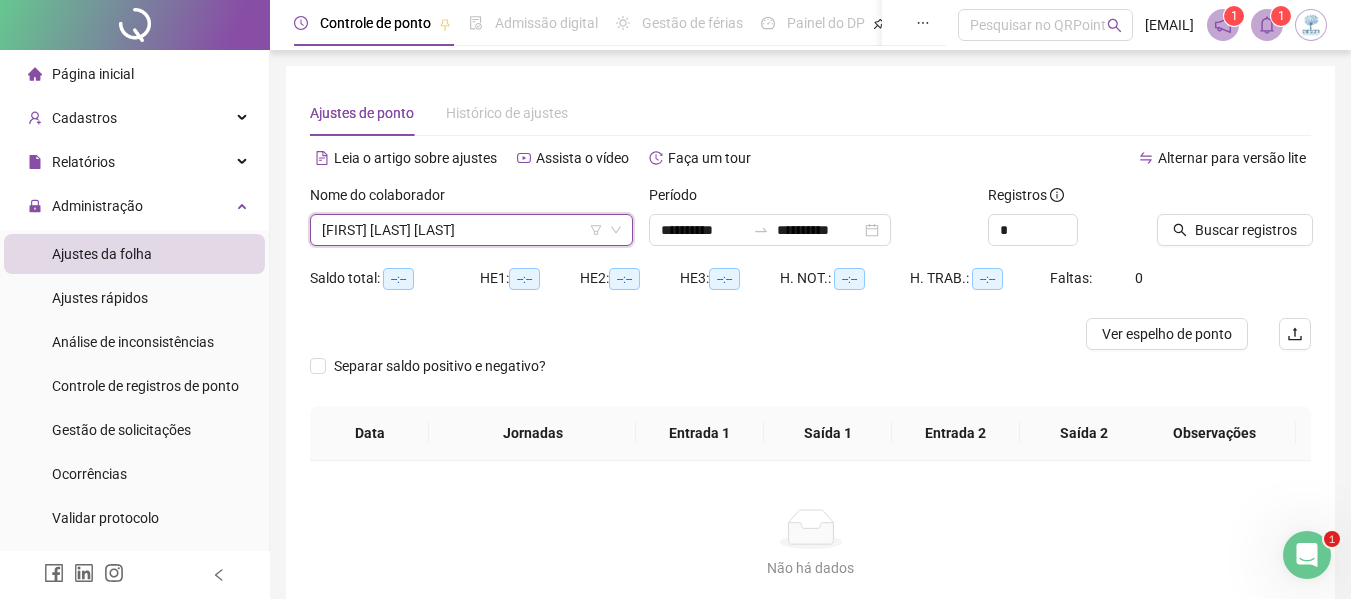 click on "Buscar registros" at bounding box center [1209, 215] 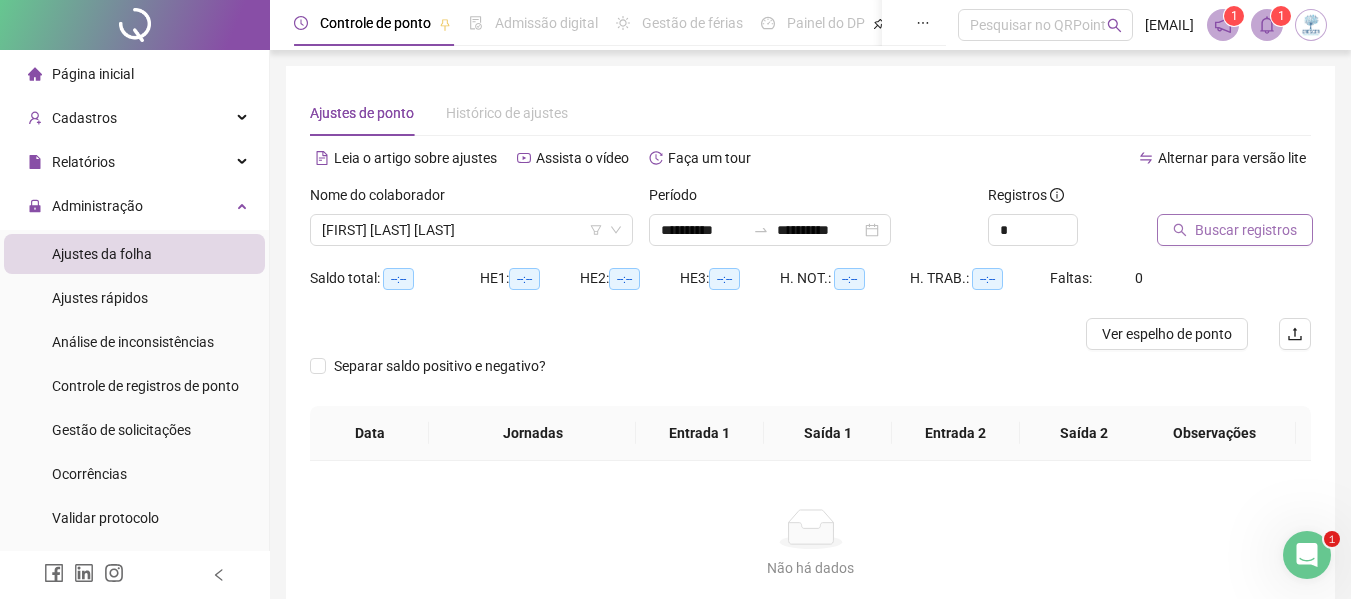 click on "Buscar registros" at bounding box center (1235, 230) 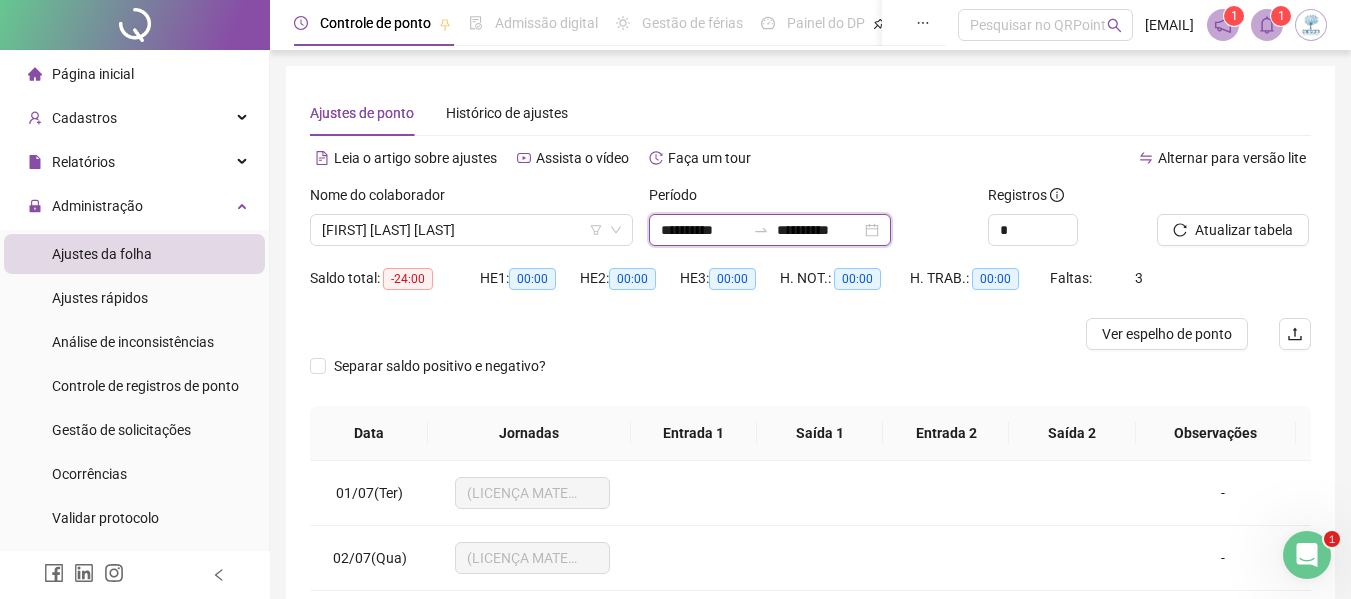 click on "**********" at bounding box center (703, 230) 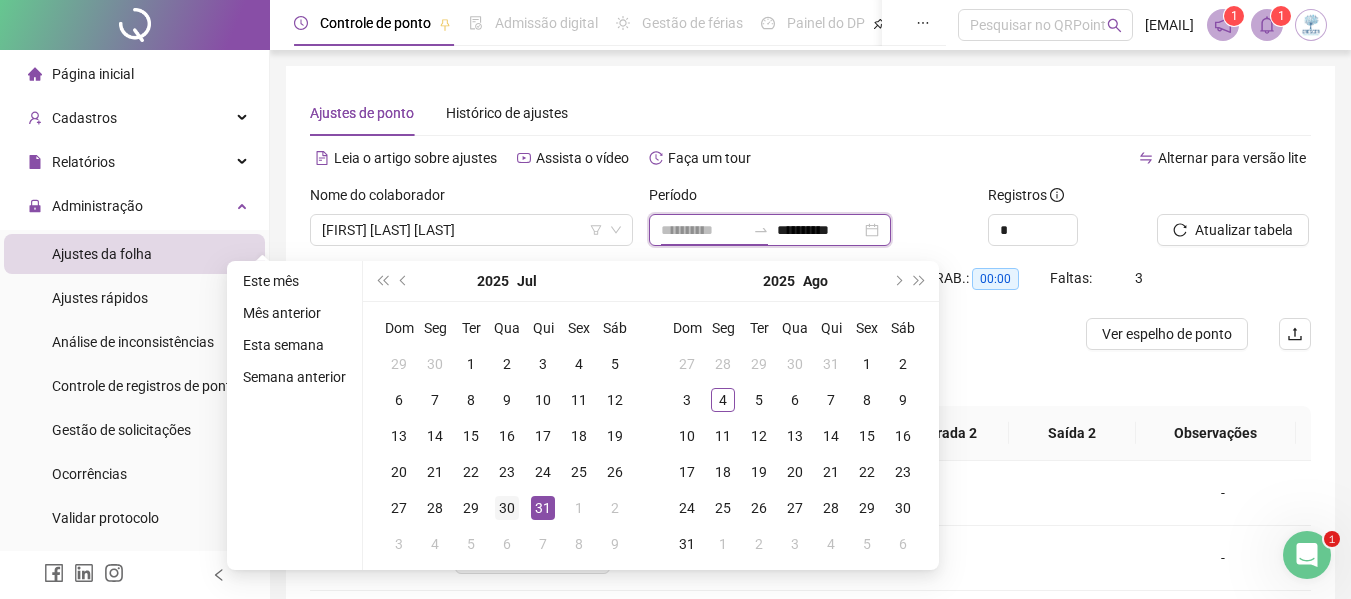 type on "**********" 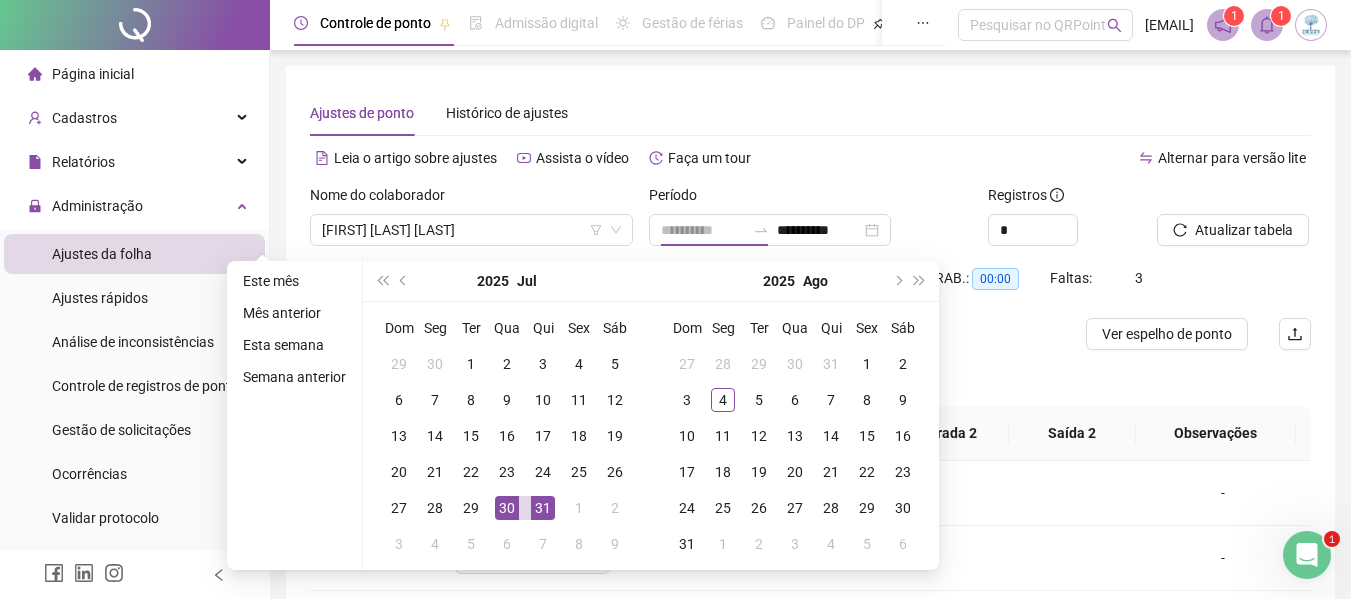 drag, startPoint x: 514, startPoint y: 510, endPoint x: 512, endPoint y: 493, distance: 17.117243 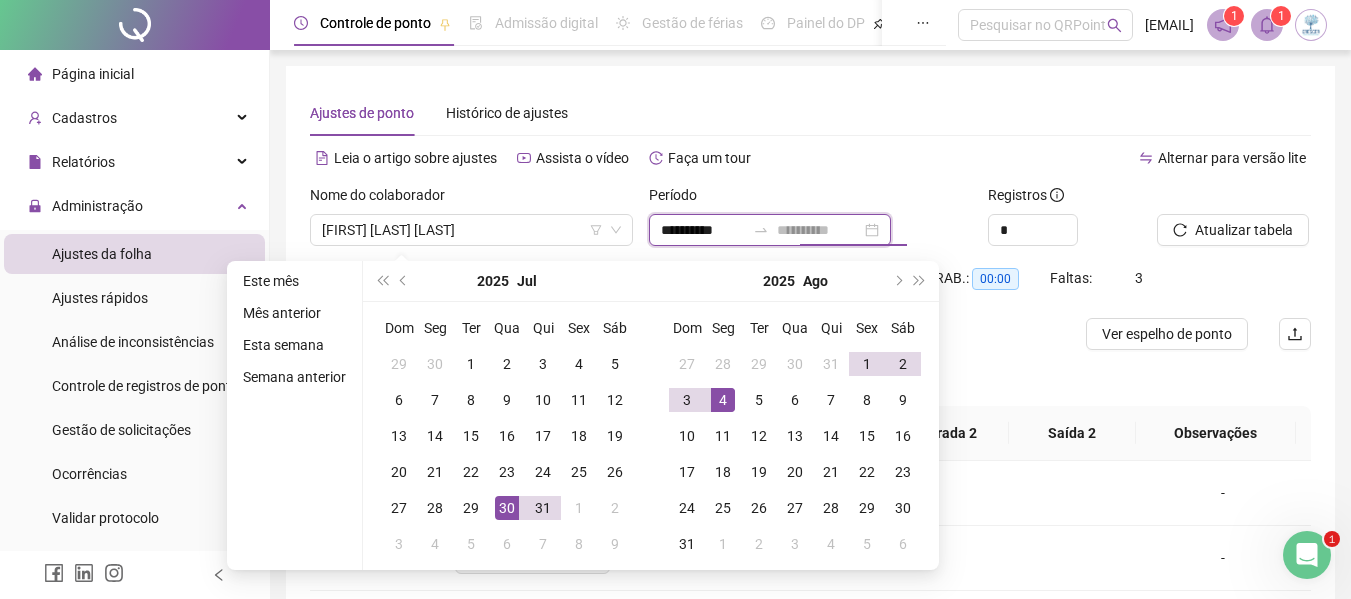 type on "**********" 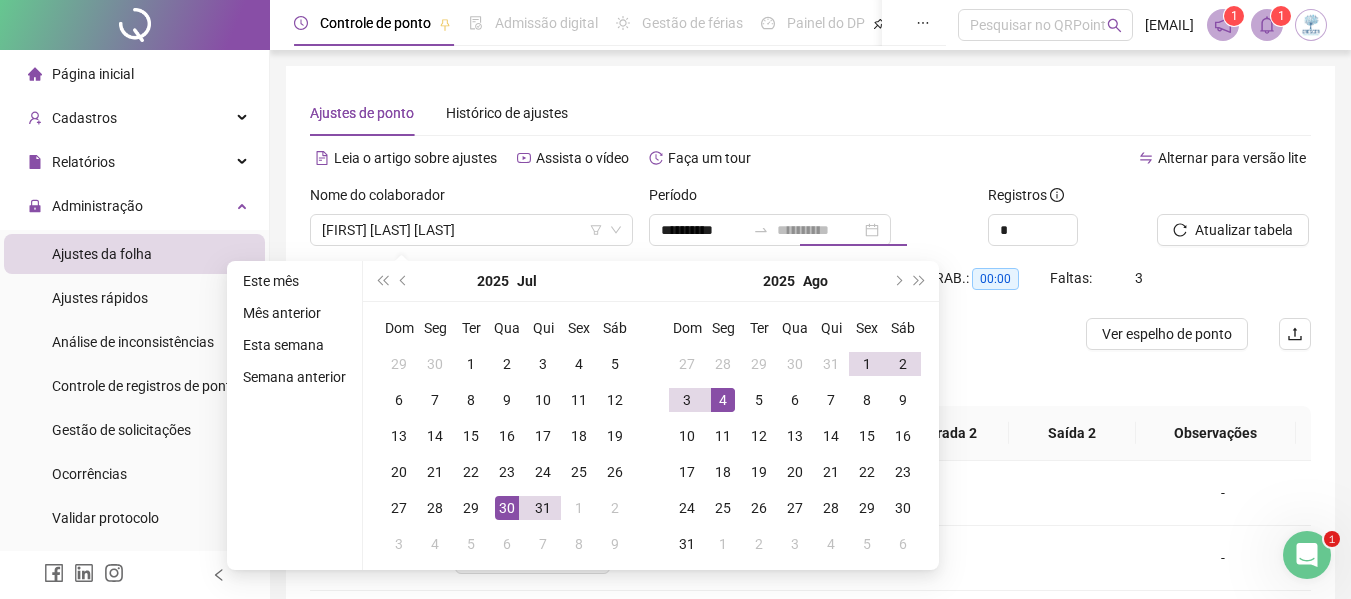 click on "4" at bounding box center (723, 400) 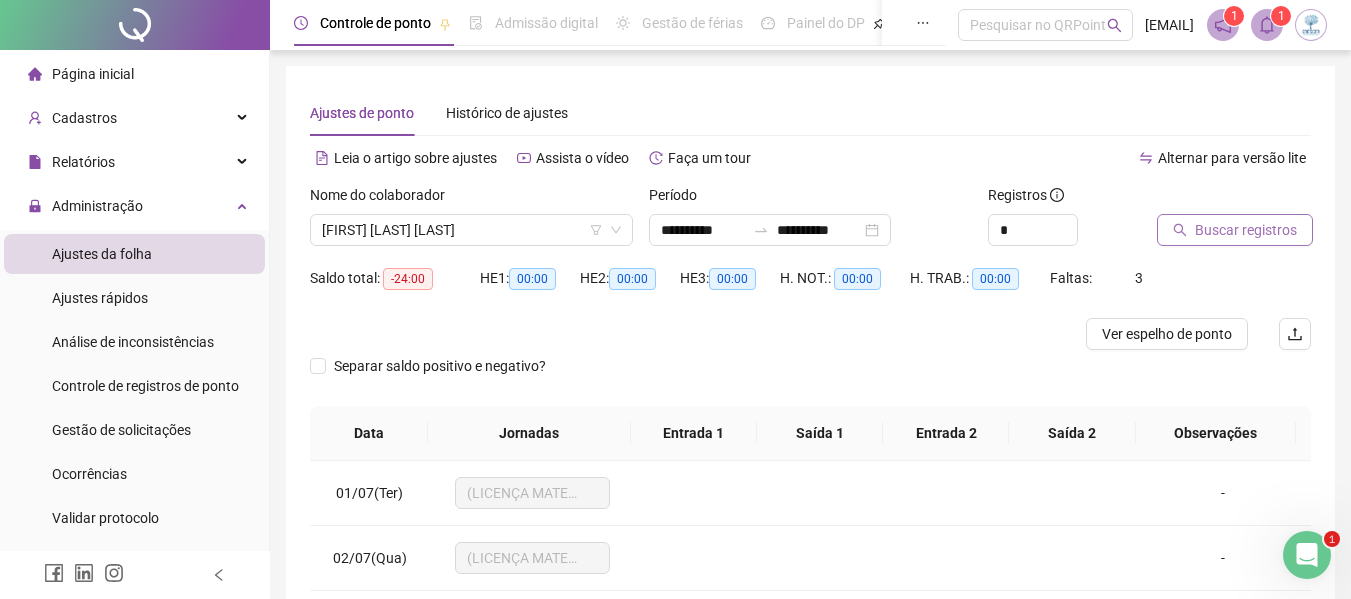 click on "Buscar registros" at bounding box center [1235, 230] 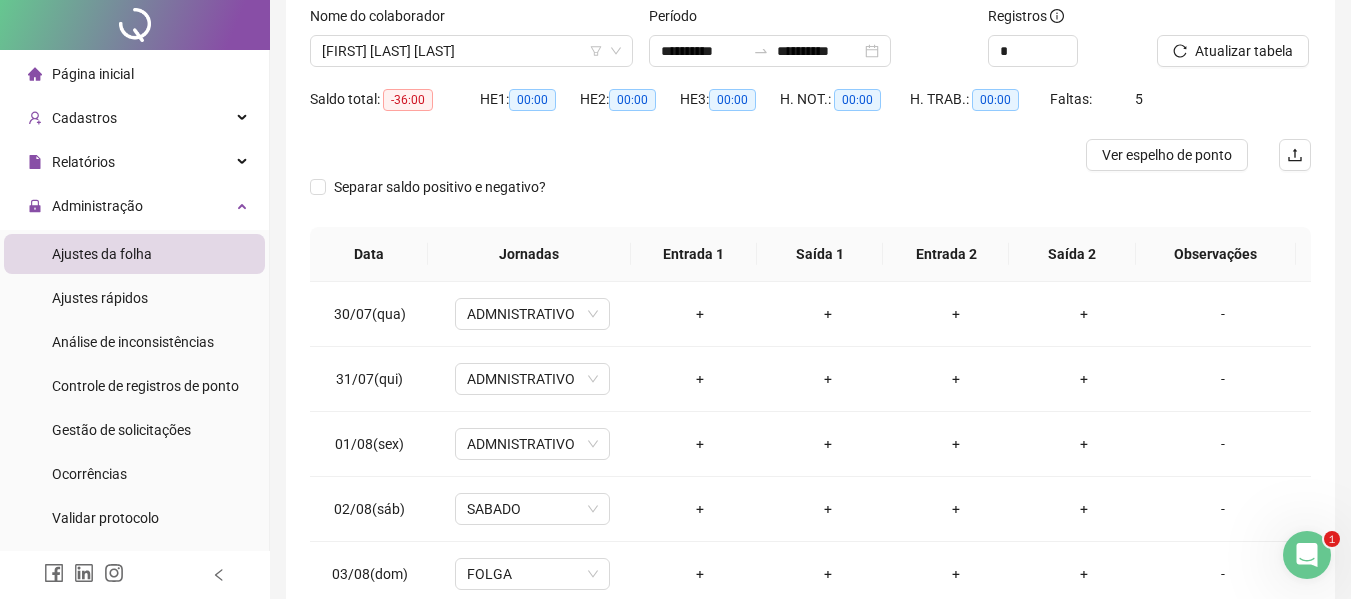 scroll, scrollTop: 0, scrollLeft: 0, axis: both 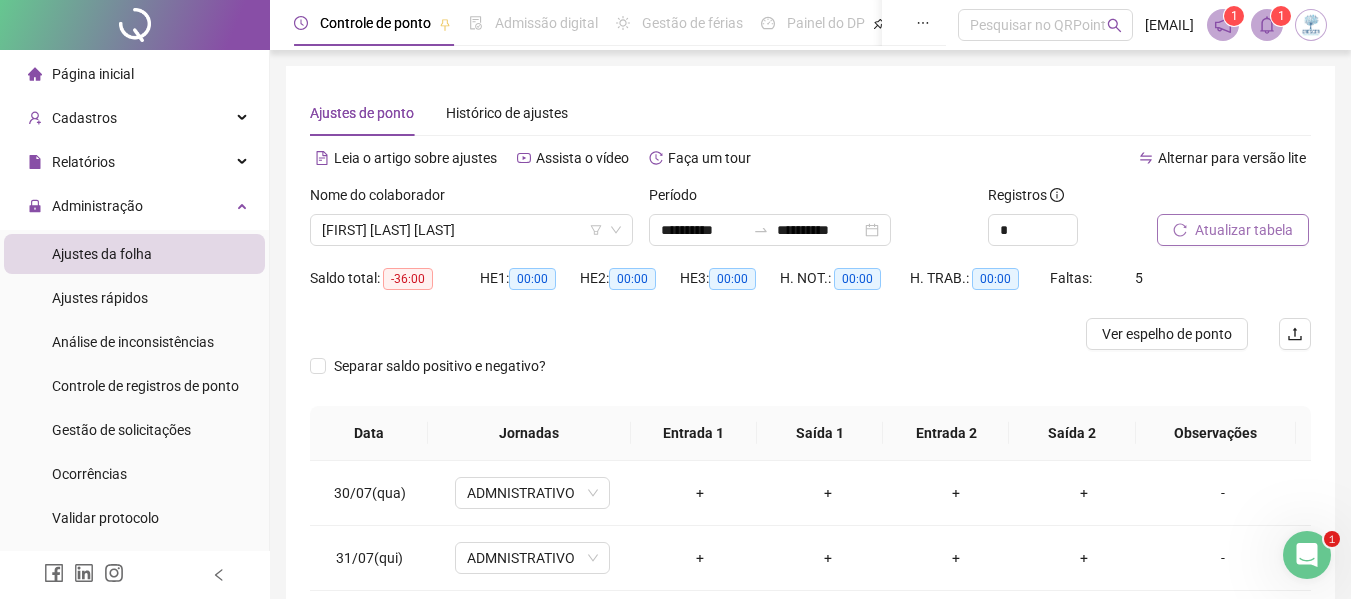 click on "Atualizar tabela" at bounding box center [1233, 230] 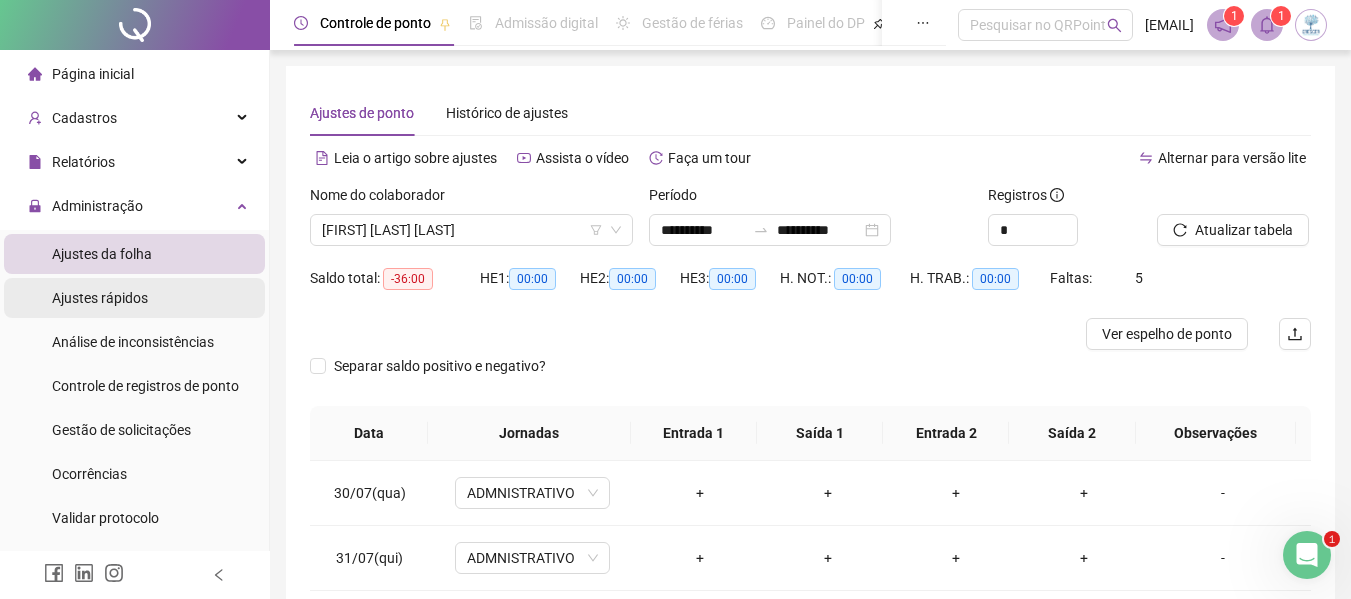 click on "Ajustes rápidos" at bounding box center (100, 298) 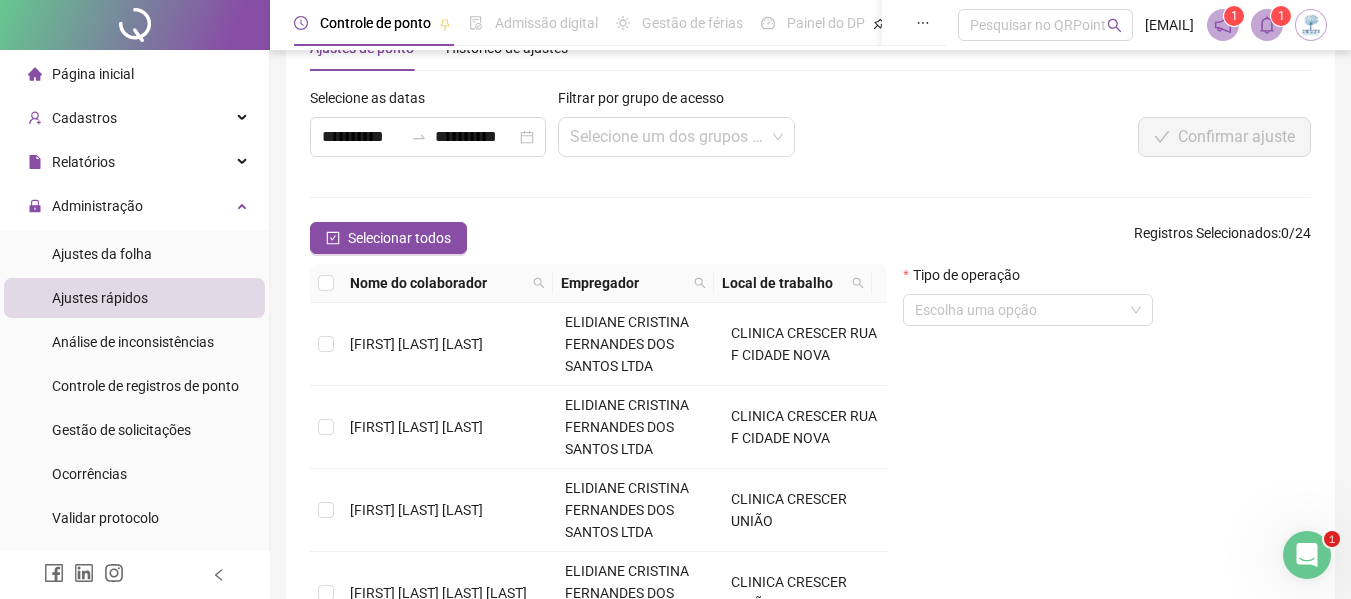 scroll, scrollTop: 100, scrollLeft: 0, axis: vertical 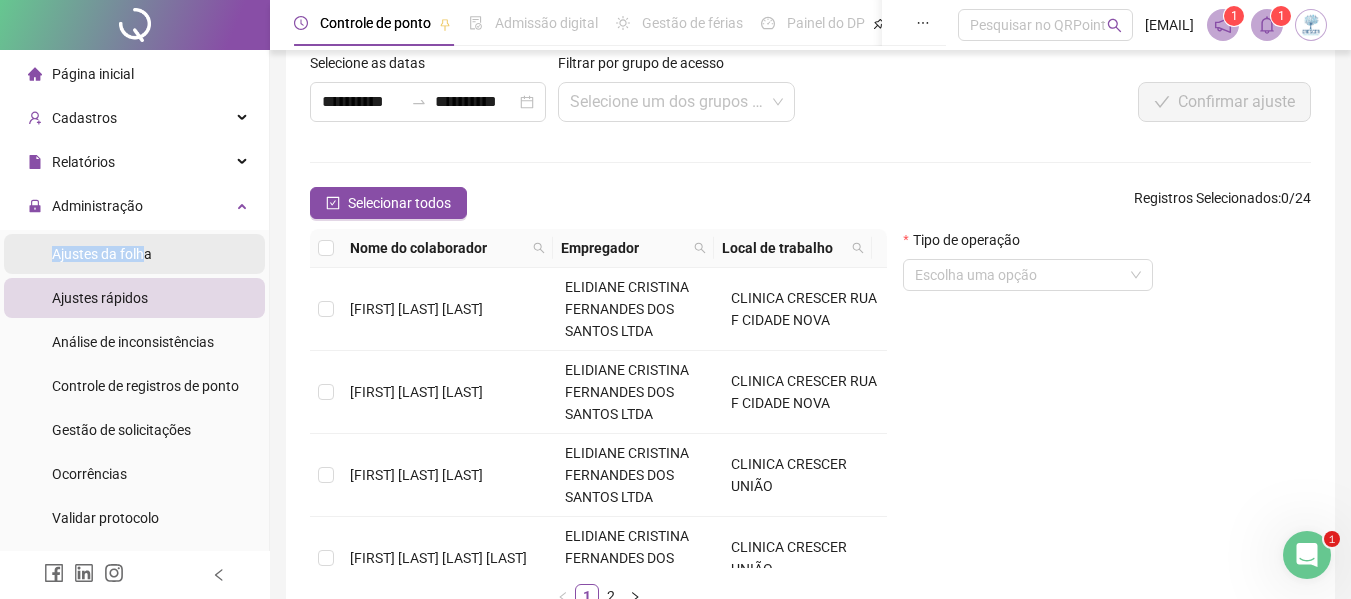 drag, startPoint x: 140, startPoint y: 244, endPoint x: 172, endPoint y: 240, distance: 32.24903 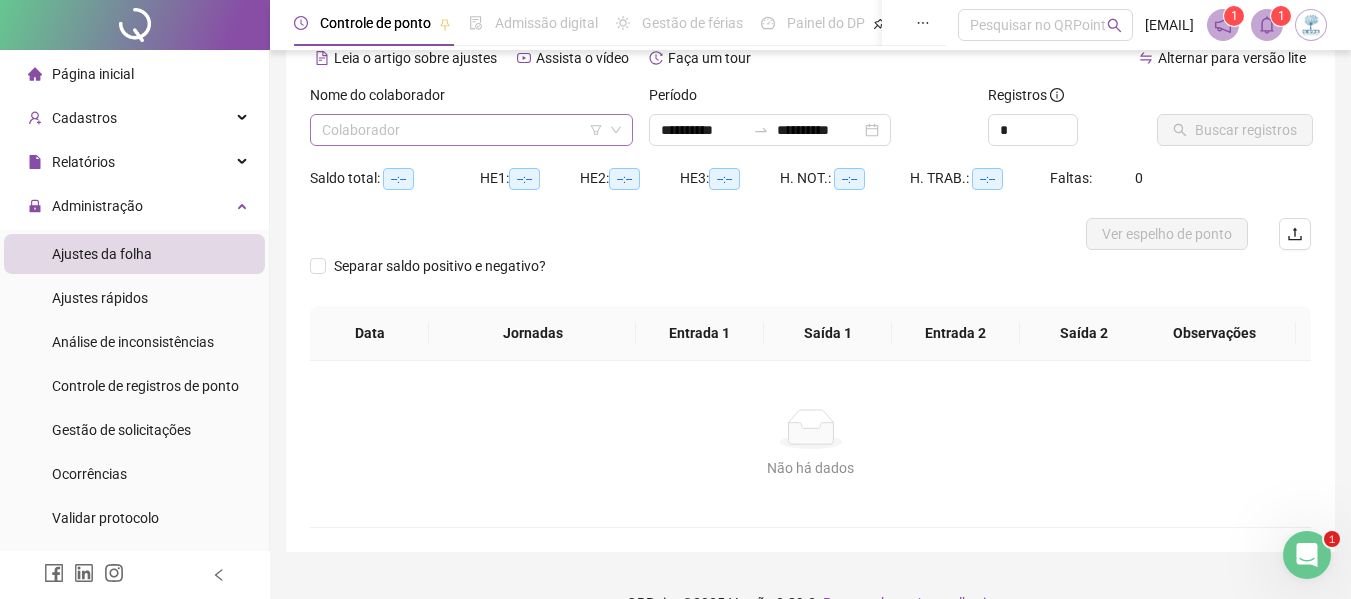 click at bounding box center (462, 130) 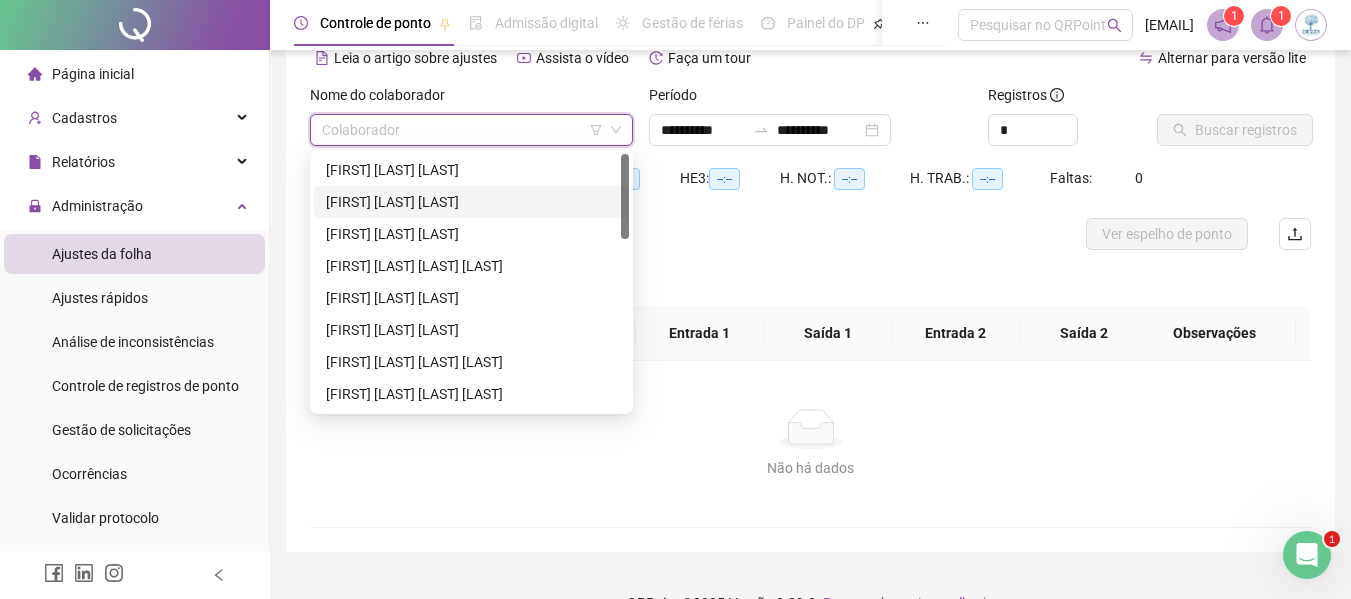 click on "[FIRST] [LAST] [LAST]" at bounding box center (471, 202) 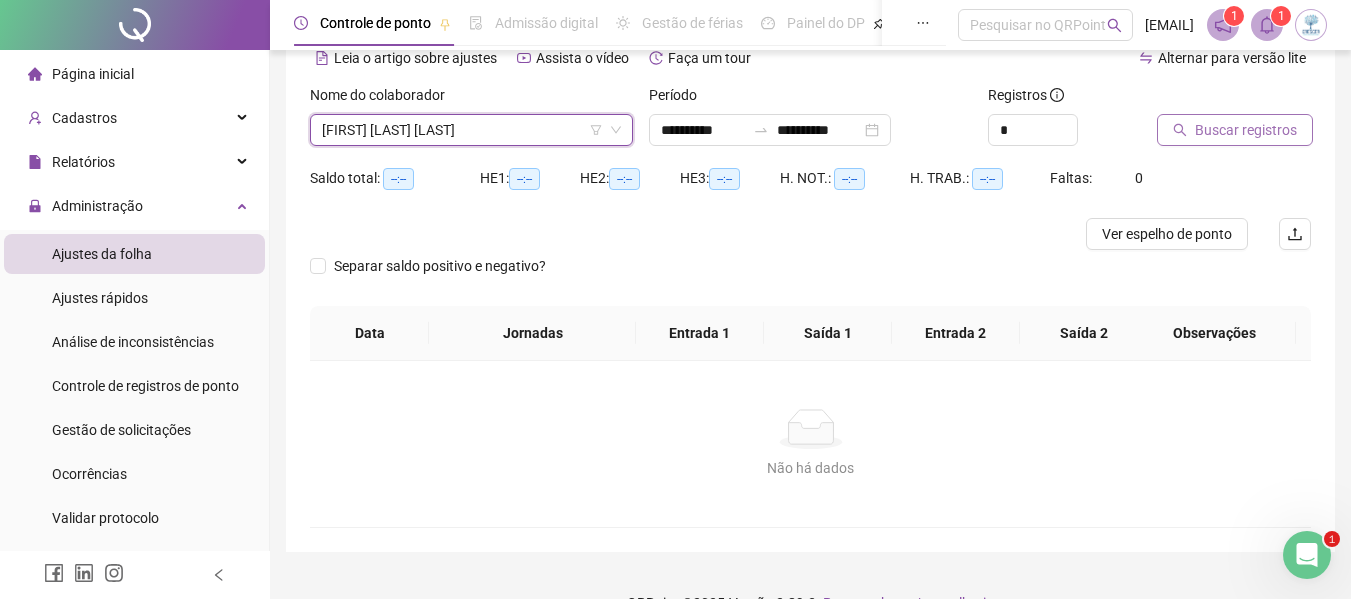 click on "Buscar registros" at bounding box center (1246, 130) 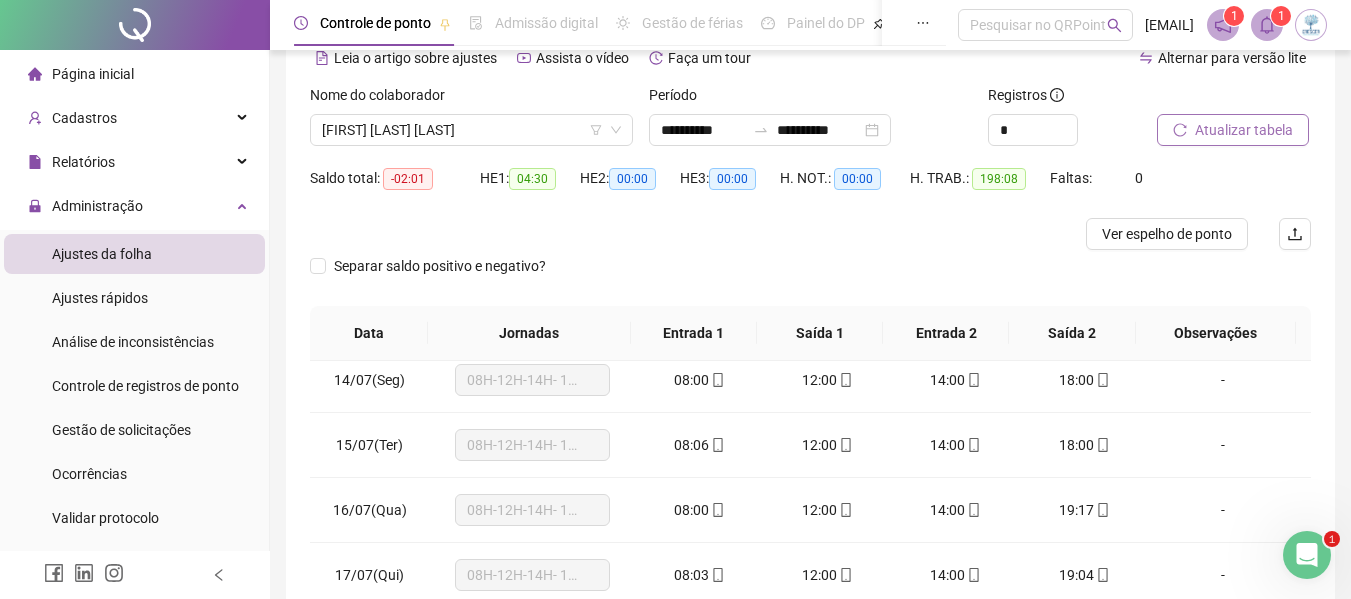scroll, scrollTop: 1200, scrollLeft: 0, axis: vertical 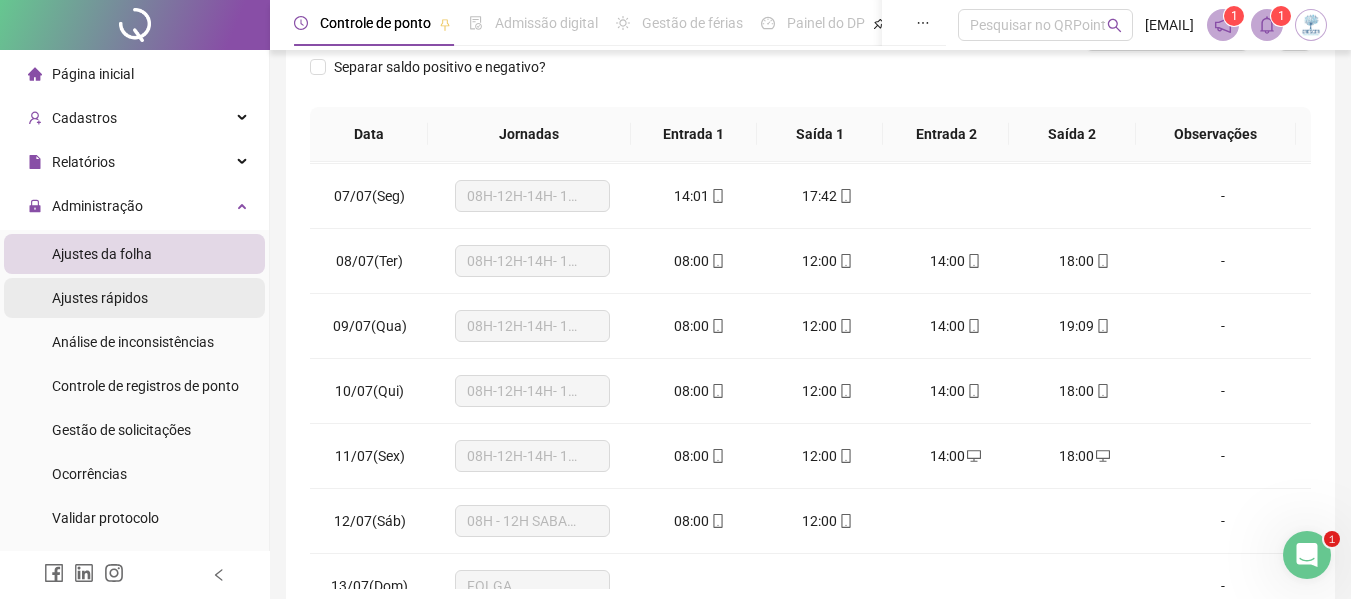 click on "Ajustes rápidos" at bounding box center [100, 298] 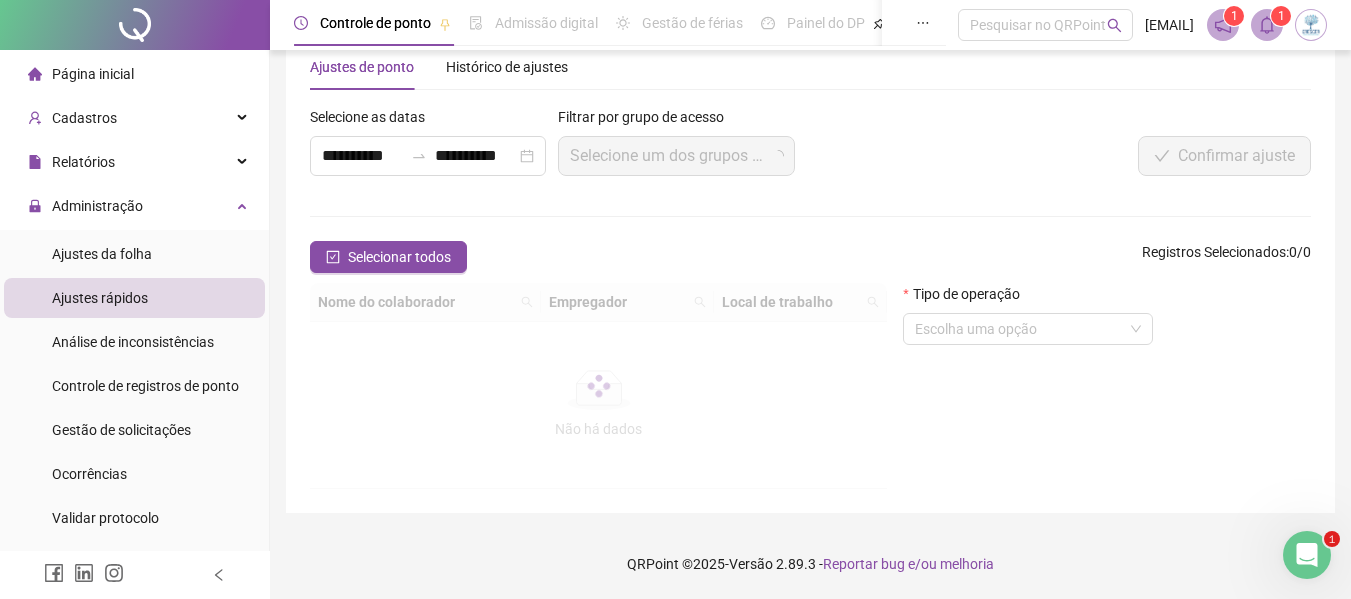 scroll, scrollTop: 235, scrollLeft: 0, axis: vertical 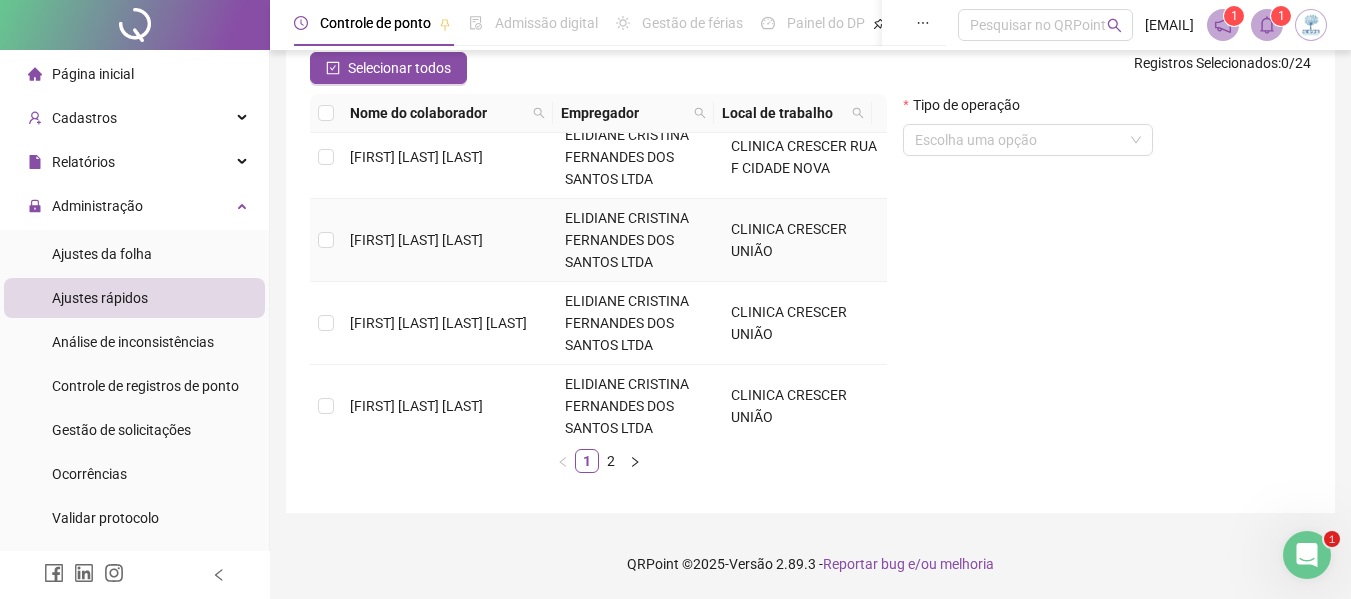 click on "[FIRST] [LAST] [LAST]" at bounding box center [449, 240] 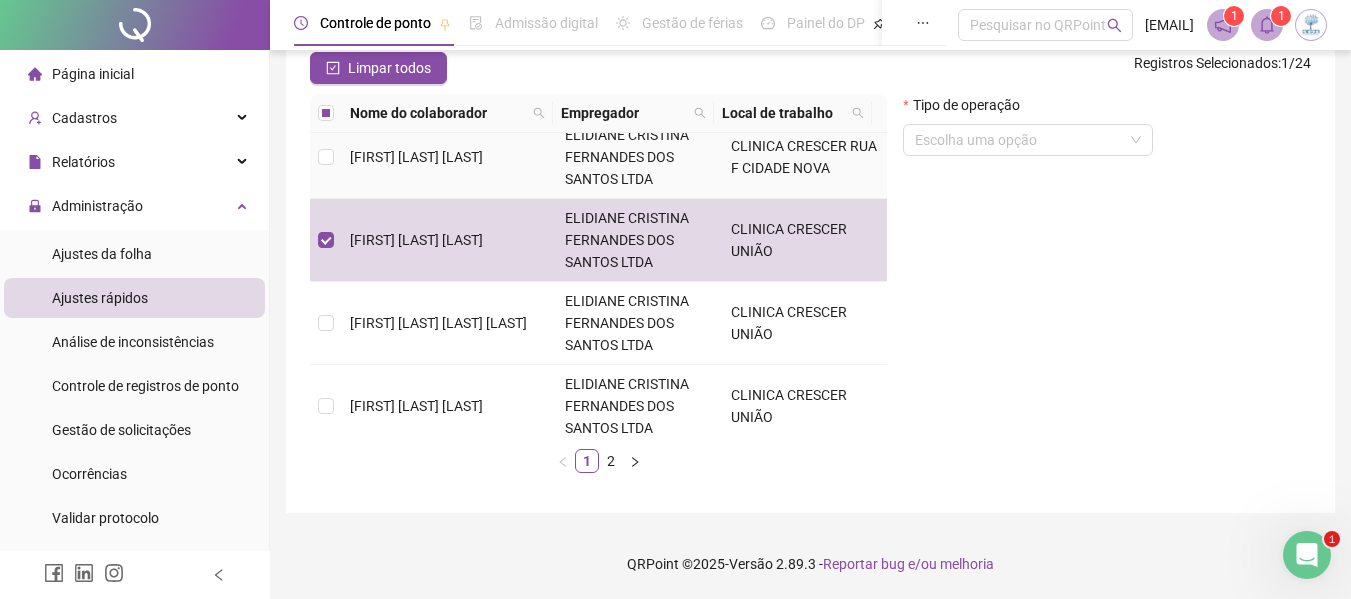 scroll, scrollTop: 0, scrollLeft: 0, axis: both 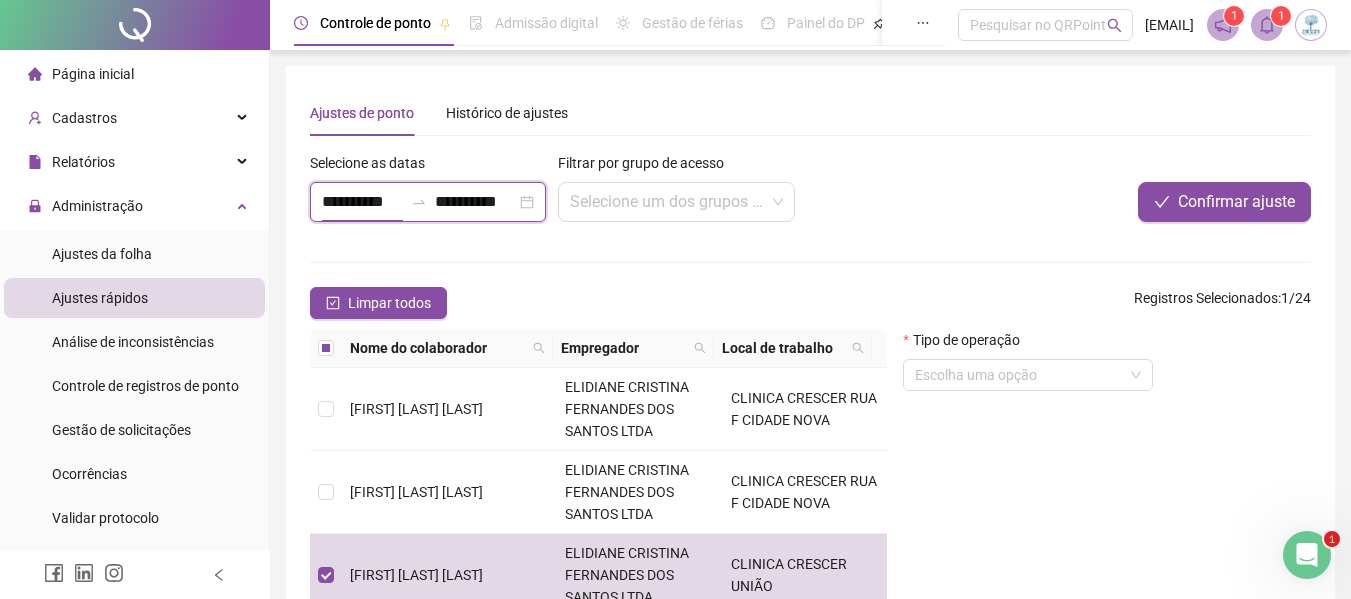 click on "**********" at bounding box center (362, 202) 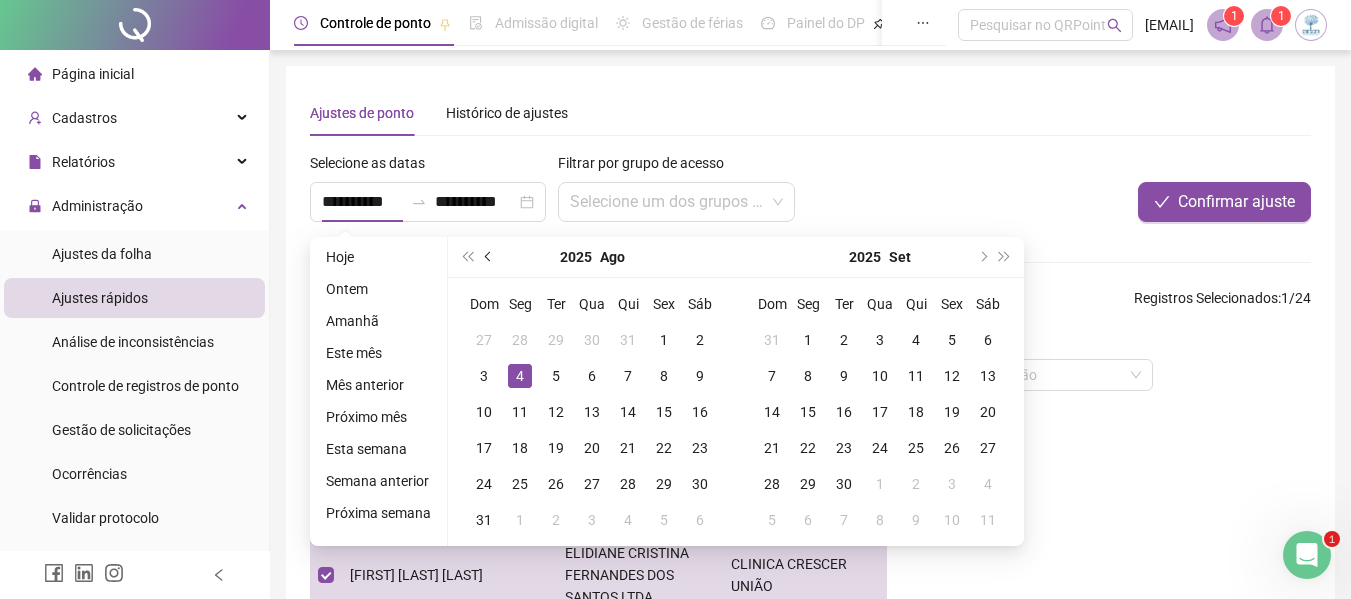 click at bounding box center [490, 257] 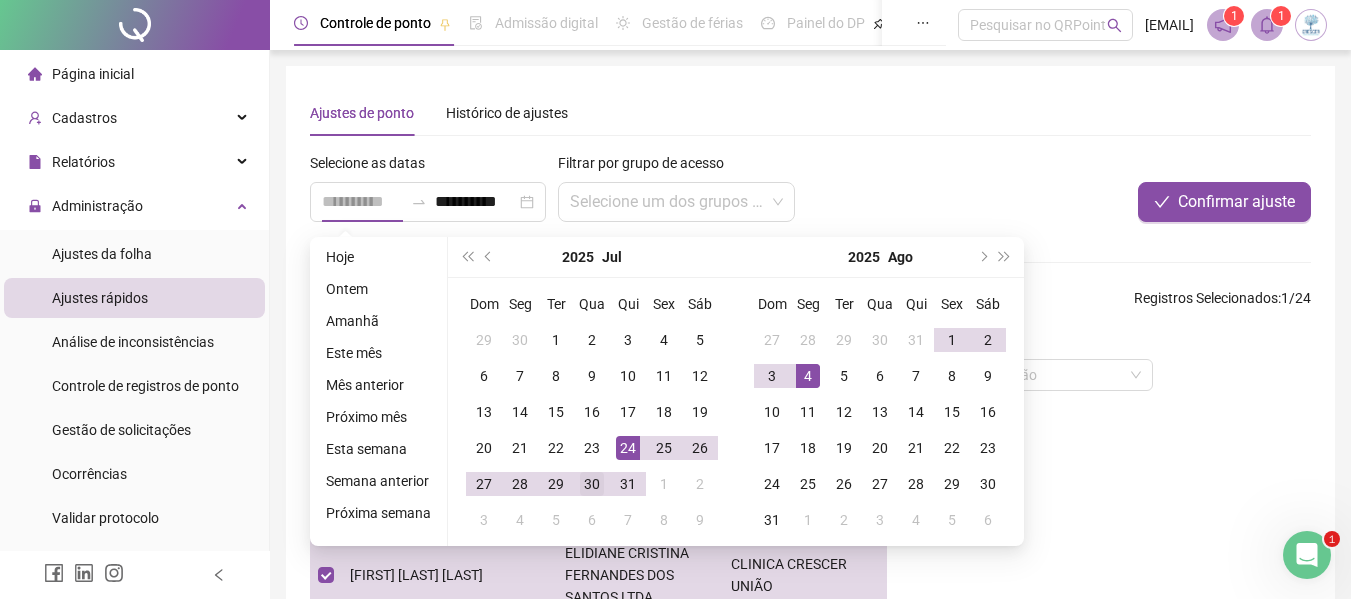 type on "**********" 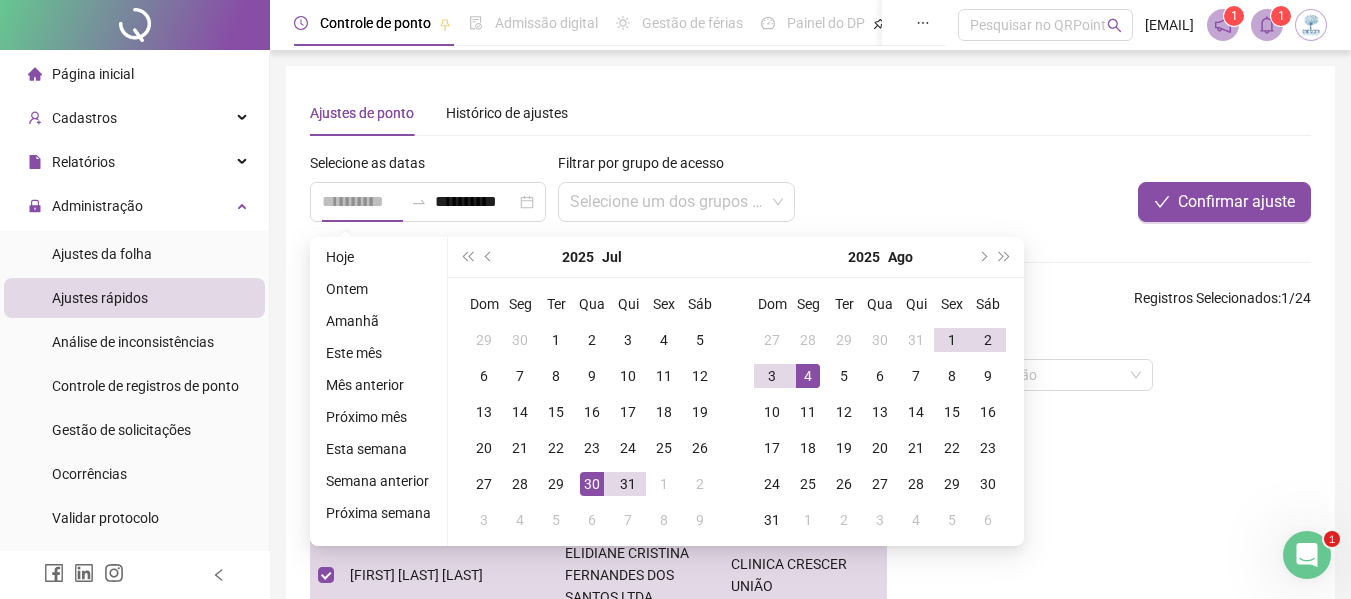 click on "30" at bounding box center [592, 484] 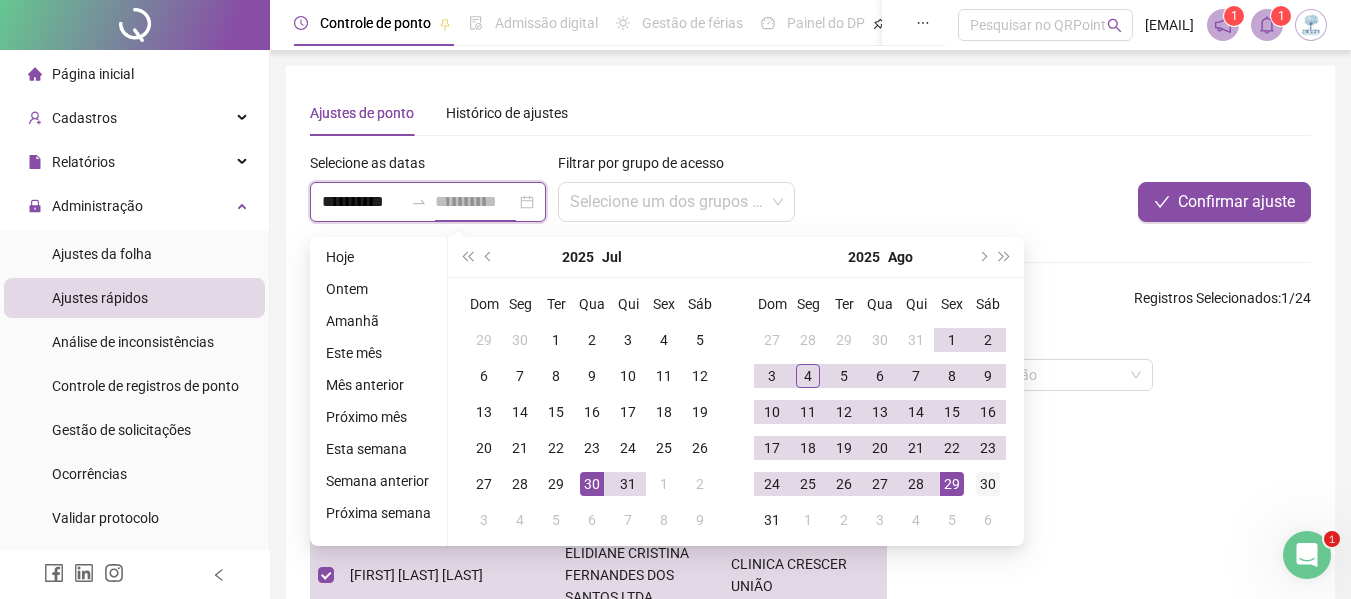type on "**********" 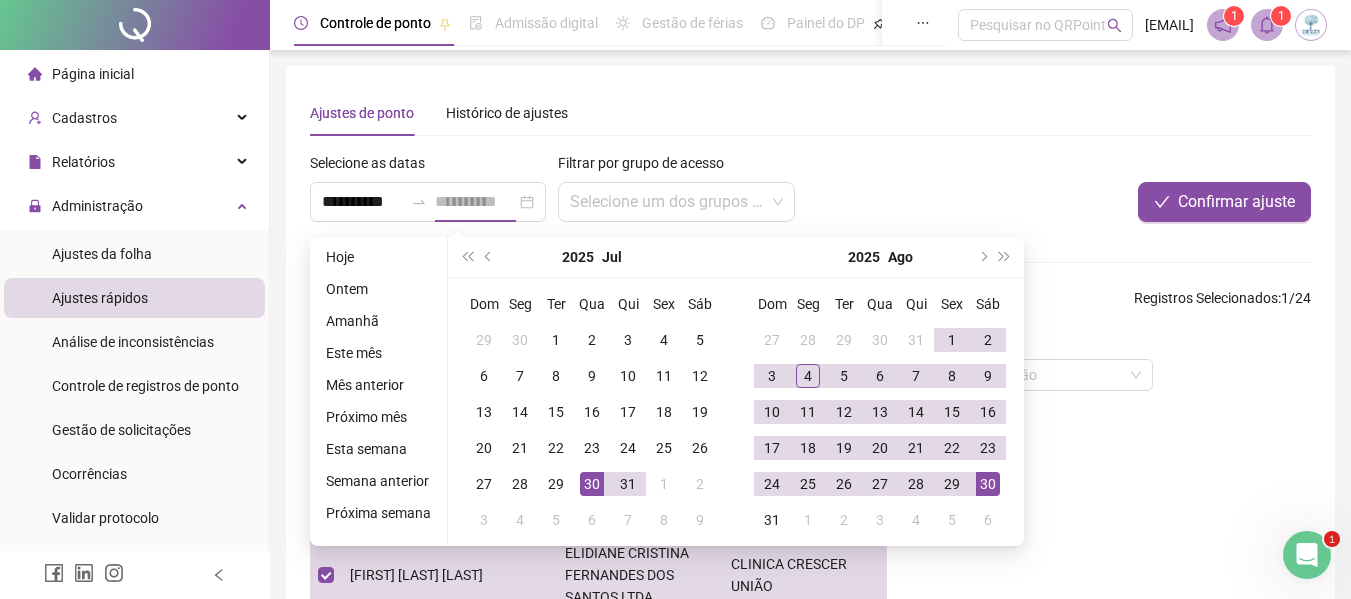 click on "30" at bounding box center (988, 484) 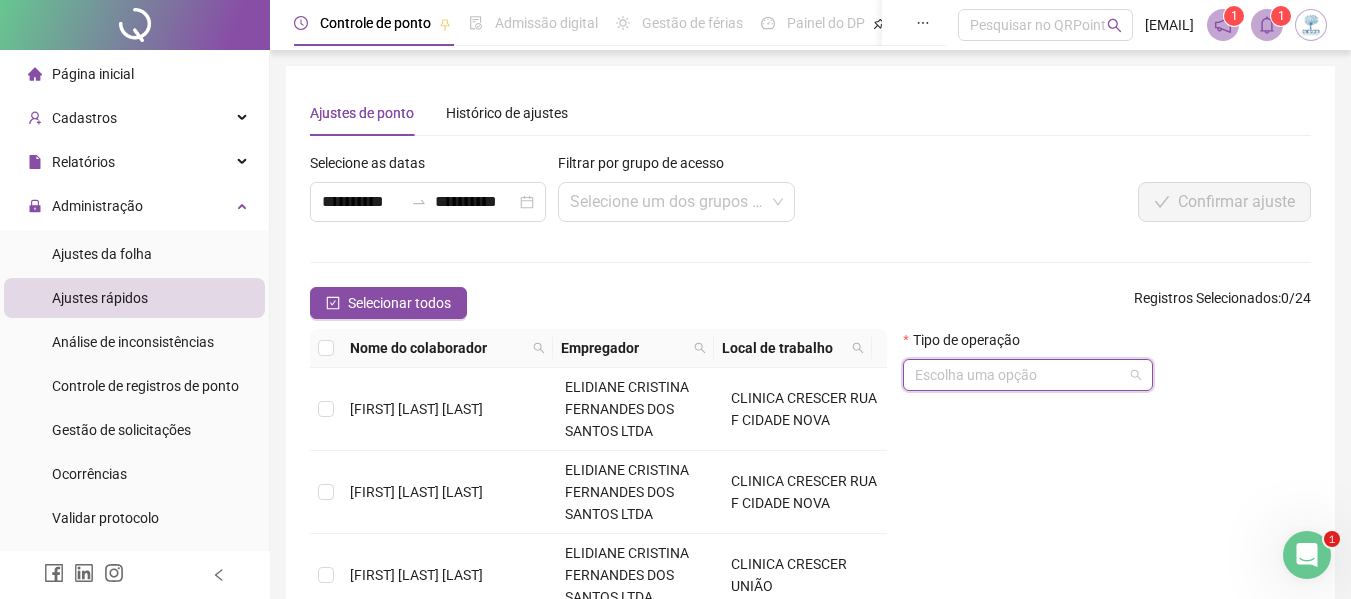 click at bounding box center [1019, 375] 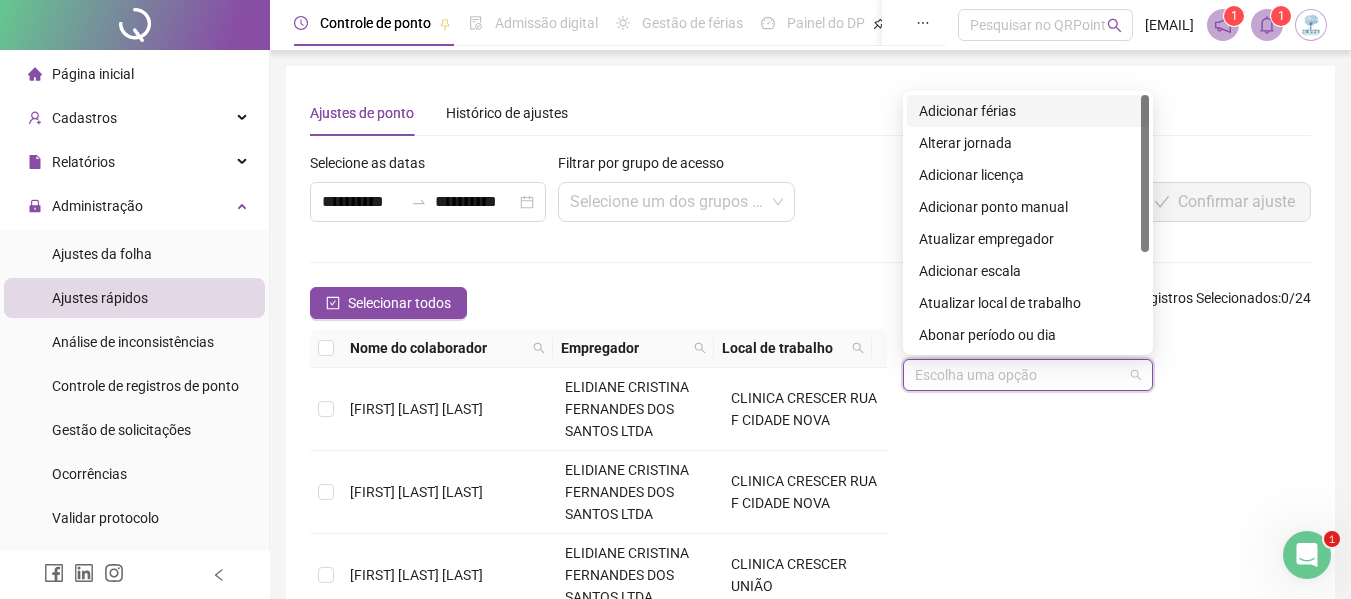 click on "Adicionar férias" at bounding box center [1028, 111] 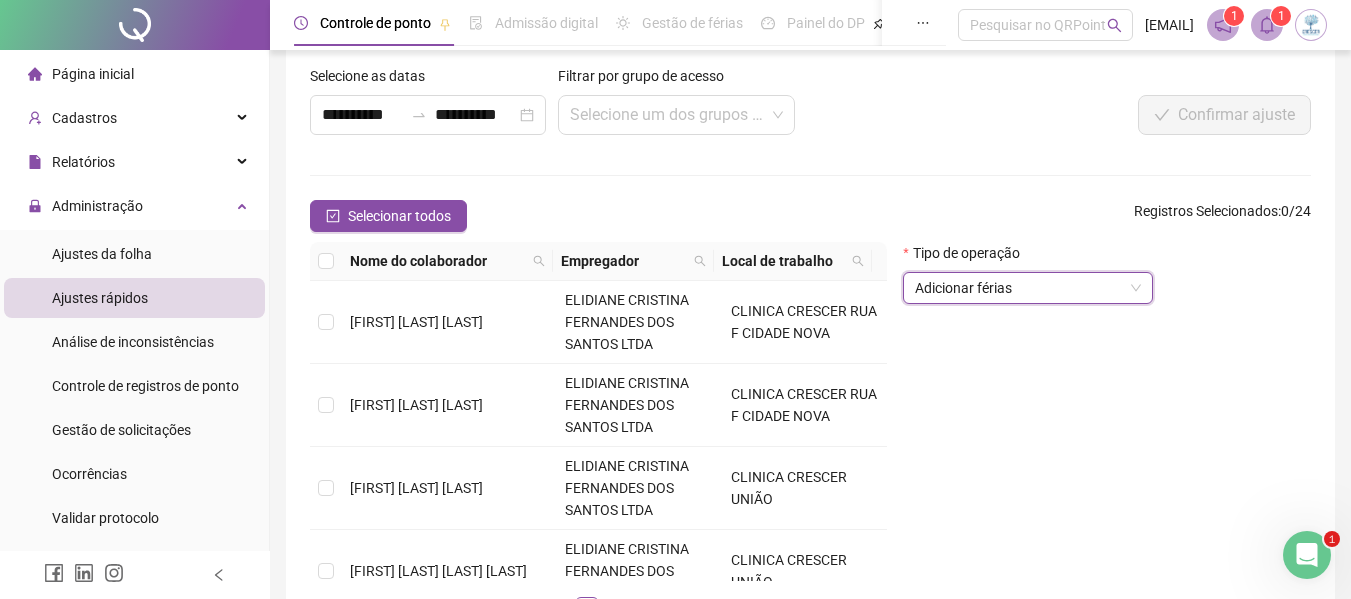 scroll, scrollTop: 200, scrollLeft: 0, axis: vertical 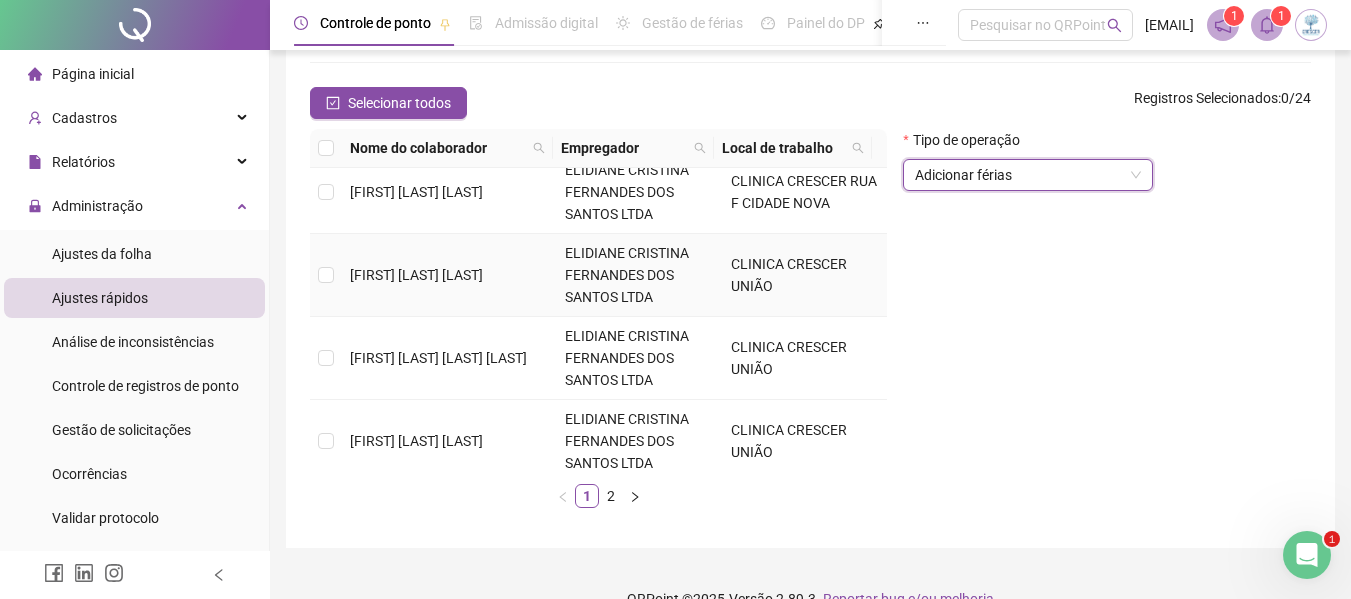 click on "[FIRST] [LAST] [LAST]" at bounding box center (449, 275) 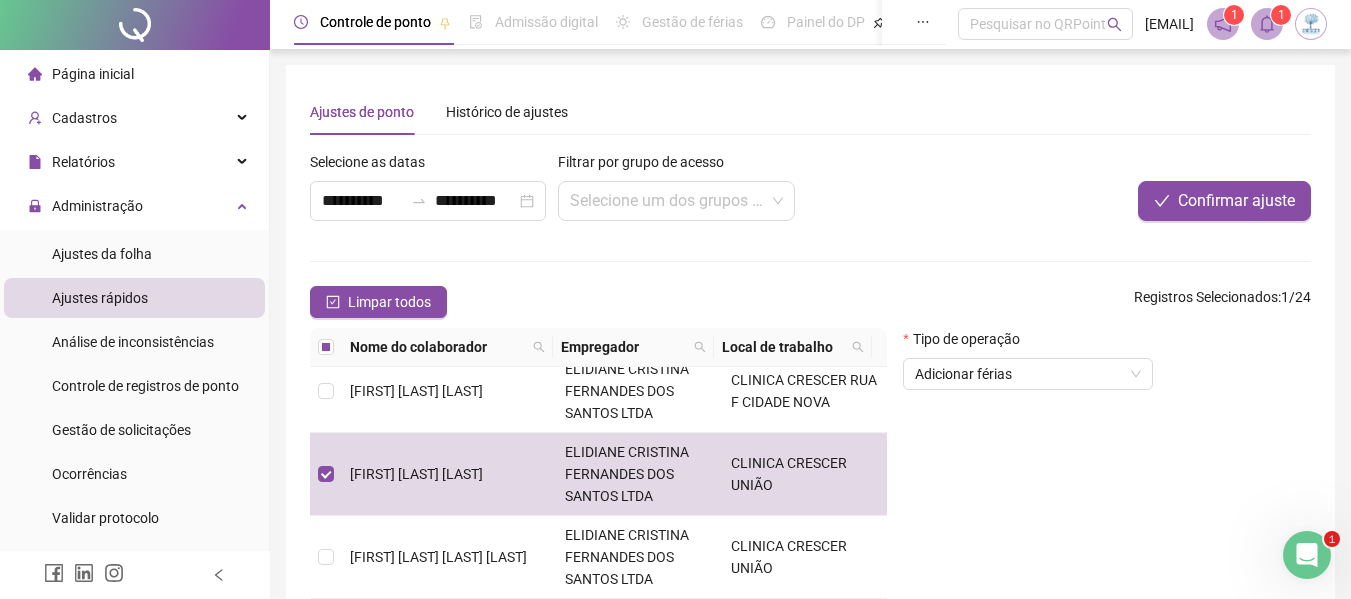 scroll, scrollTop: 0, scrollLeft: 0, axis: both 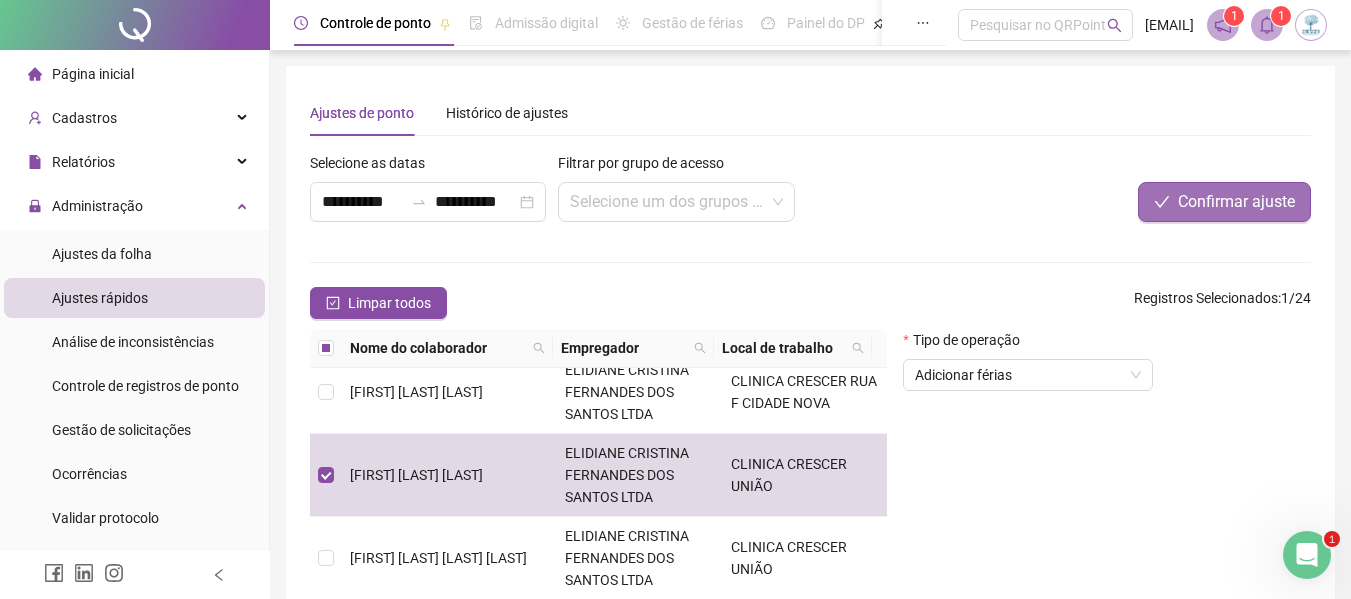 click on "Confirmar ajuste" at bounding box center (1236, 202) 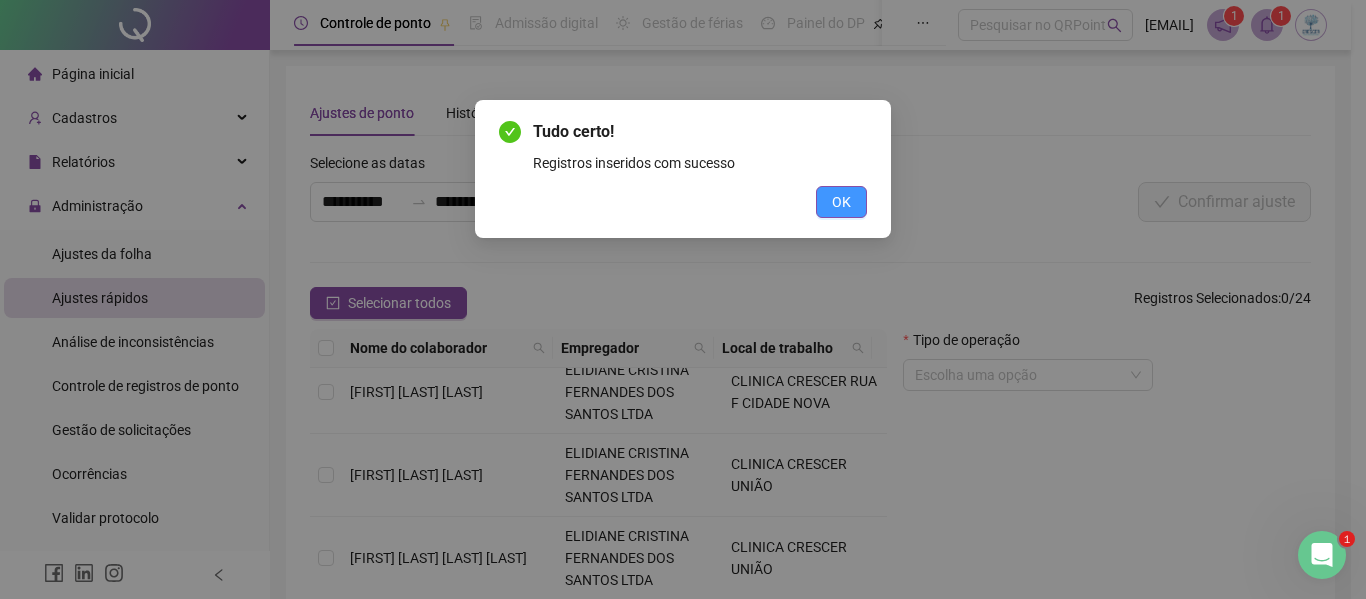 click on "OK" at bounding box center [841, 202] 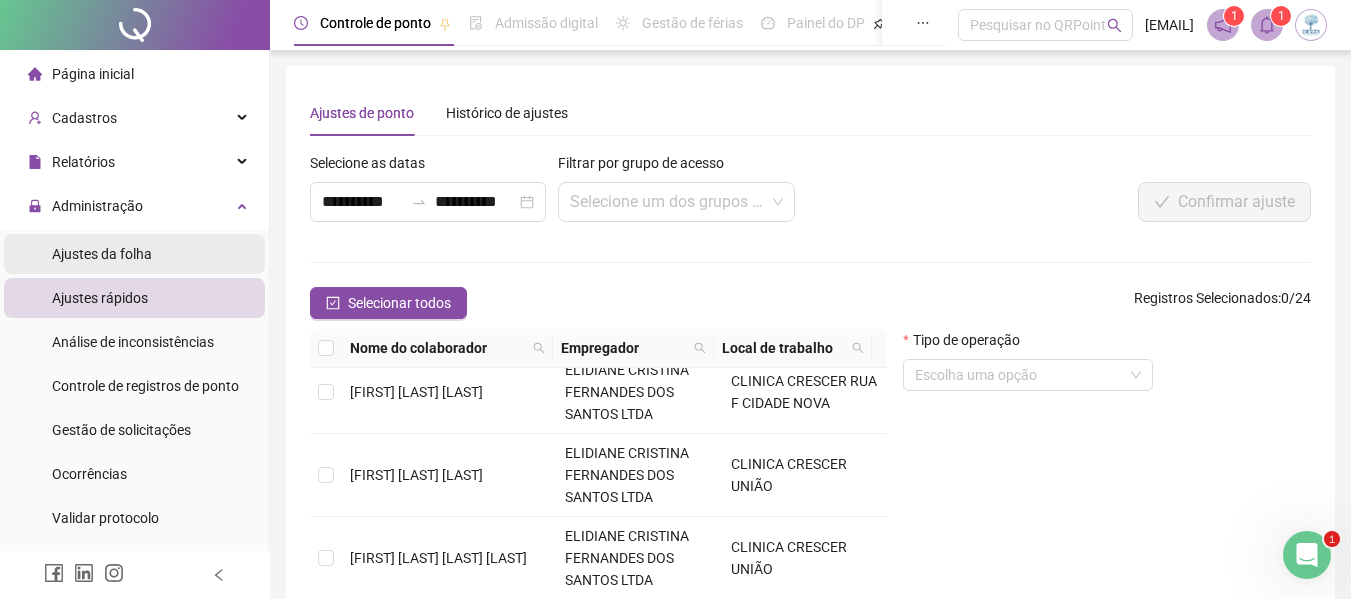 click on "Ajustes da folha" at bounding box center [134, 254] 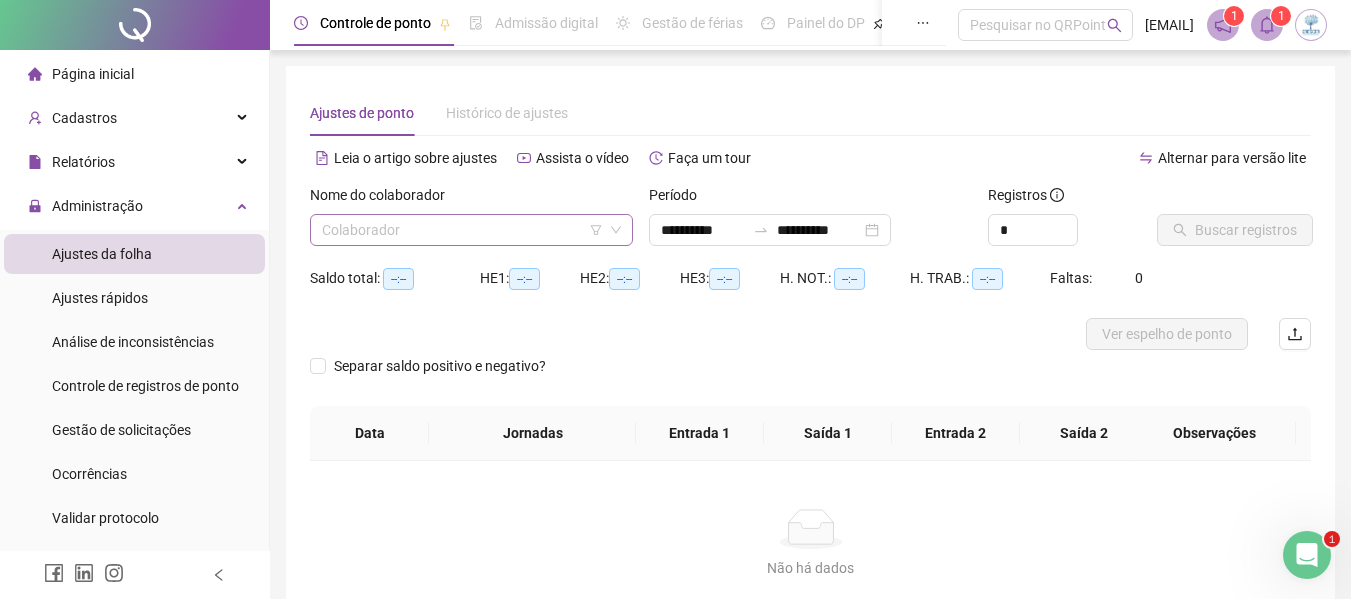 click at bounding box center (462, 230) 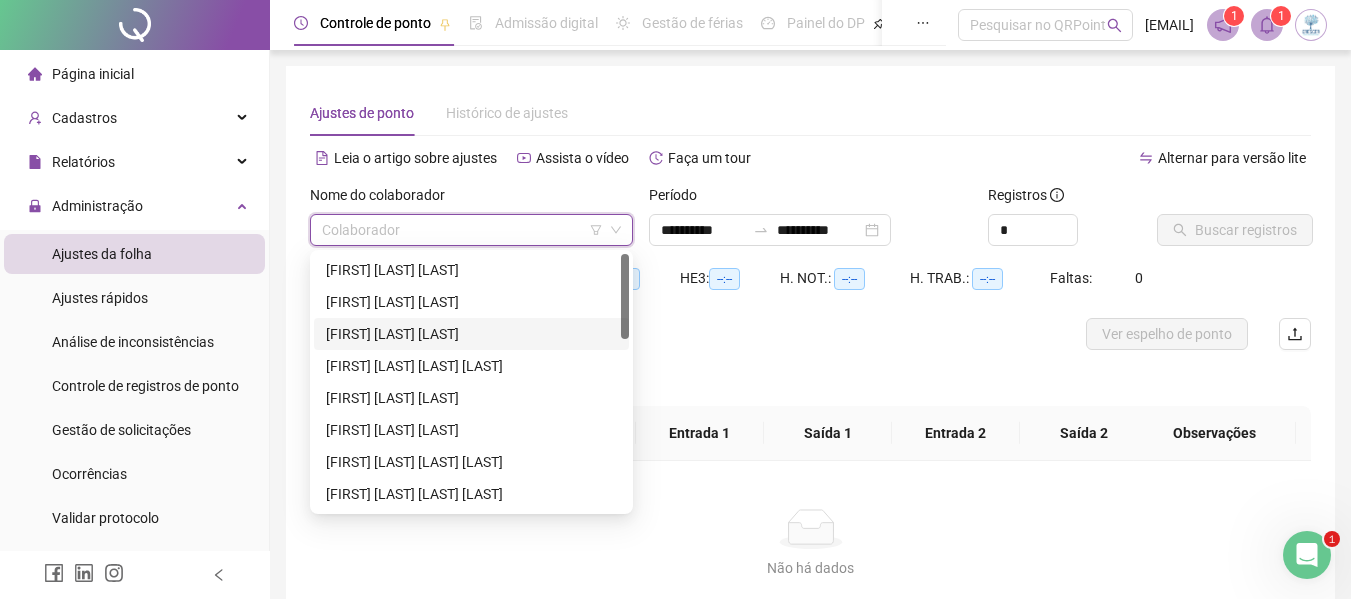 click on "[FIRST] [LAST] [LAST]" at bounding box center [471, 334] 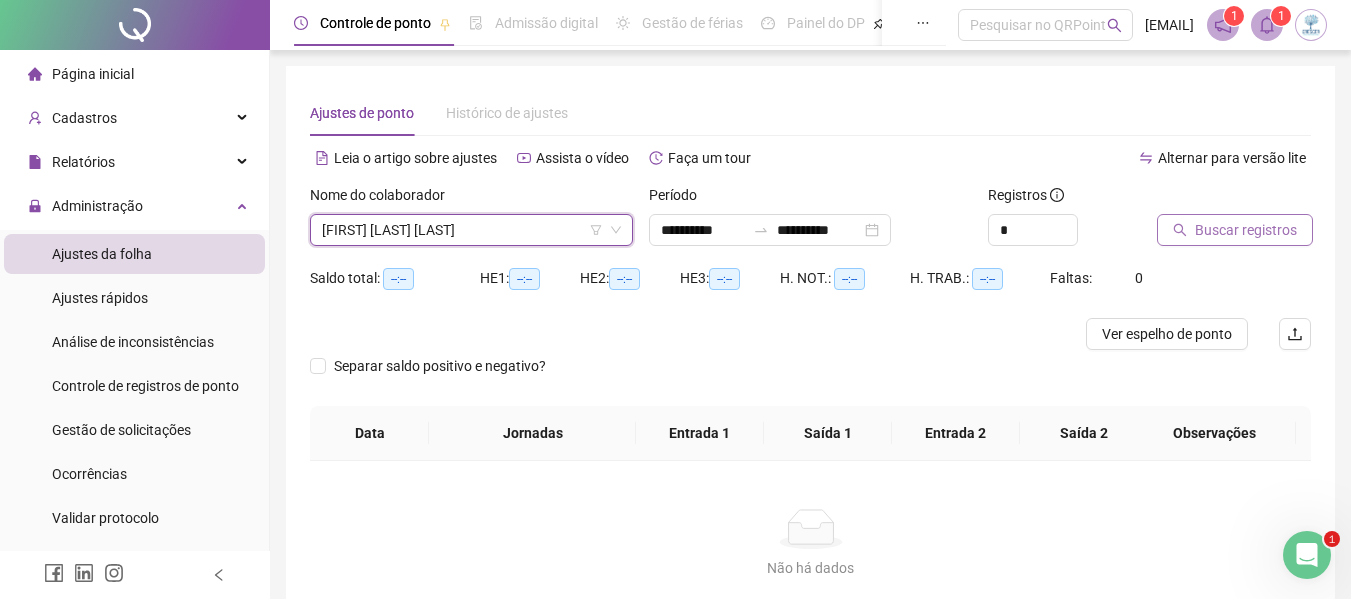 click on "Buscar registros" at bounding box center [1235, 230] 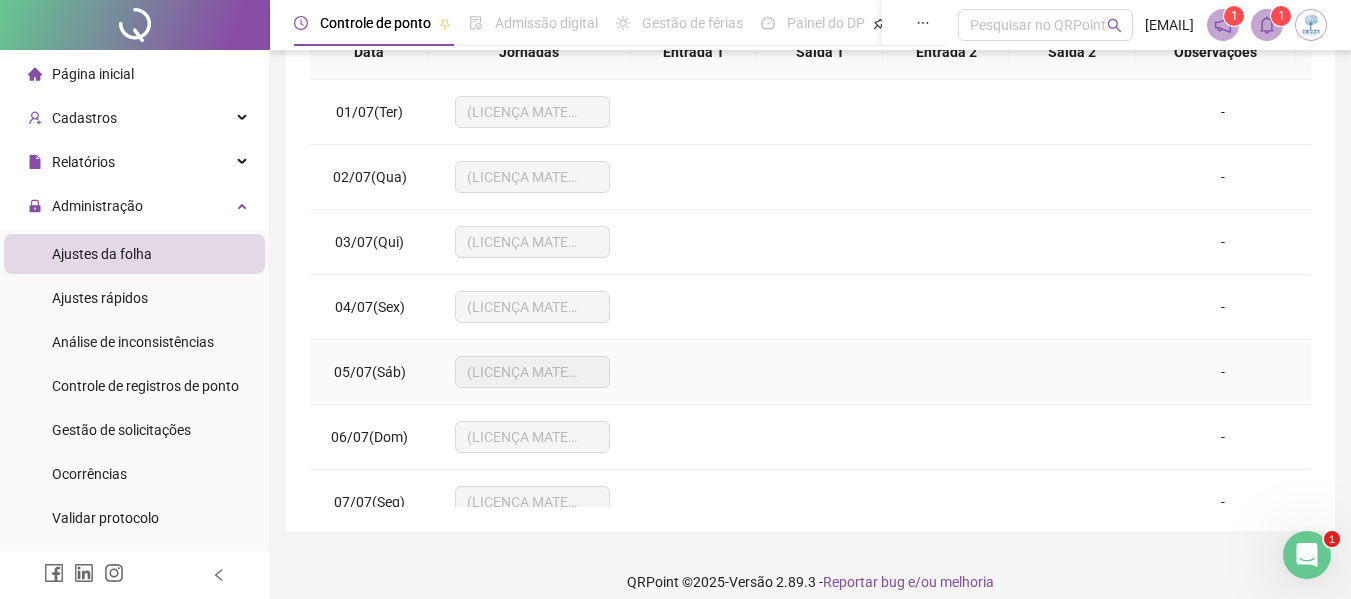 scroll, scrollTop: 399, scrollLeft: 0, axis: vertical 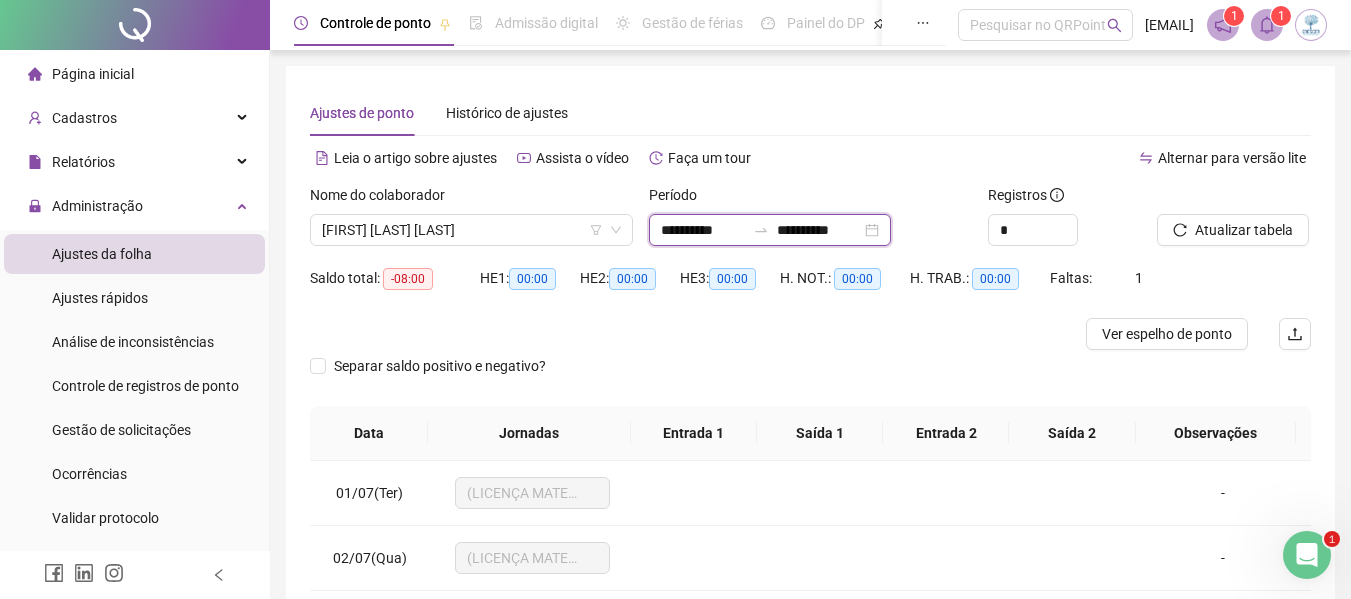 click on "**********" at bounding box center [819, 230] 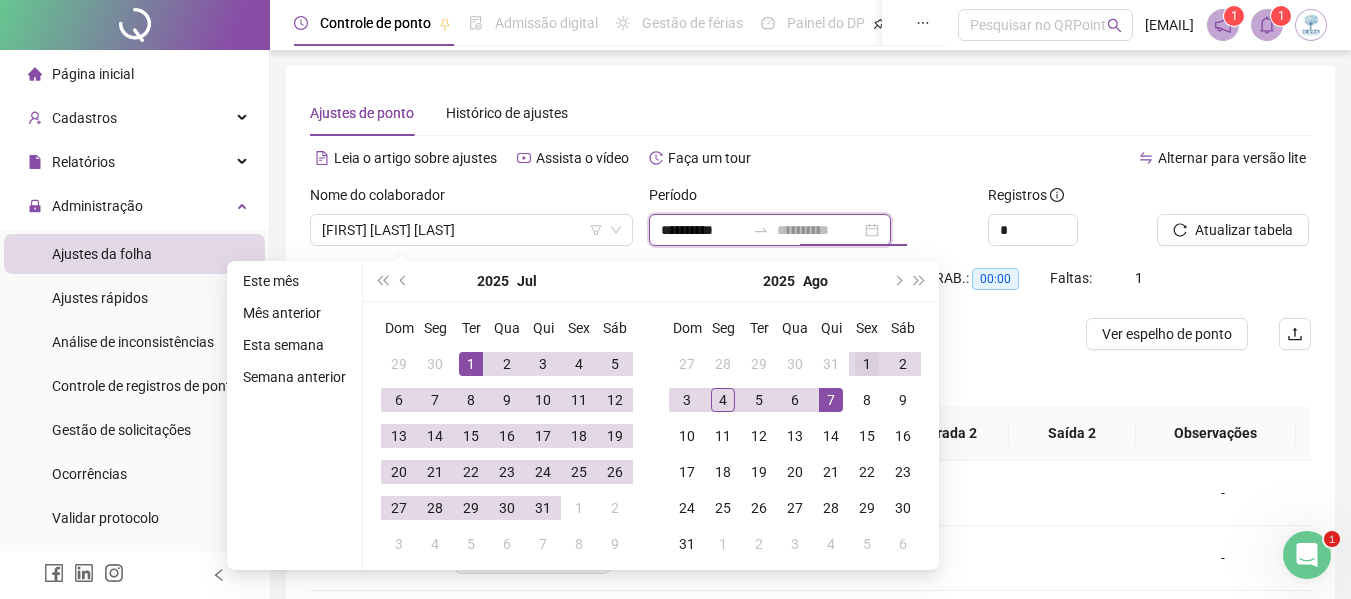 type on "**********" 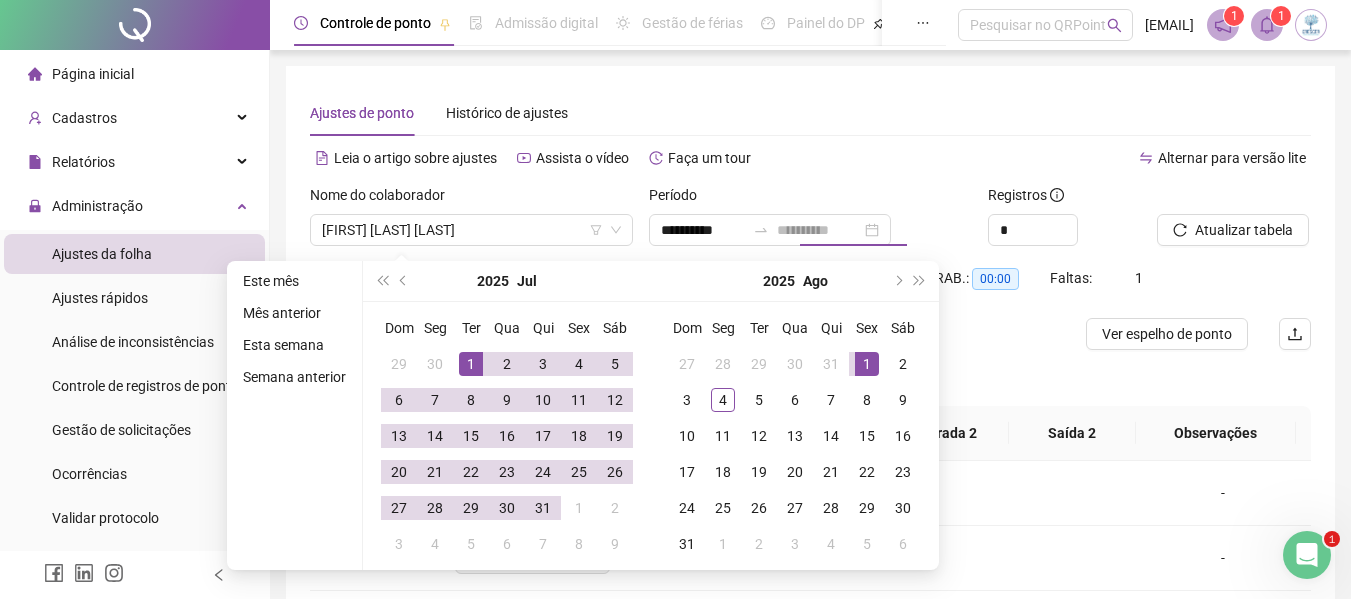 click on "1" at bounding box center [867, 364] 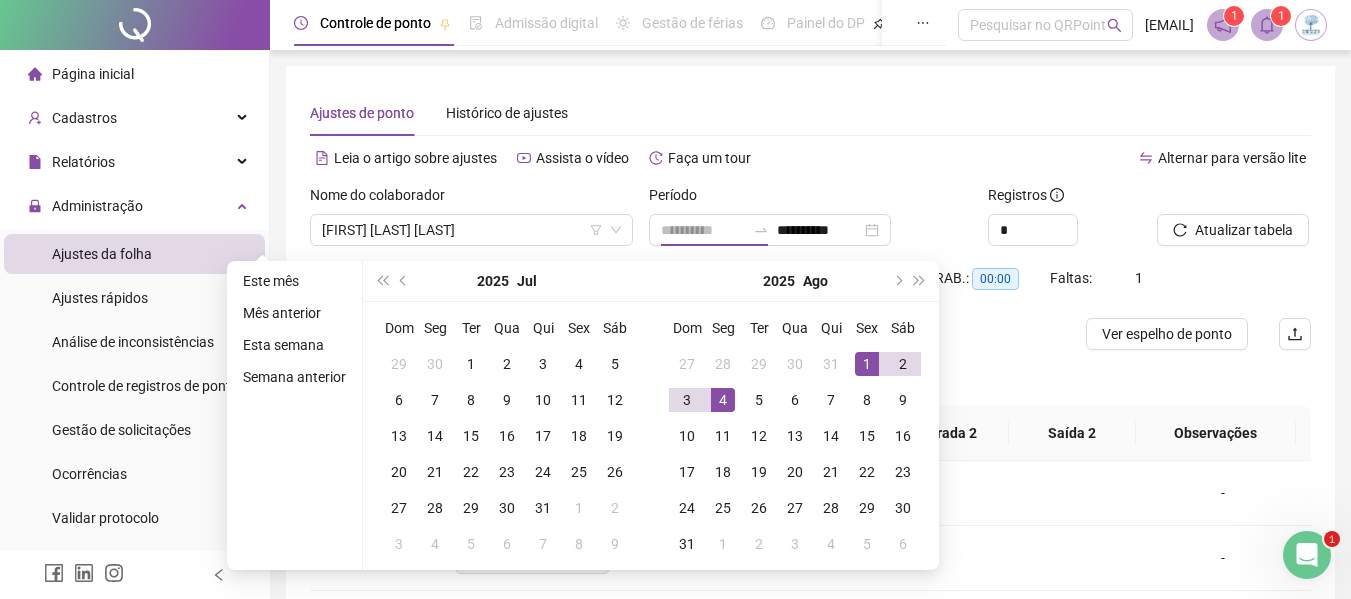 click on "4" at bounding box center [723, 400] 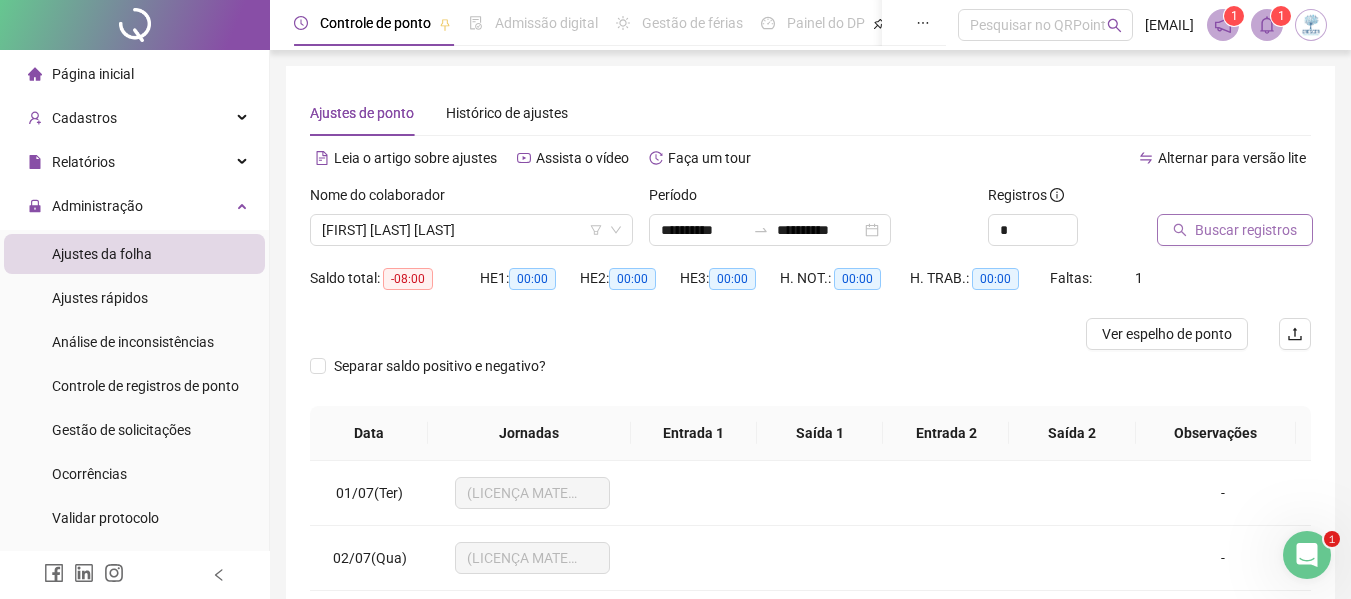 click on "Buscar registros" at bounding box center [1235, 230] 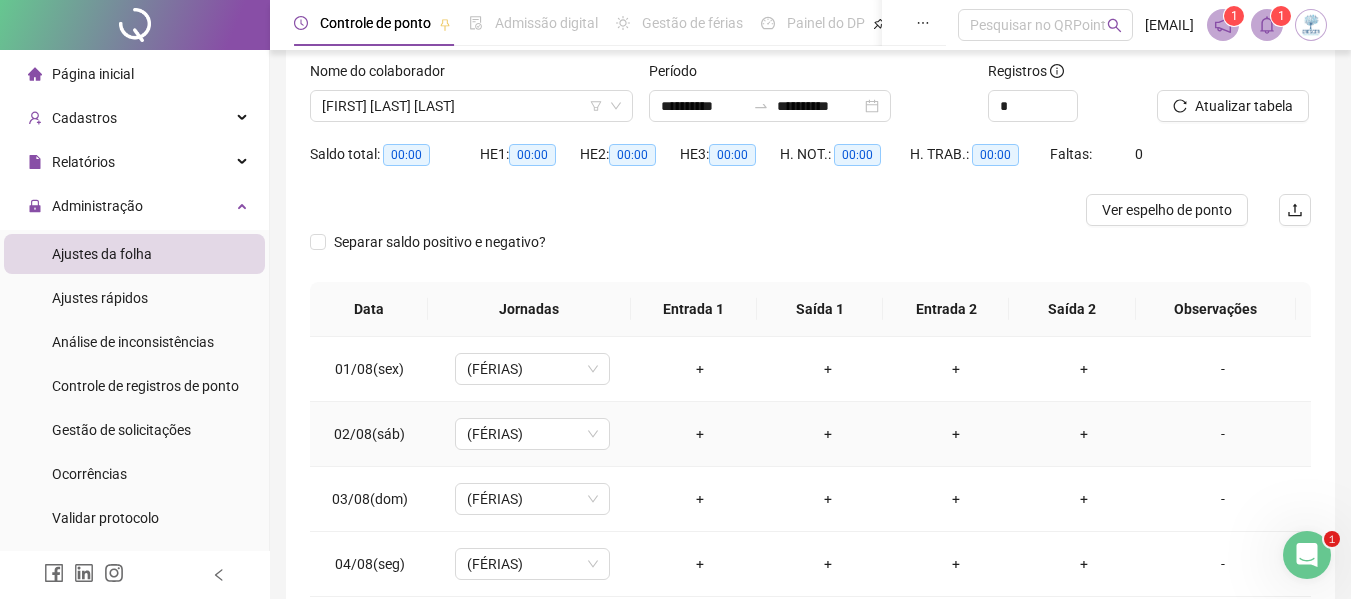 scroll, scrollTop: 0, scrollLeft: 0, axis: both 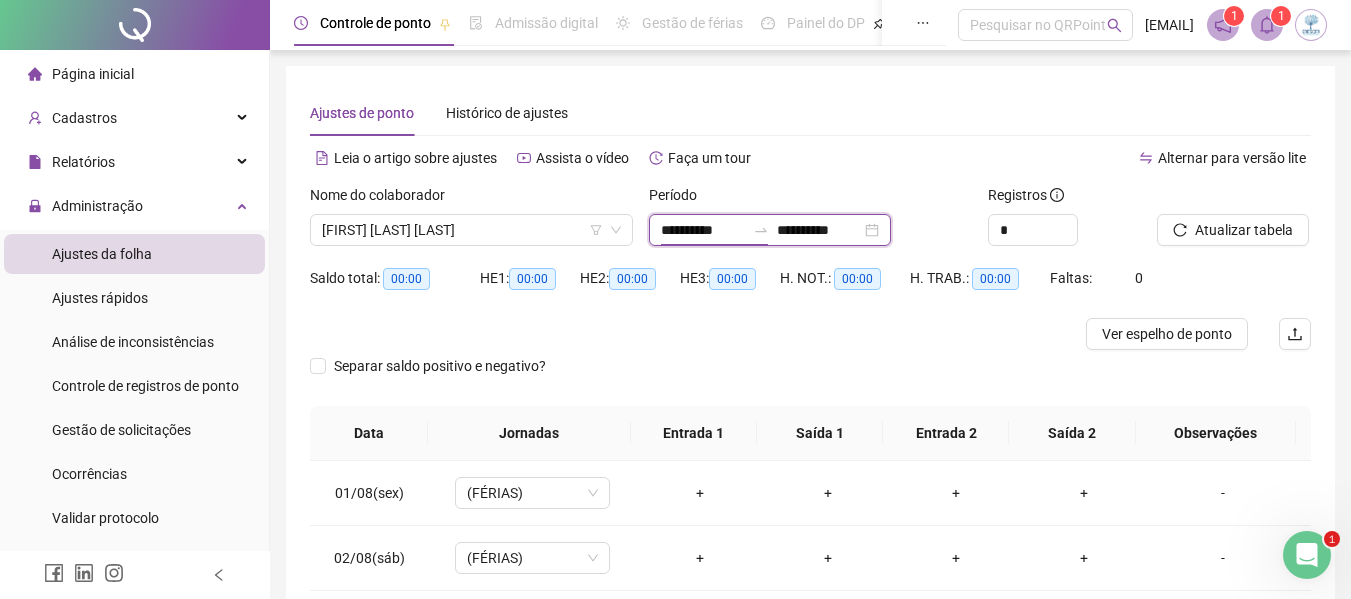 click on "**********" at bounding box center (703, 230) 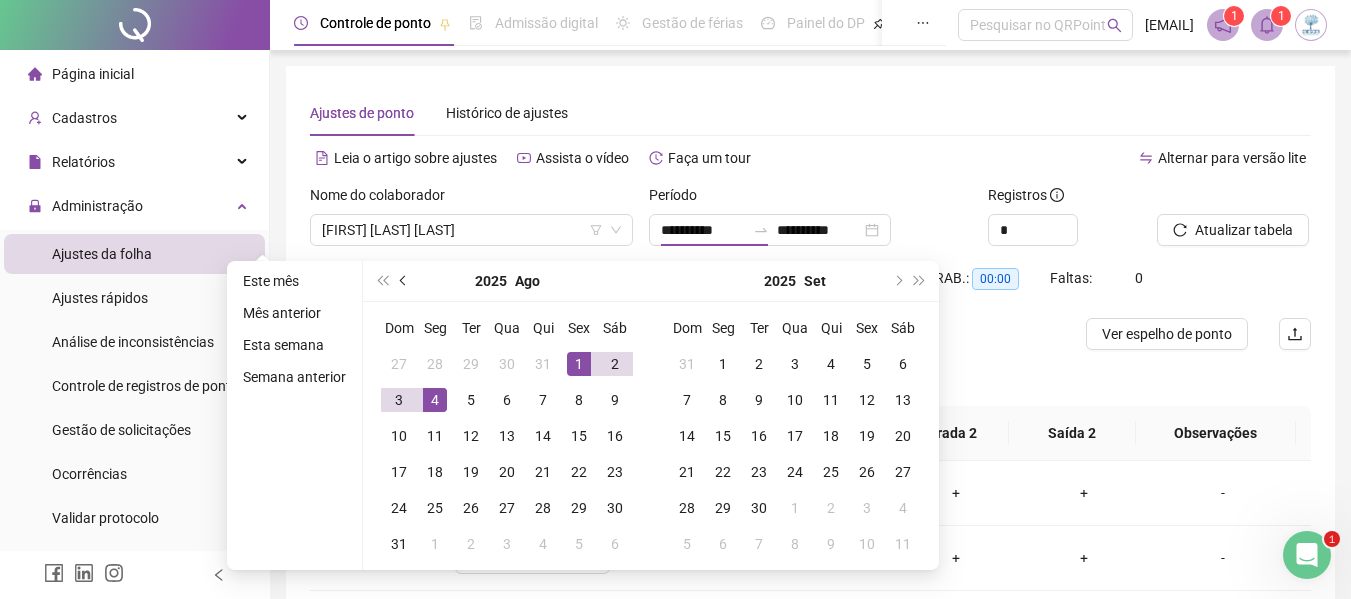 click at bounding box center [405, 281] 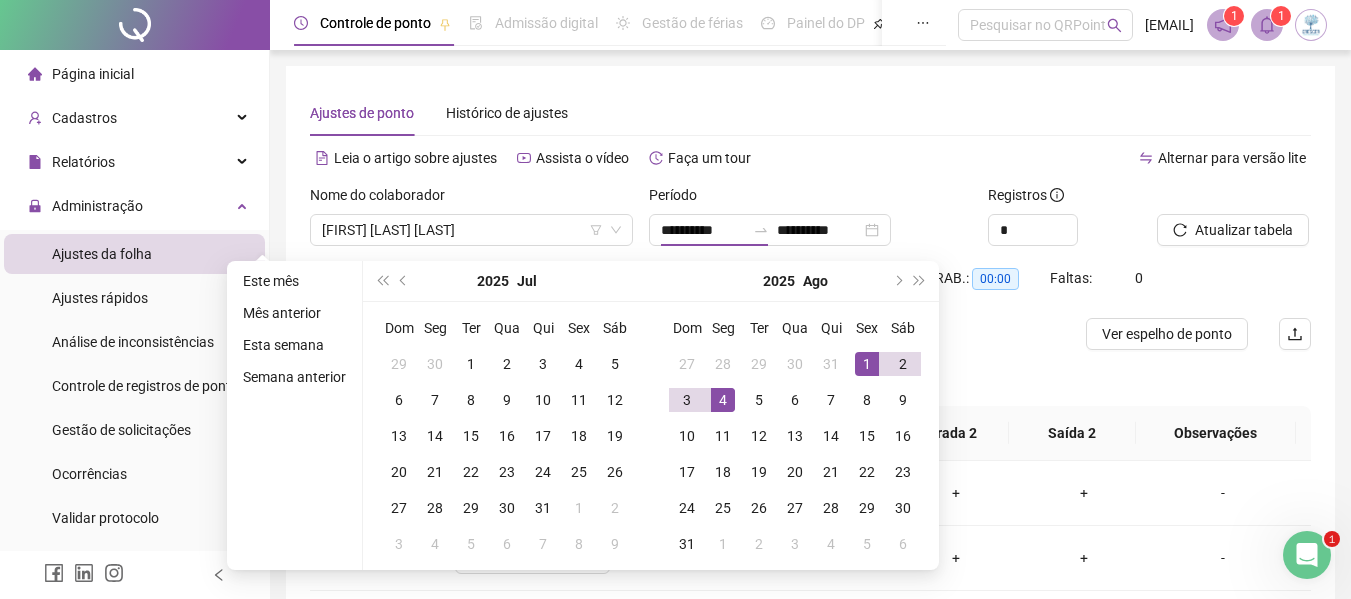 click on "Ajustes de ponto Histórico de ajustes" at bounding box center [810, 113] 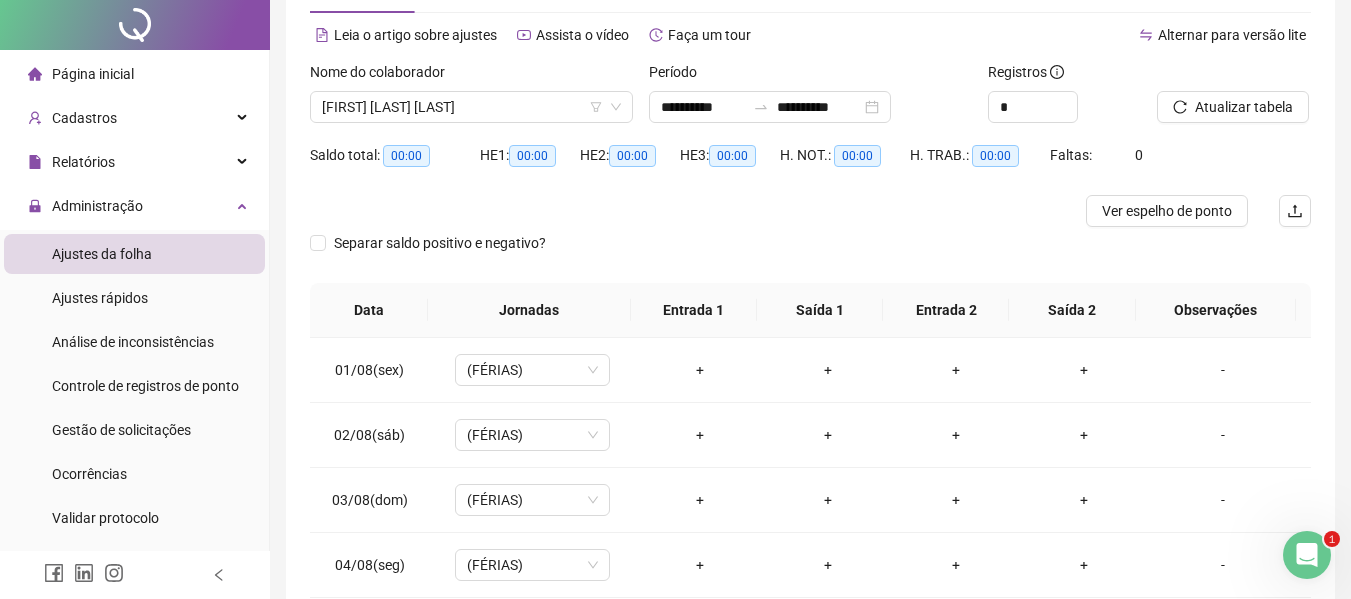 scroll, scrollTop: 0, scrollLeft: 0, axis: both 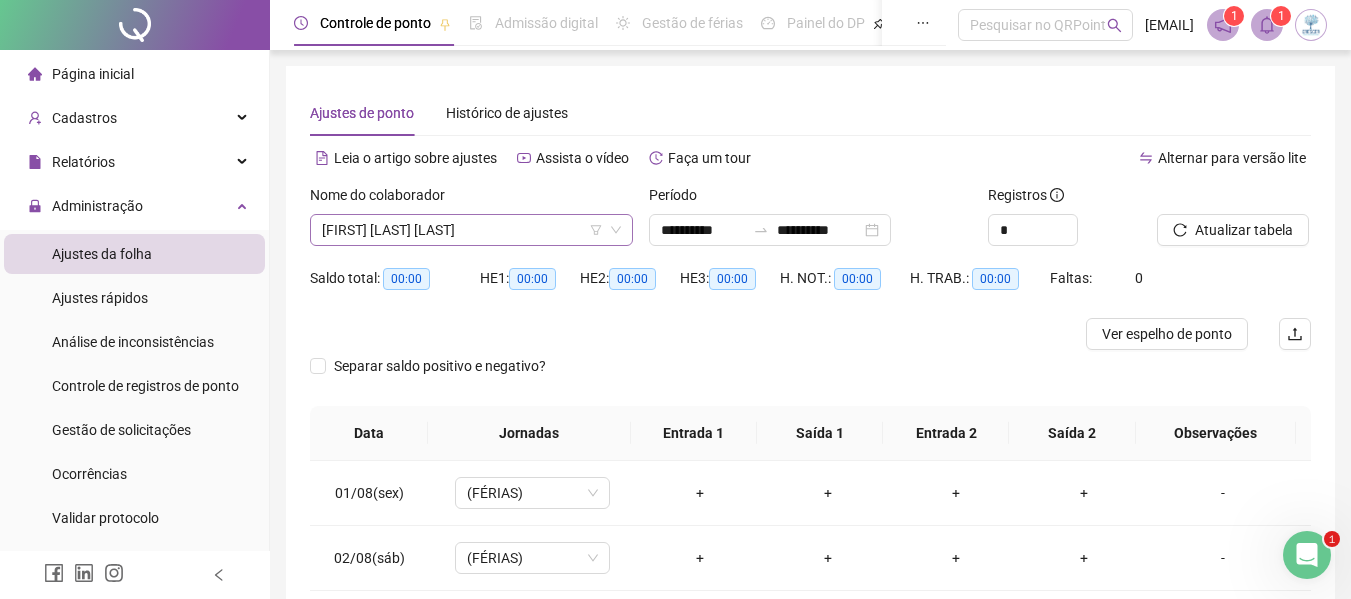 click on "[FIRST] [LAST] [LAST]" at bounding box center [471, 230] 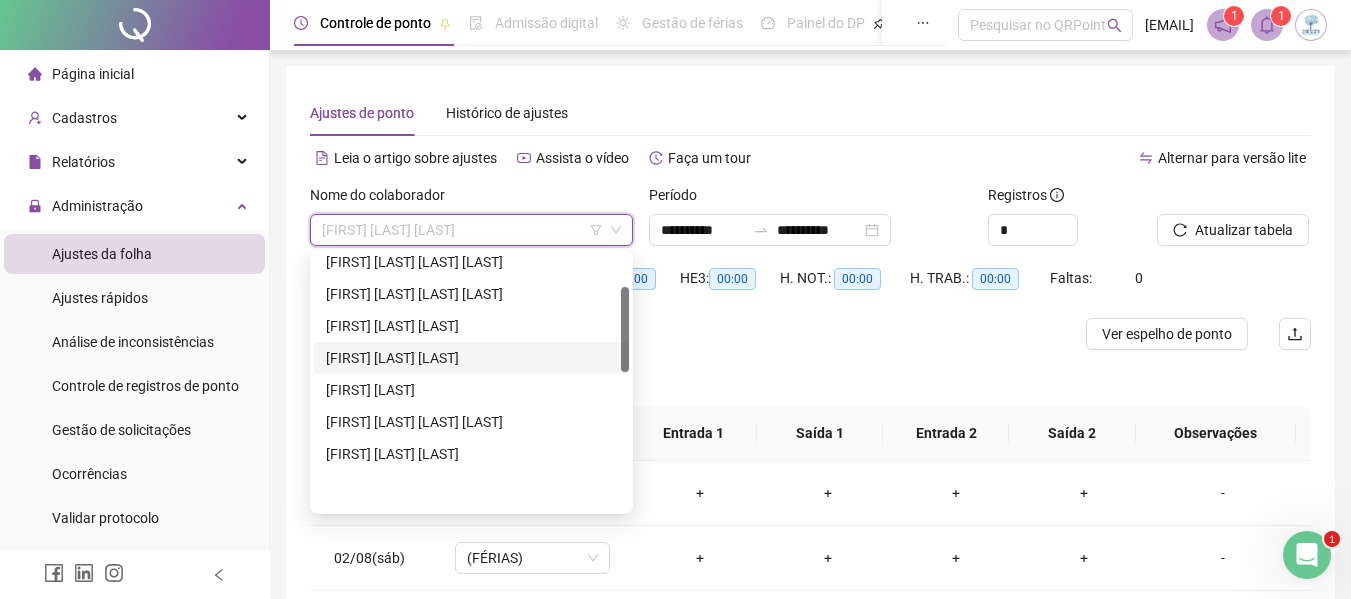 scroll, scrollTop: 100, scrollLeft: 0, axis: vertical 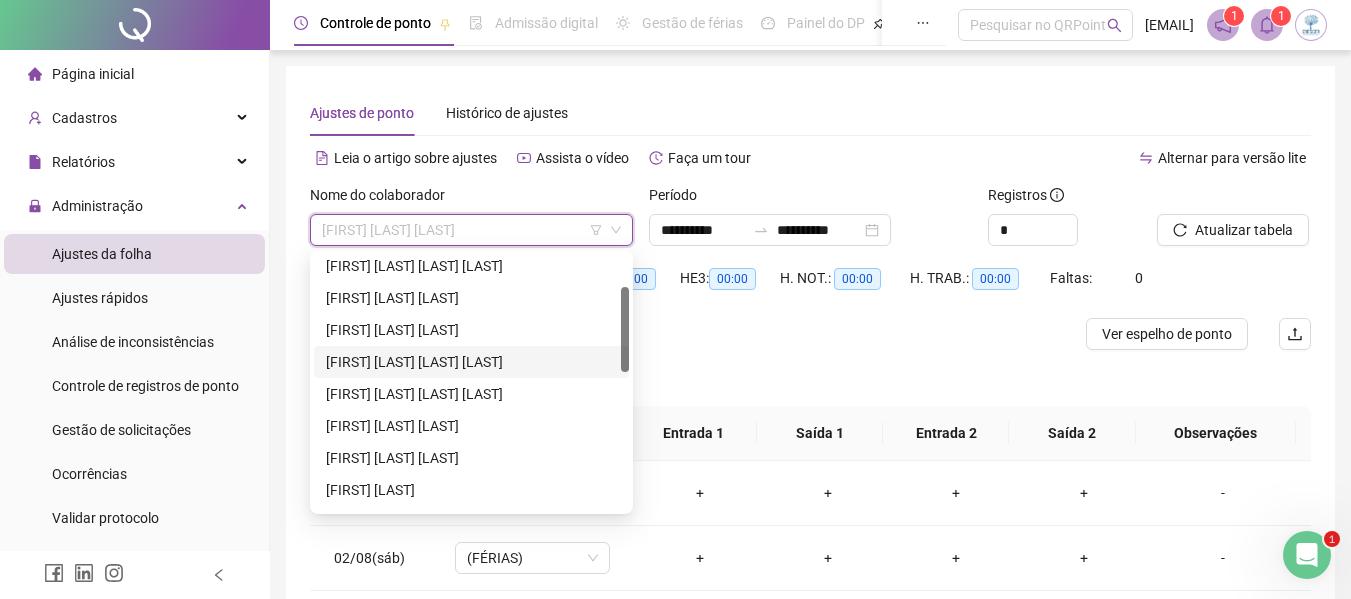 click on "[FIRST] [LAST] [LAST] [LAST]" at bounding box center [471, 362] 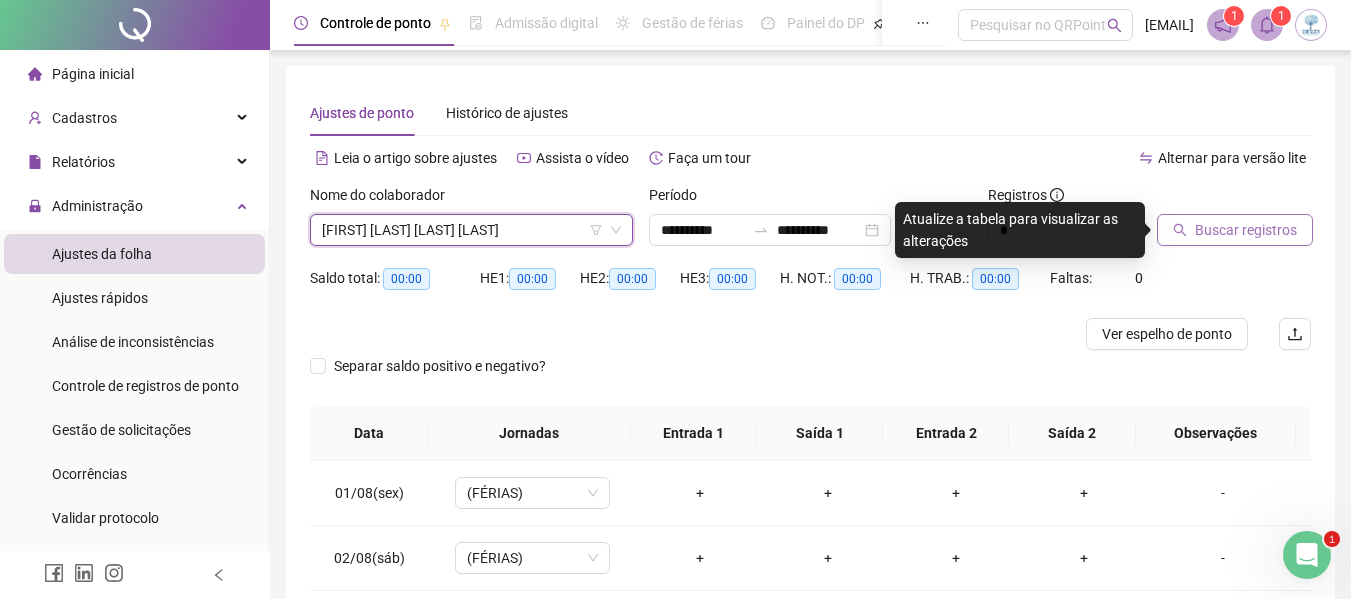 click on "Buscar registros" at bounding box center [1246, 230] 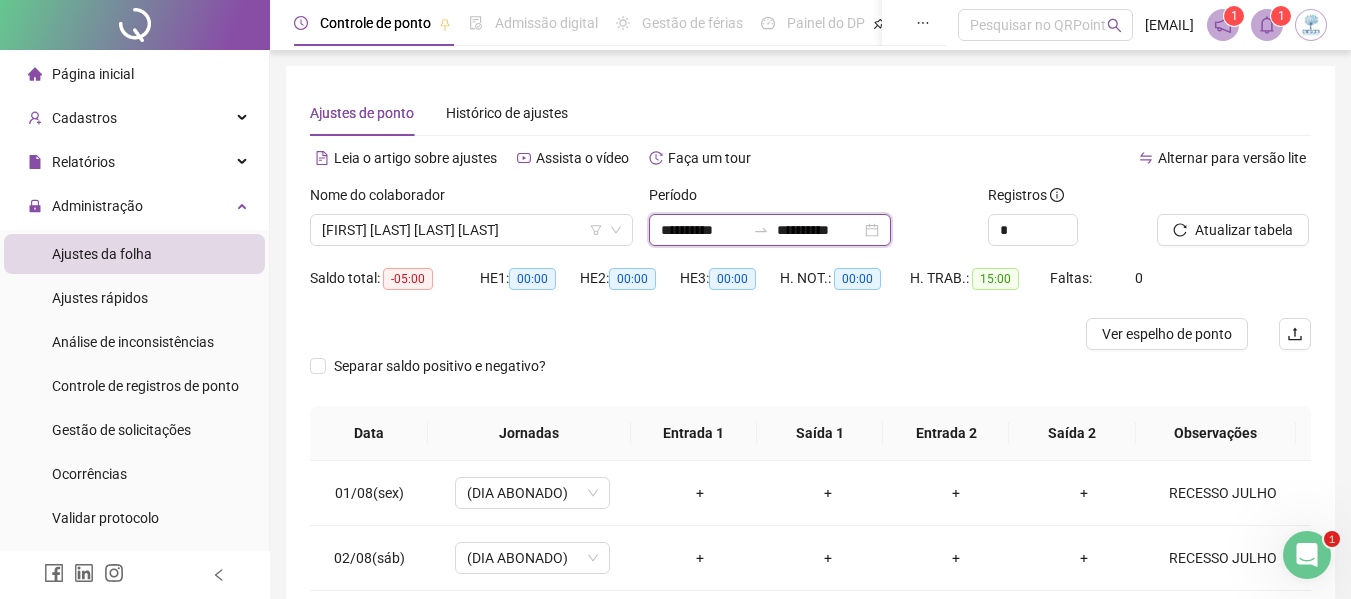 click on "**********" at bounding box center [703, 230] 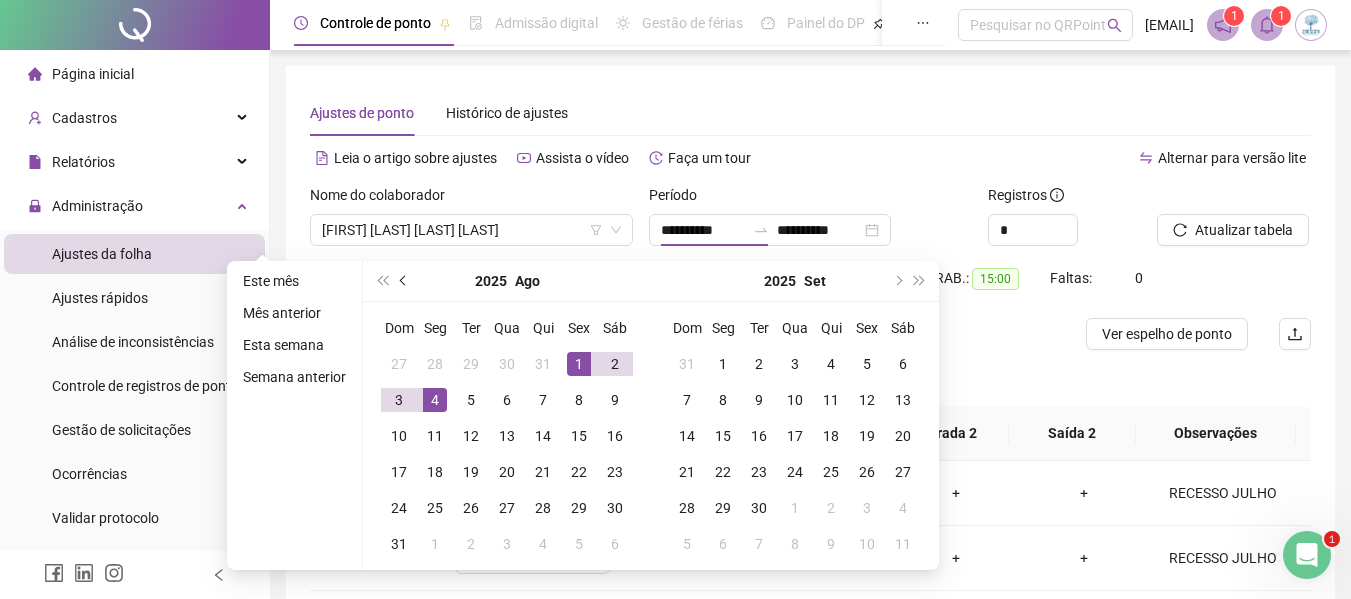 click at bounding box center (405, 281) 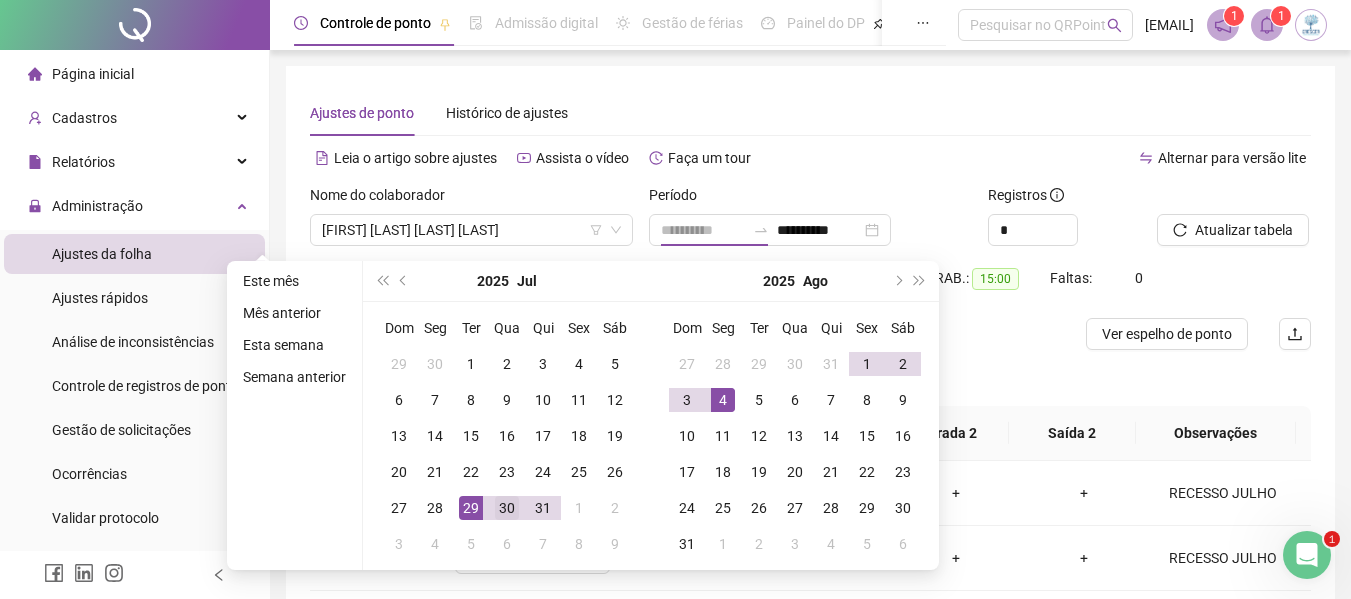 type on "**********" 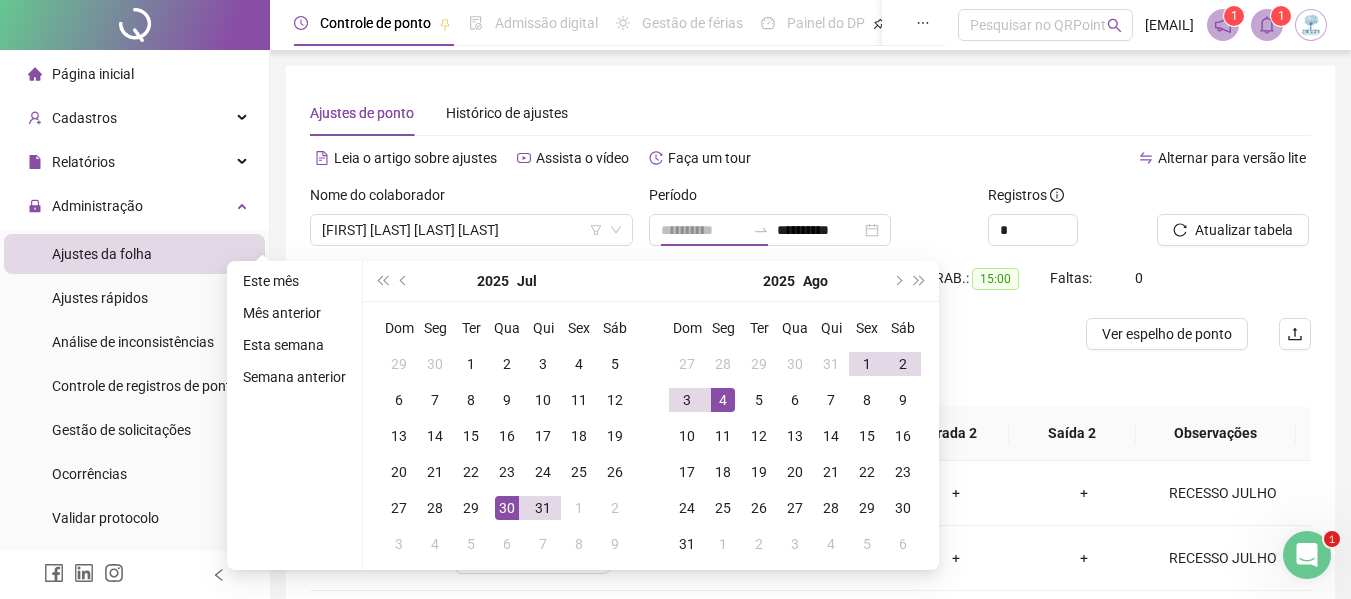 click on "30" at bounding box center [507, 508] 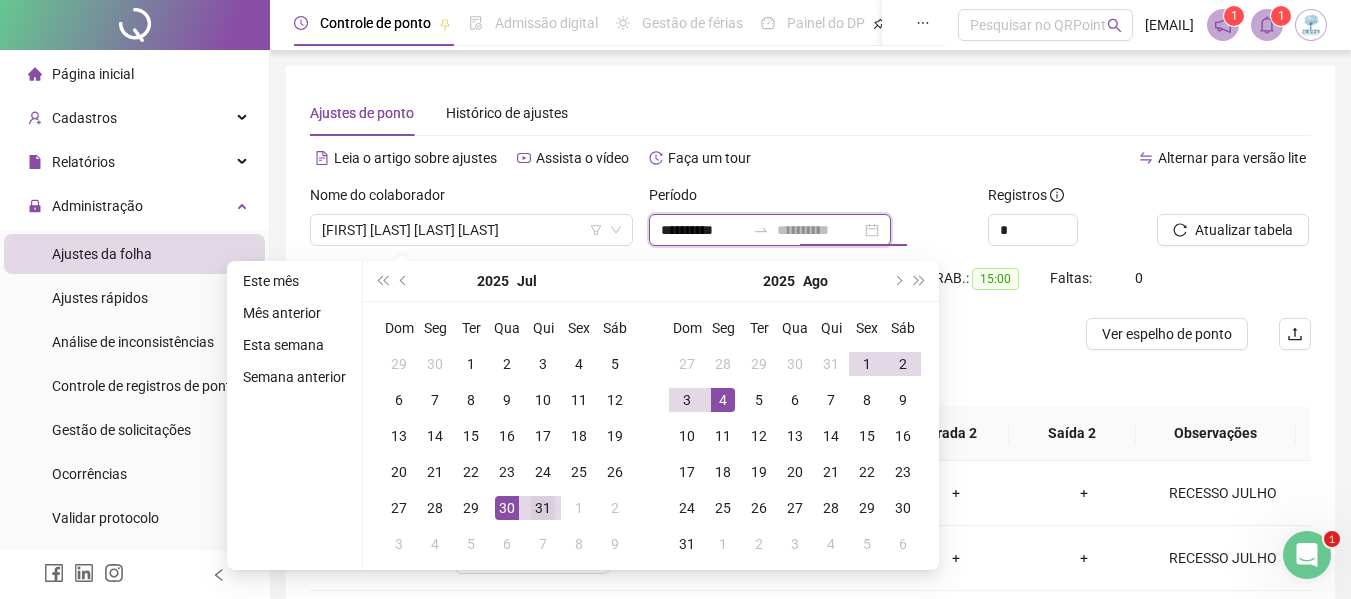 type on "**********" 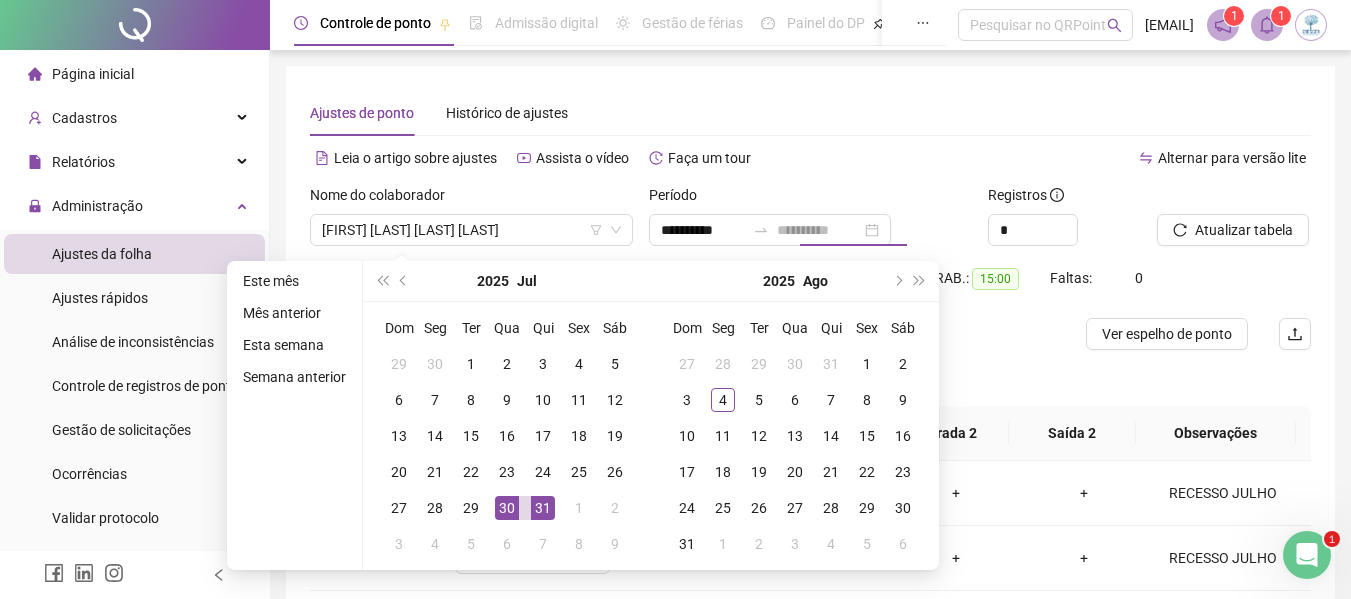 click on "31" at bounding box center (543, 508) 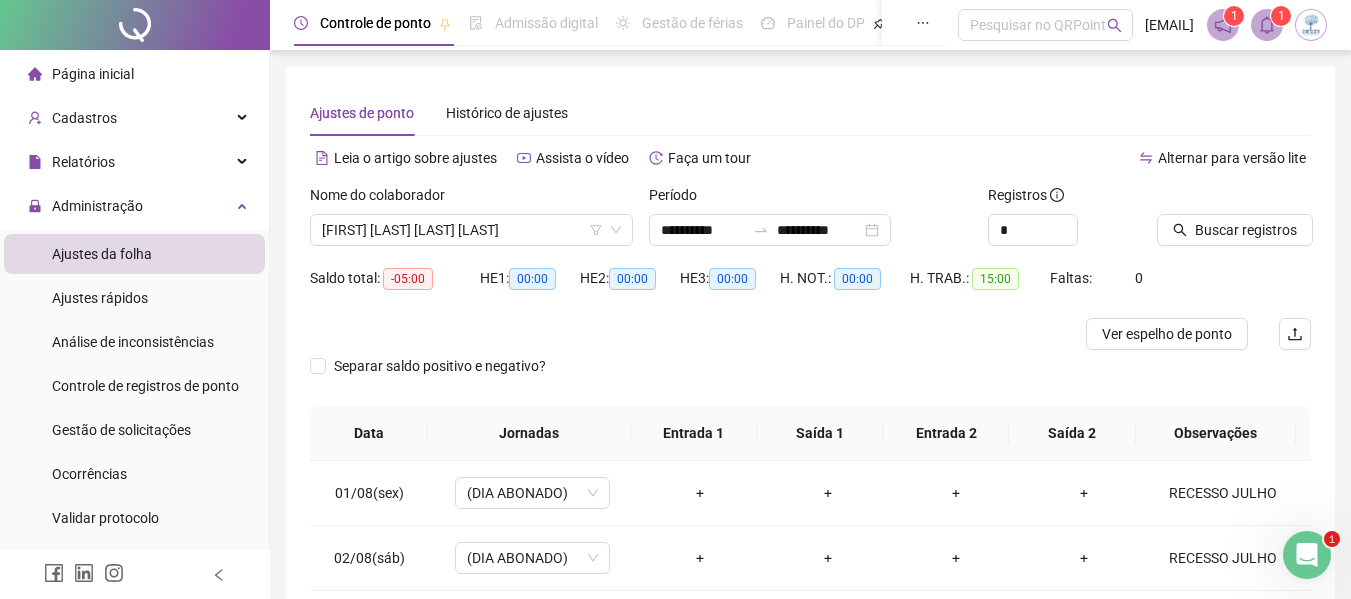 click at bounding box center (1209, 199) 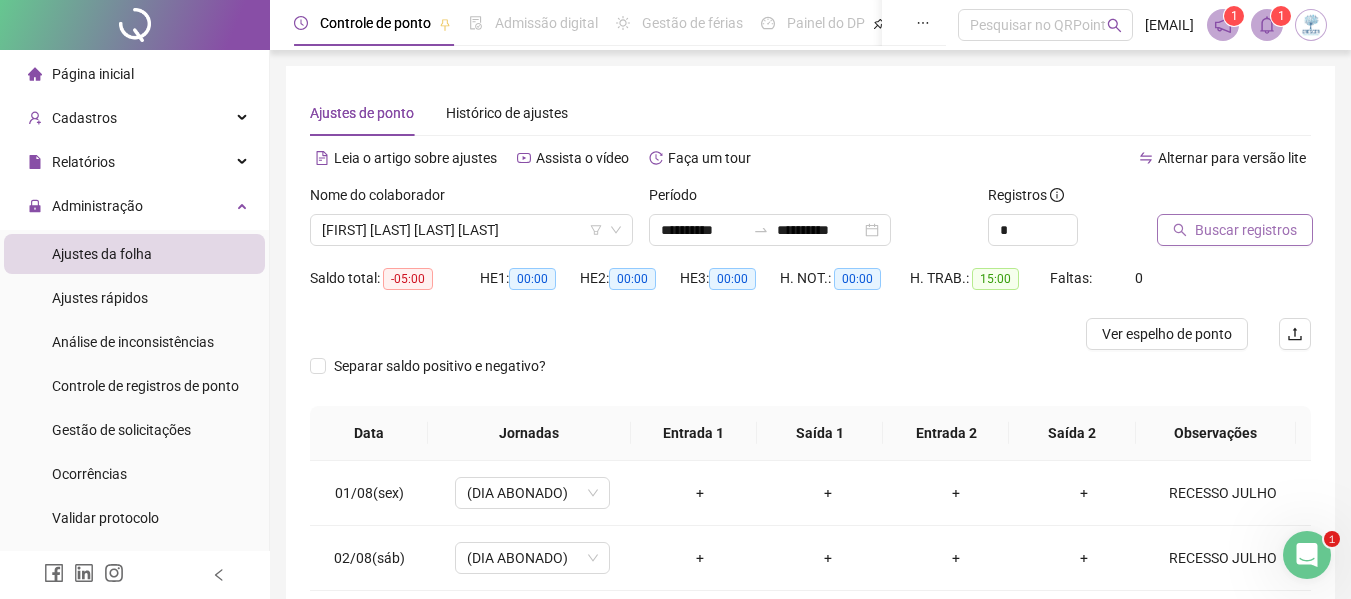 click on "Buscar registros" at bounding box center (1235, 230) 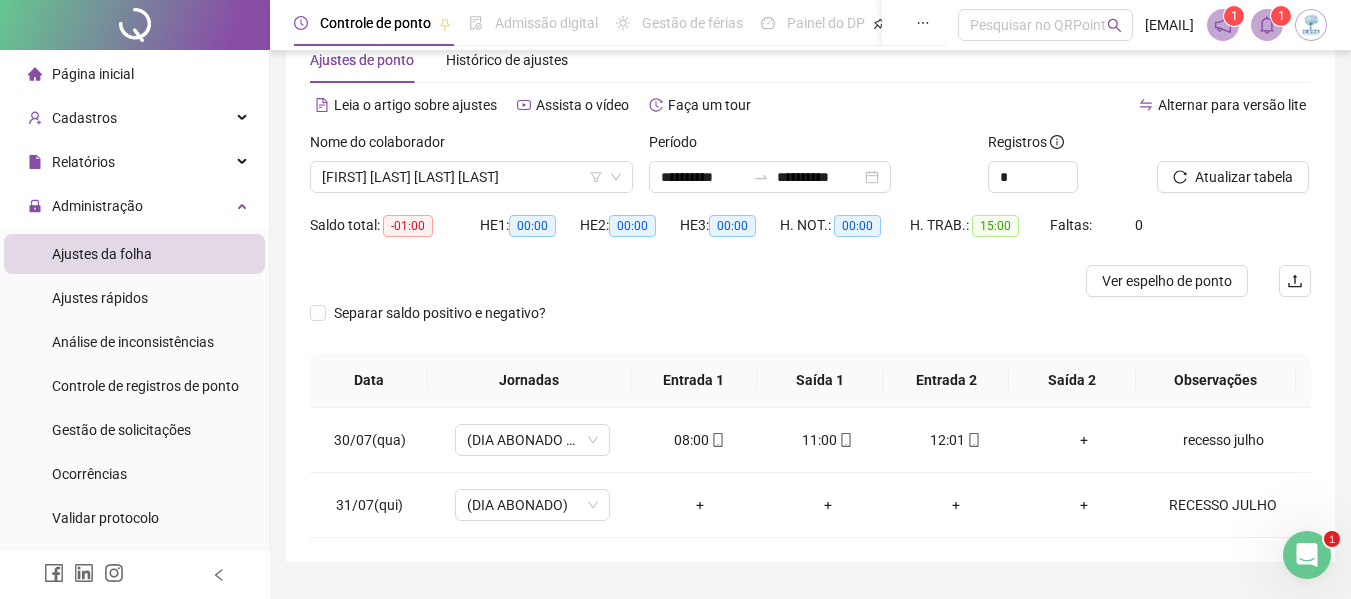 scroll, scrollTop: 102, scrollLeft: 0, axis: vertical 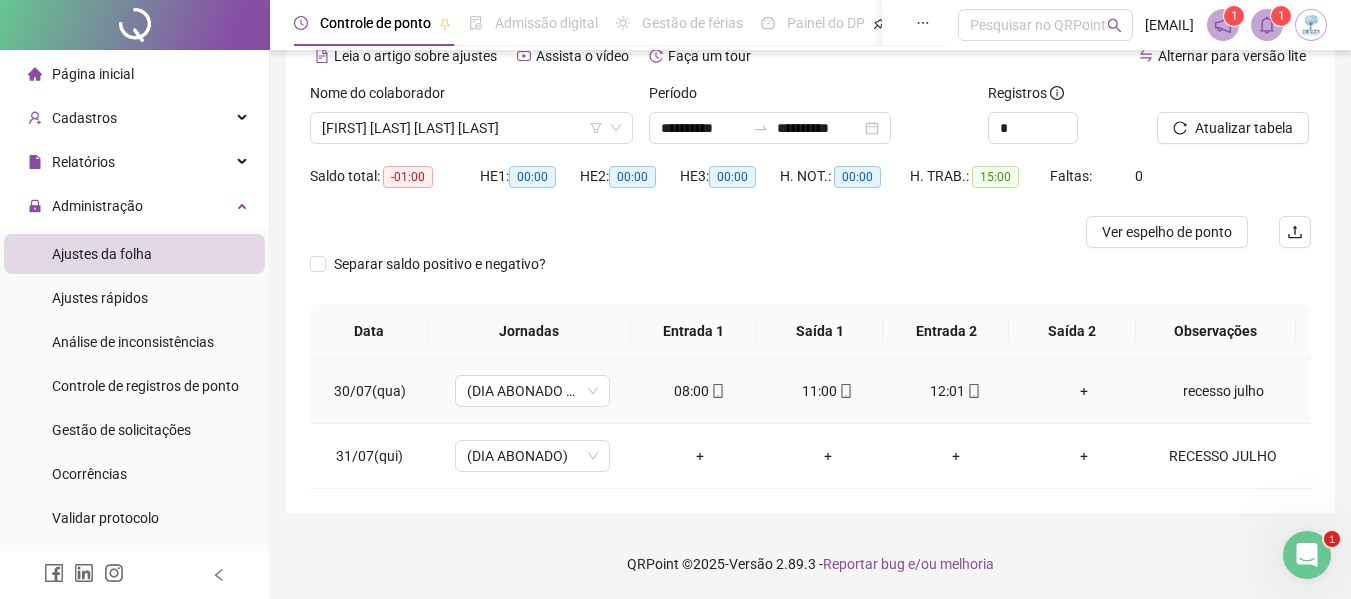 click on "+" at bounding box center (1084, 391) 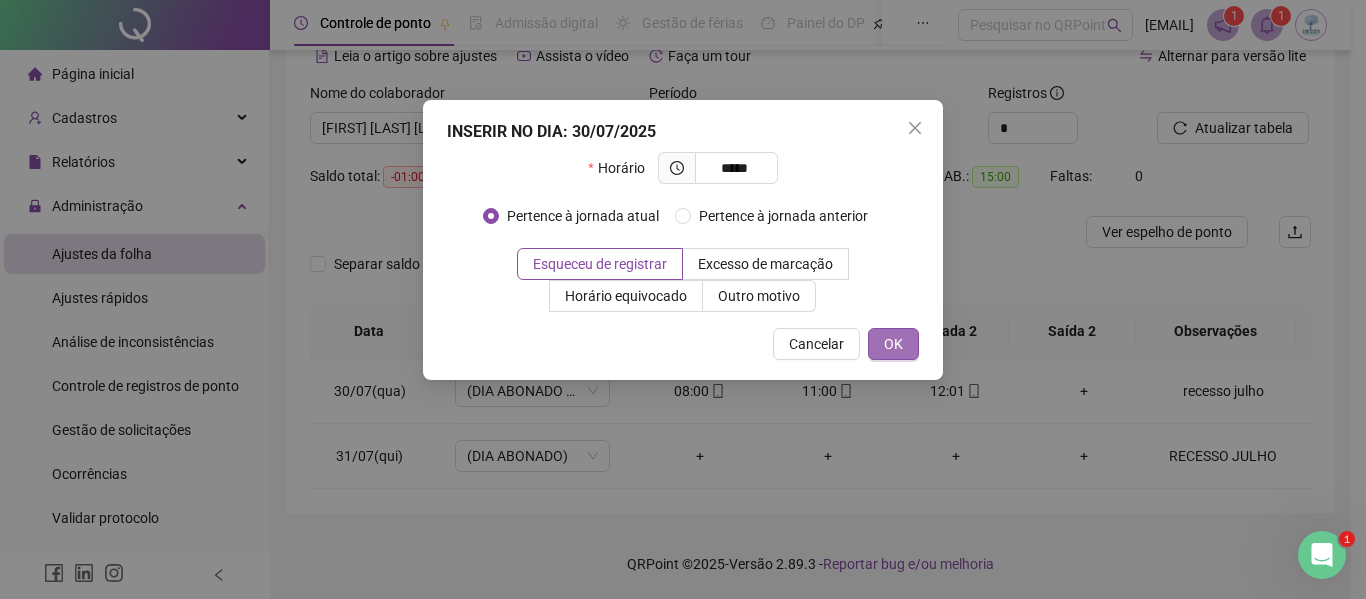 type on "*****" 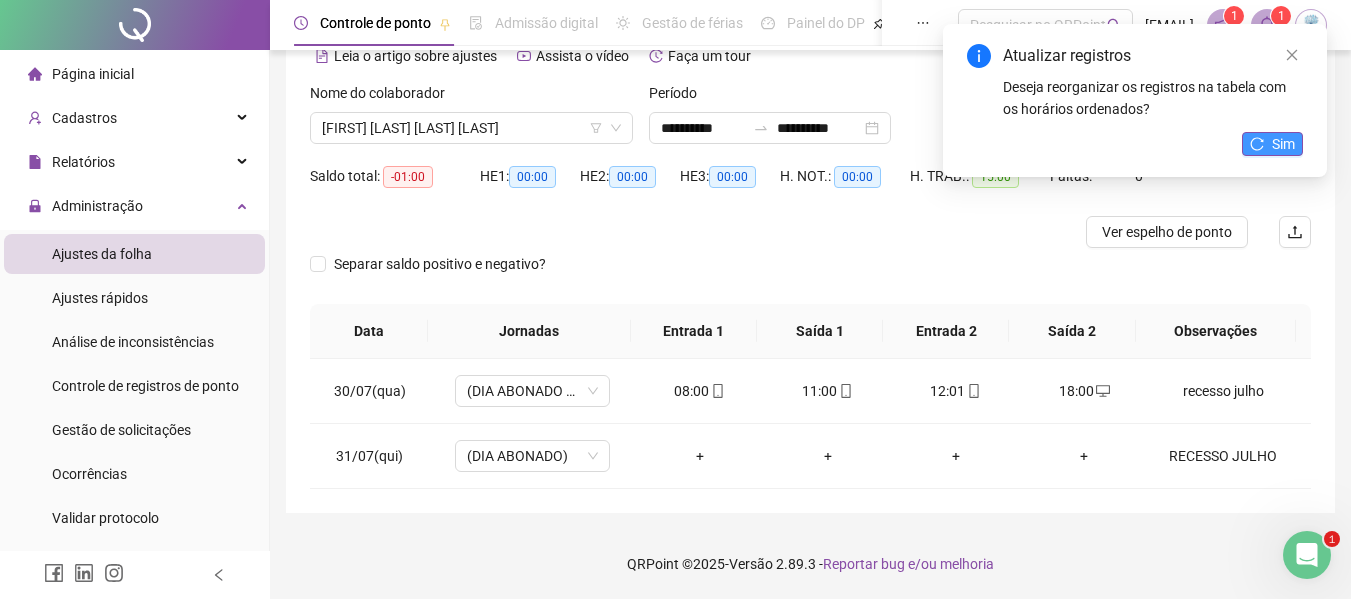 click on "Sim" at bounding box center [1272, 144] 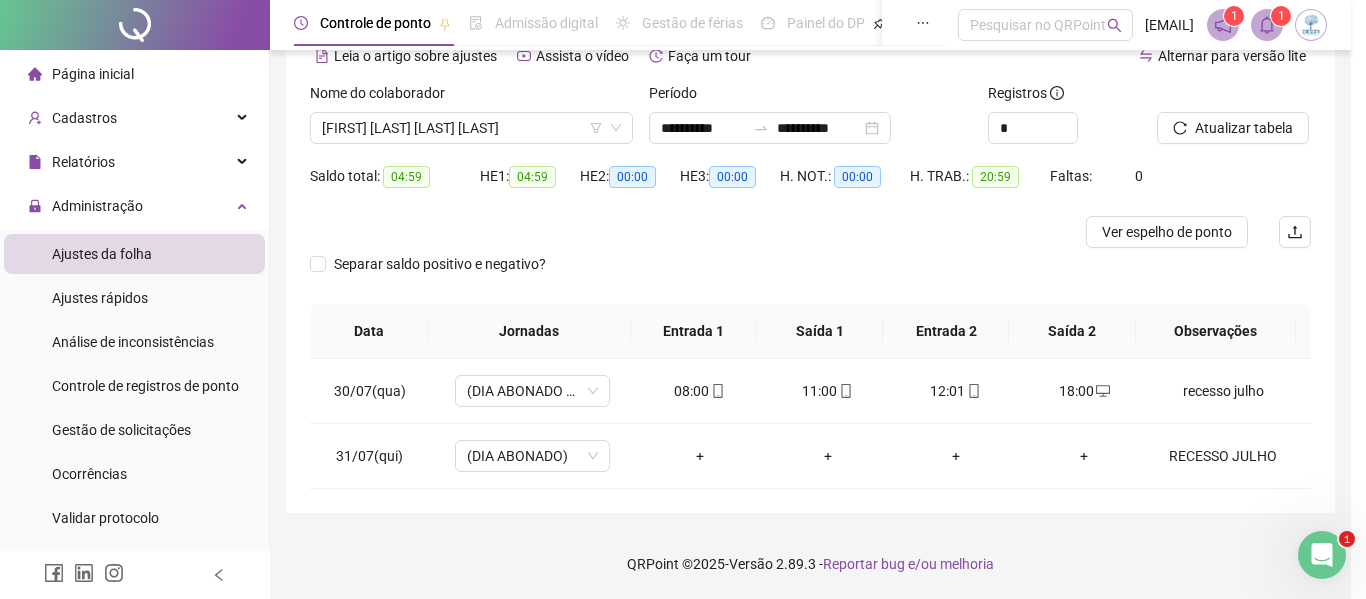 click on "Atualizando tabela Atualizando e reorganizando os registros... OK" at bounding box center [683, 299] 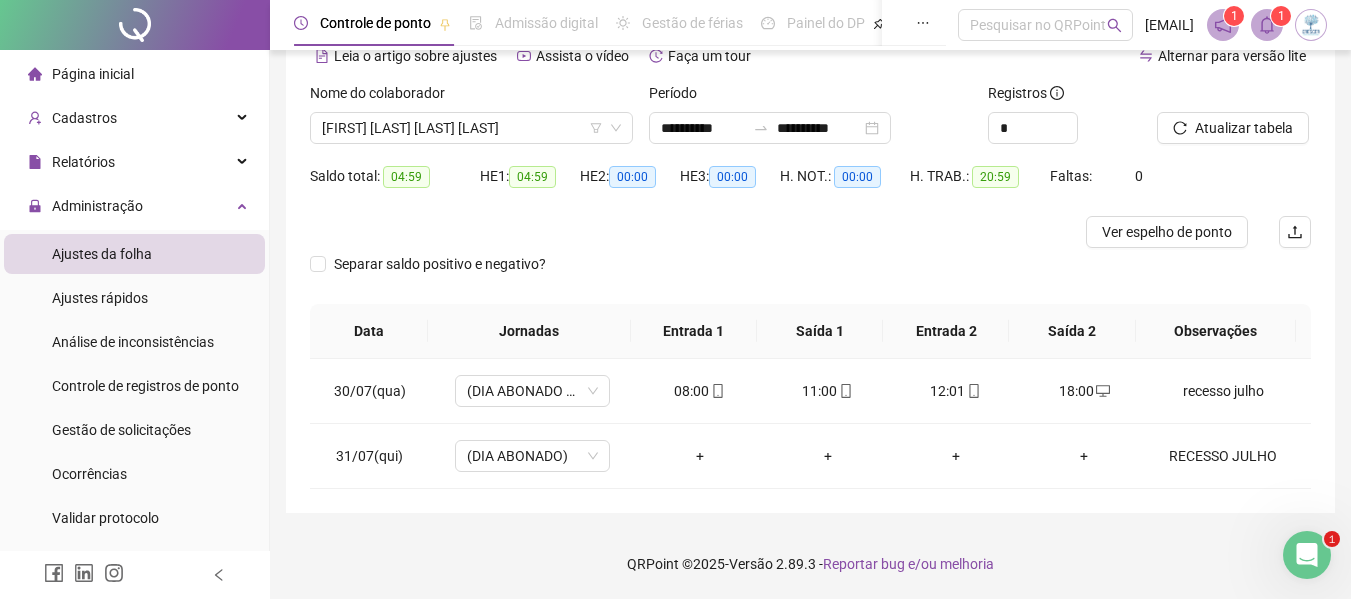 click on "Atualizar tabela" at bounding box center (1244, 128) 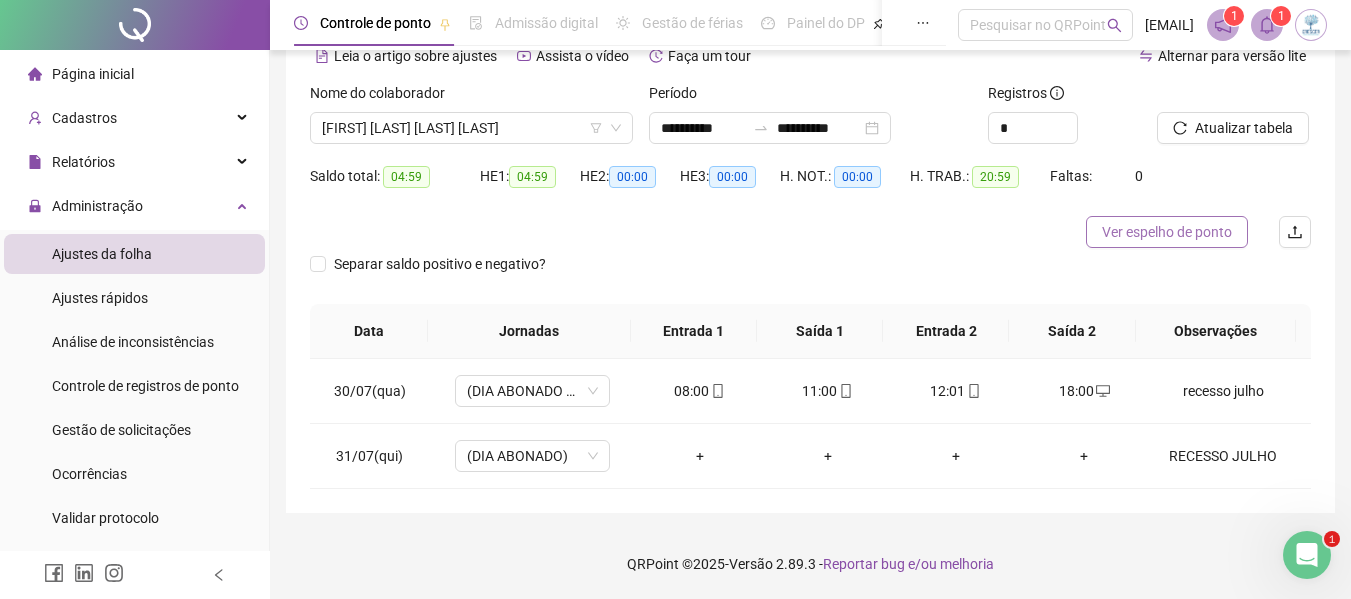 click on "Ver espelho de ponto" at bounding box center (1167, 232) 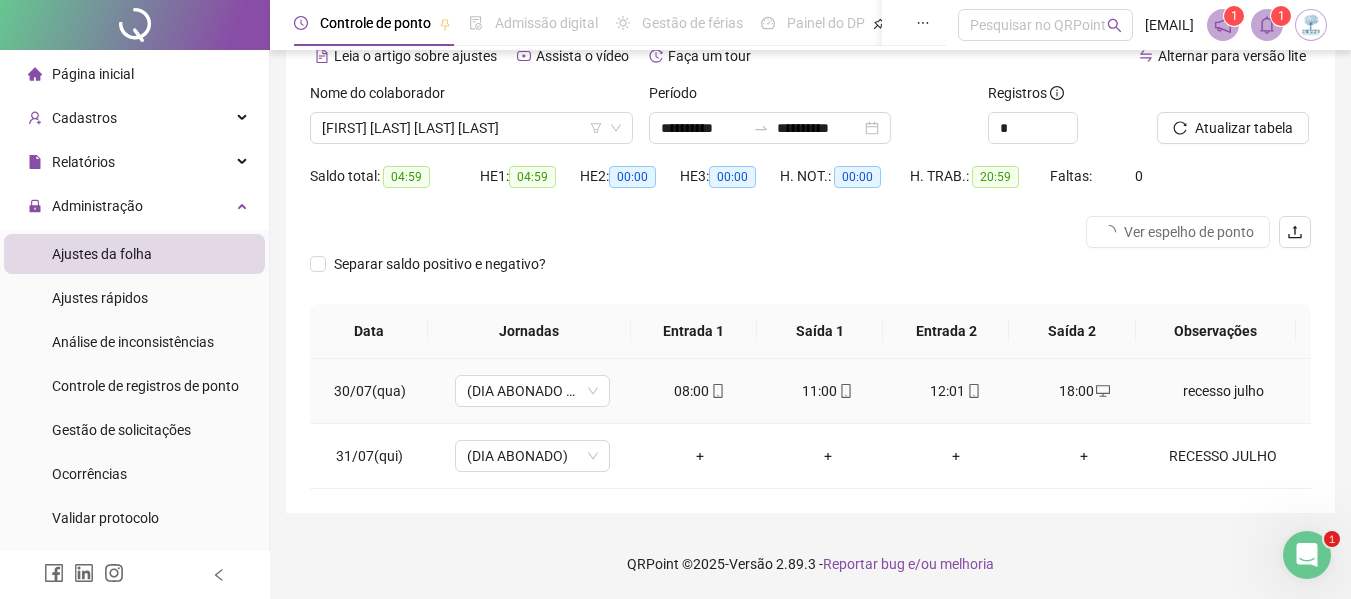 click on "recesso julho" at bounding box center (1223, 391) 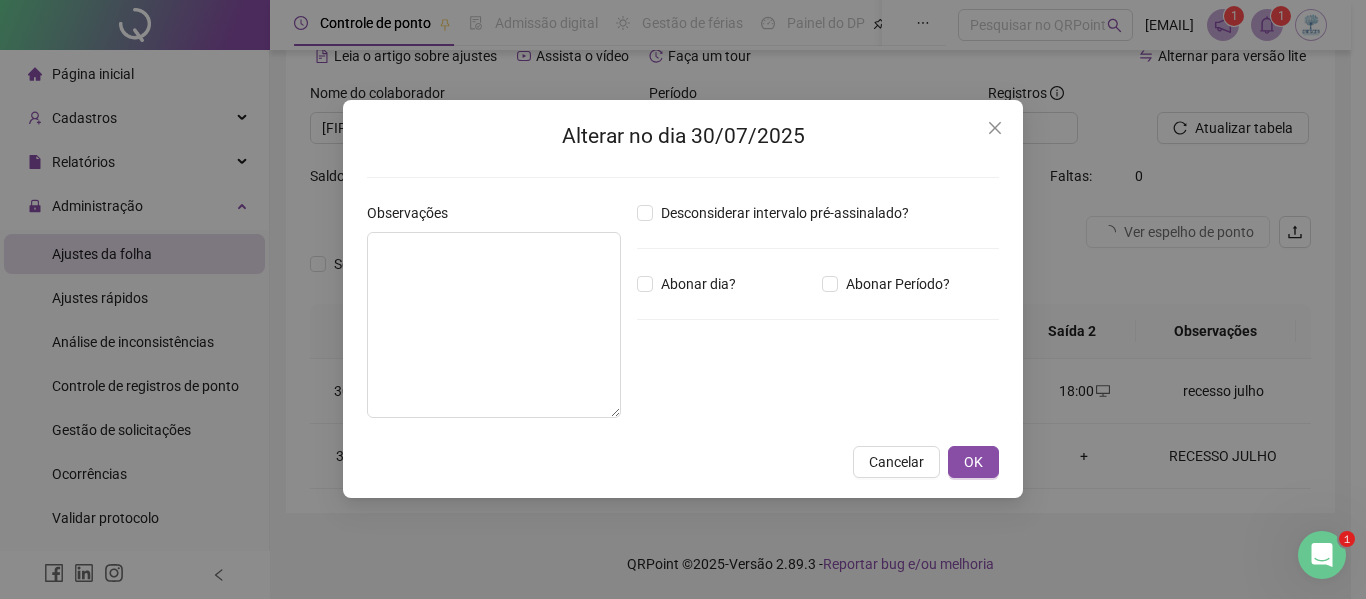 type on "**********" 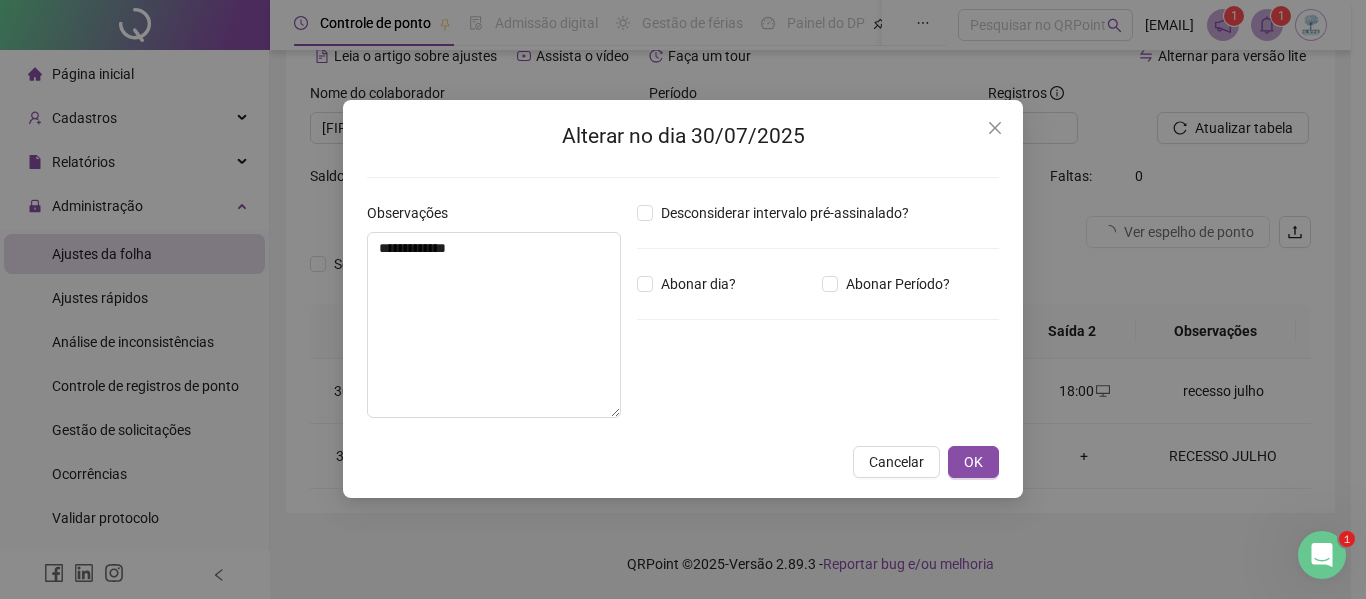 type on "*****" 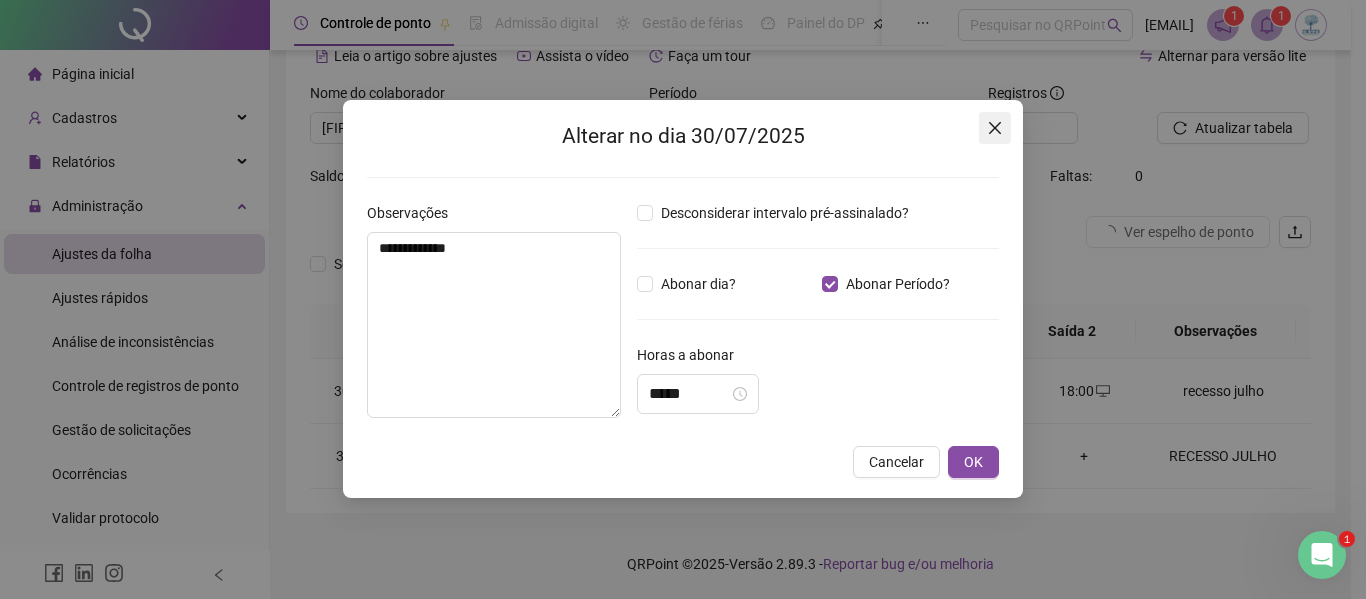 click at bounding box center (995, 128) 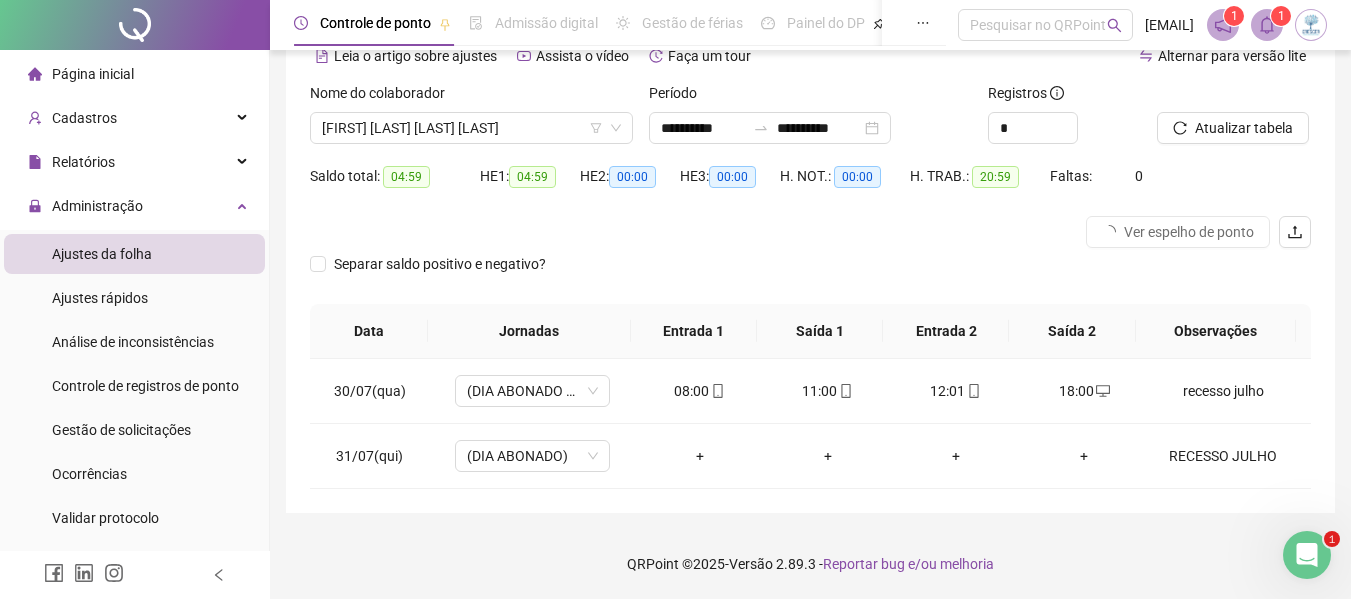 click on "Separar saldo positivo e negativo?" at bounding box center (810, 276) 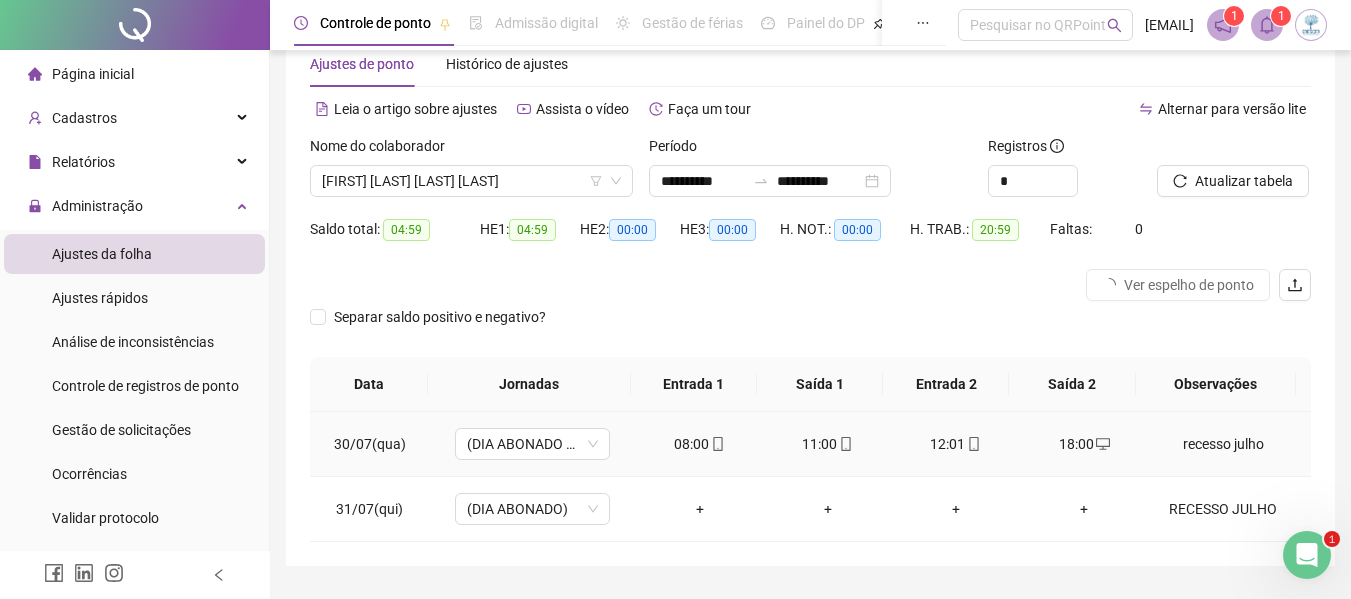 scroll, scrollTop: 0, scrollLeft: 0, axis: both 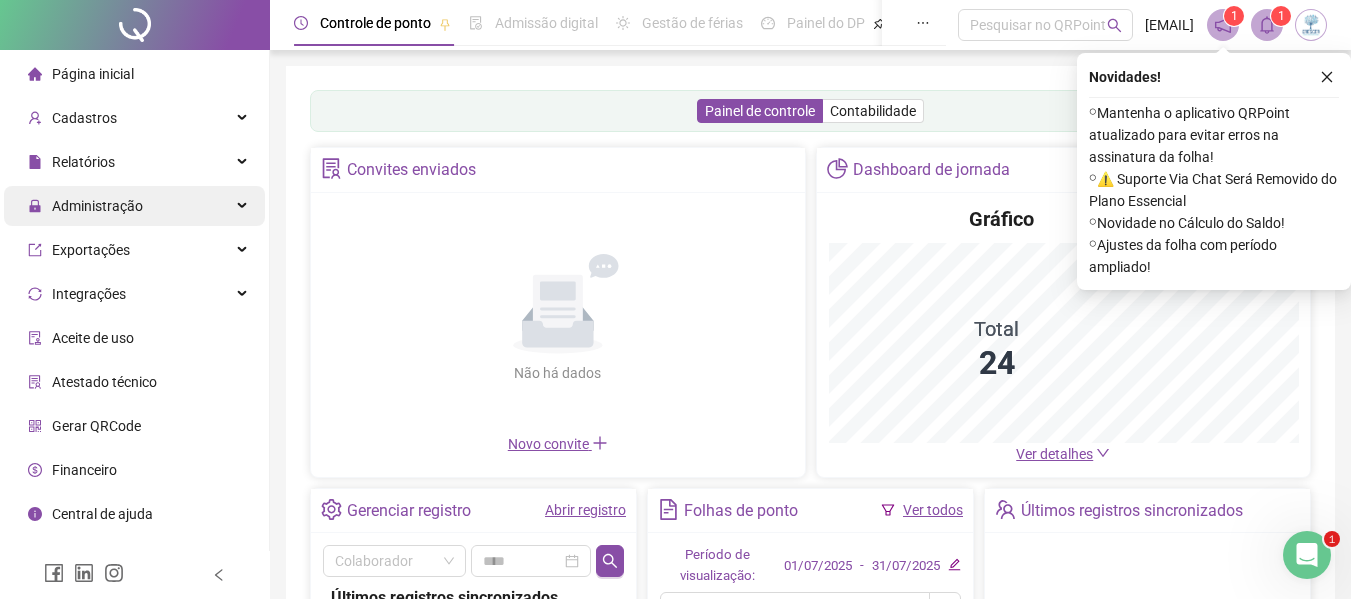 click on "Administração" at bounding box center [134, 206] 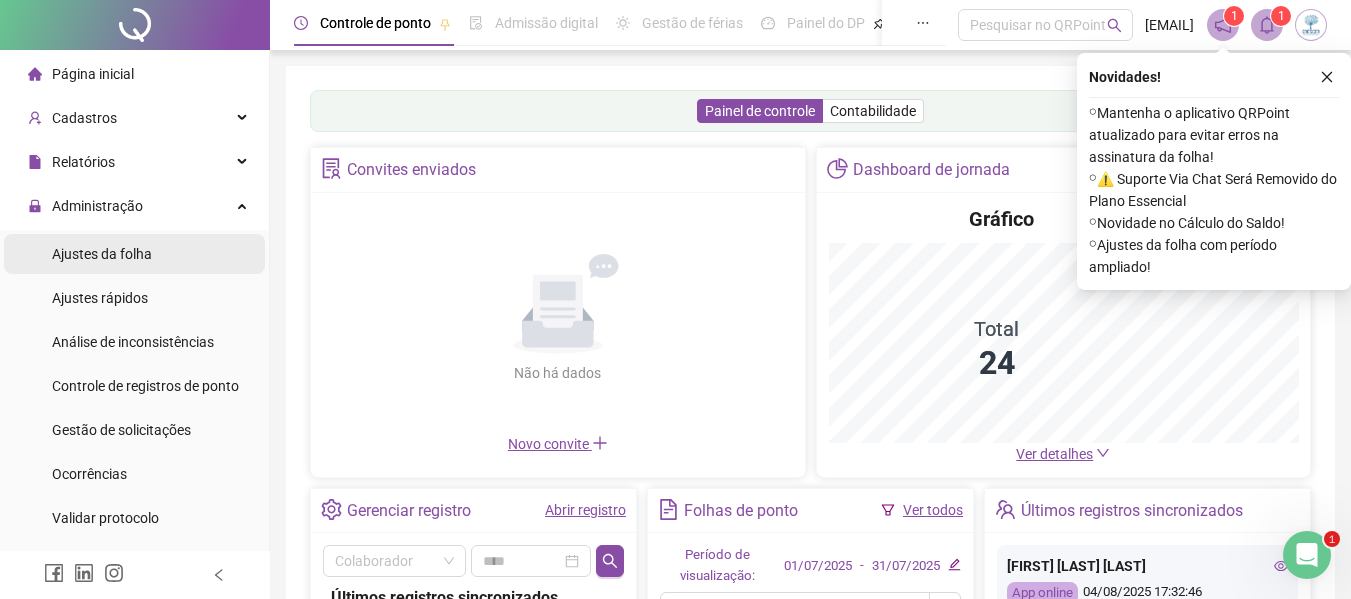 click on "Ajustes da folha" at bounding box center [134, 254] 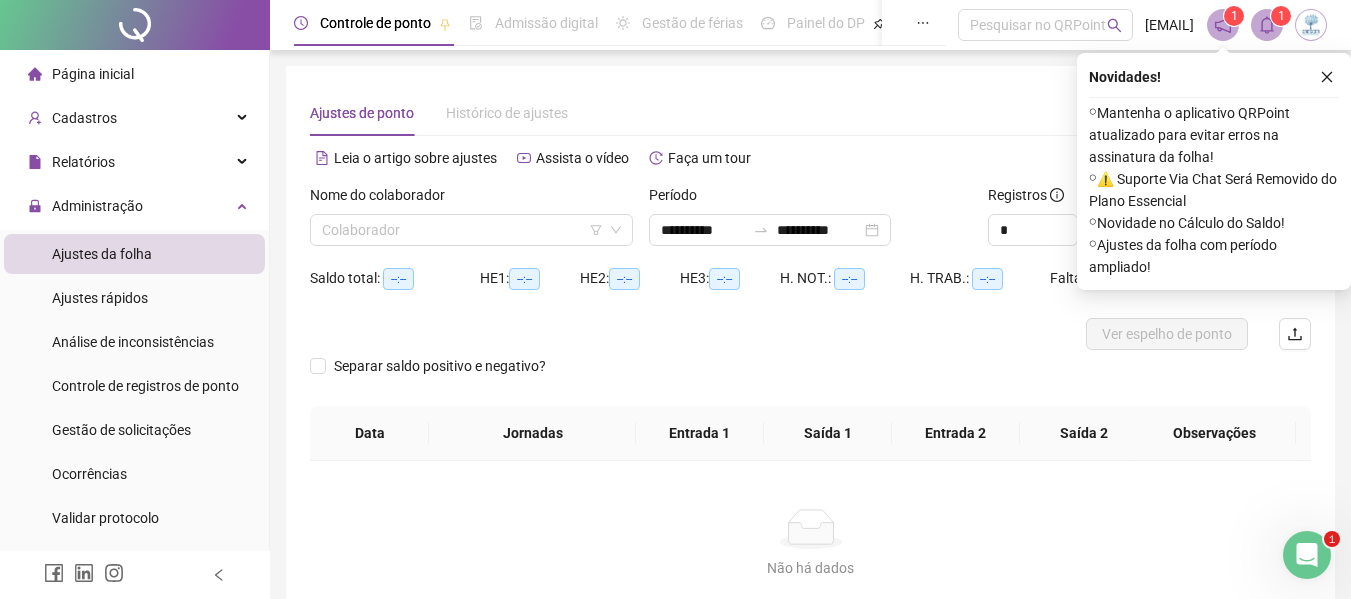 click on "Nome do colaborador Colaborador" at bounding box center [471, 223] 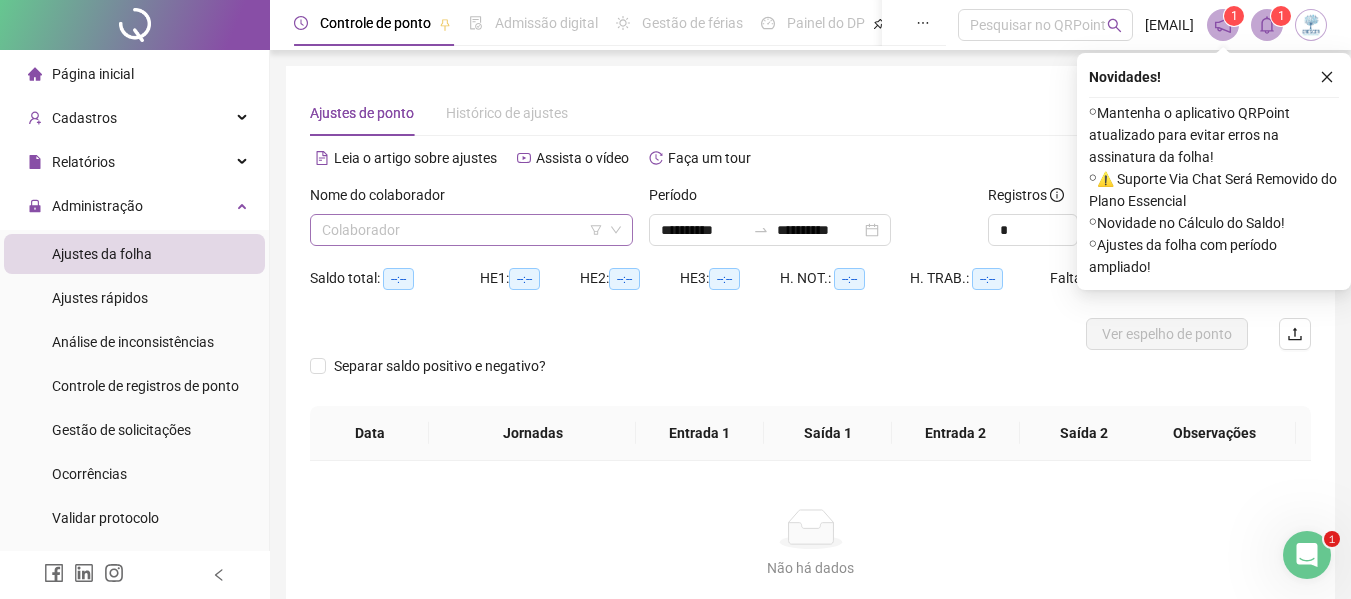 click at bounding box center [462, 230] 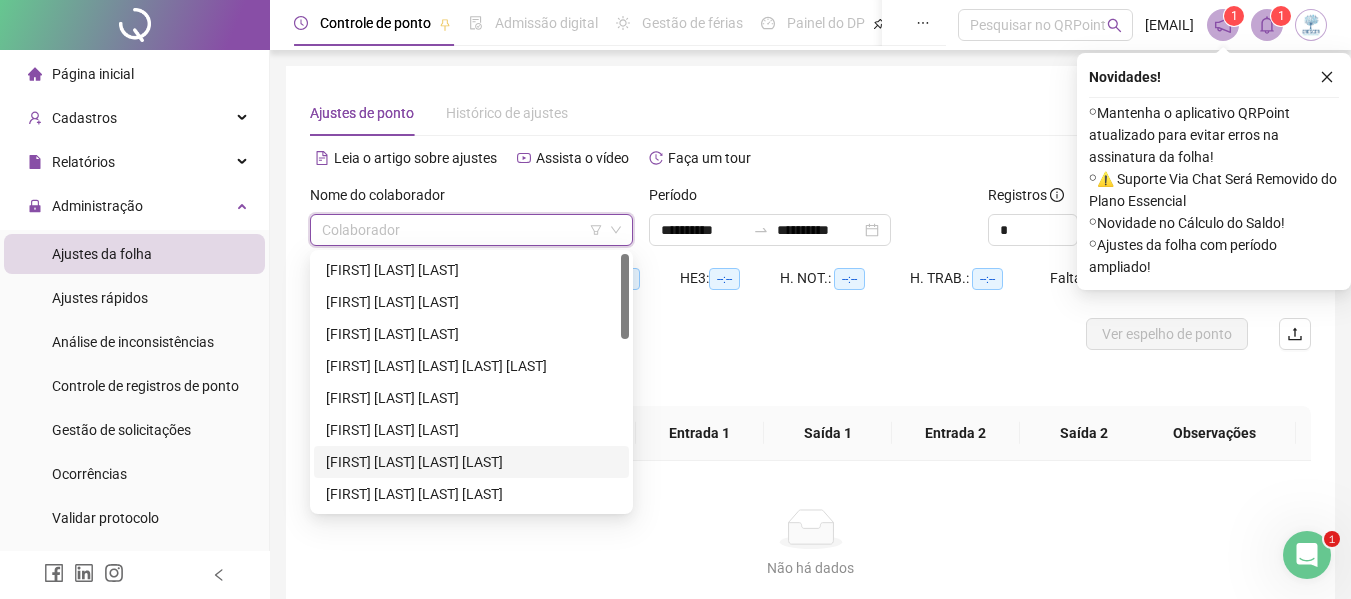click on "[FIRST] [LAST] [LAST] [LAST]" at bounding box center [471, 462] 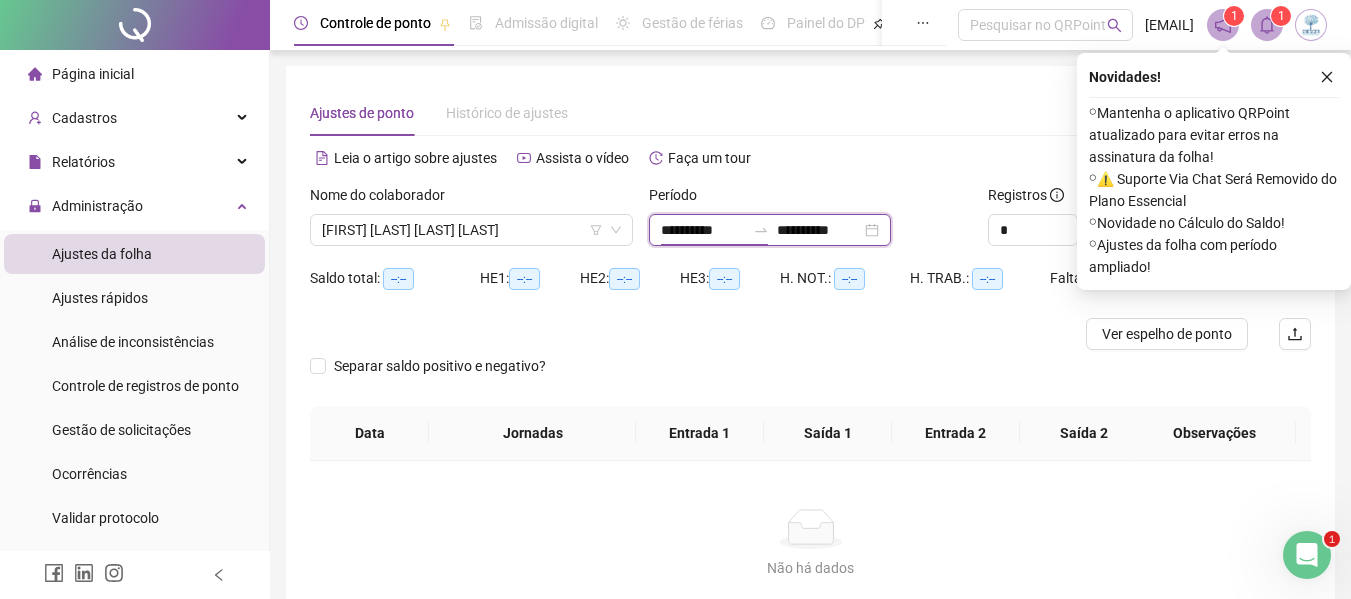 click on "**********" at bounding box center (703, 230) 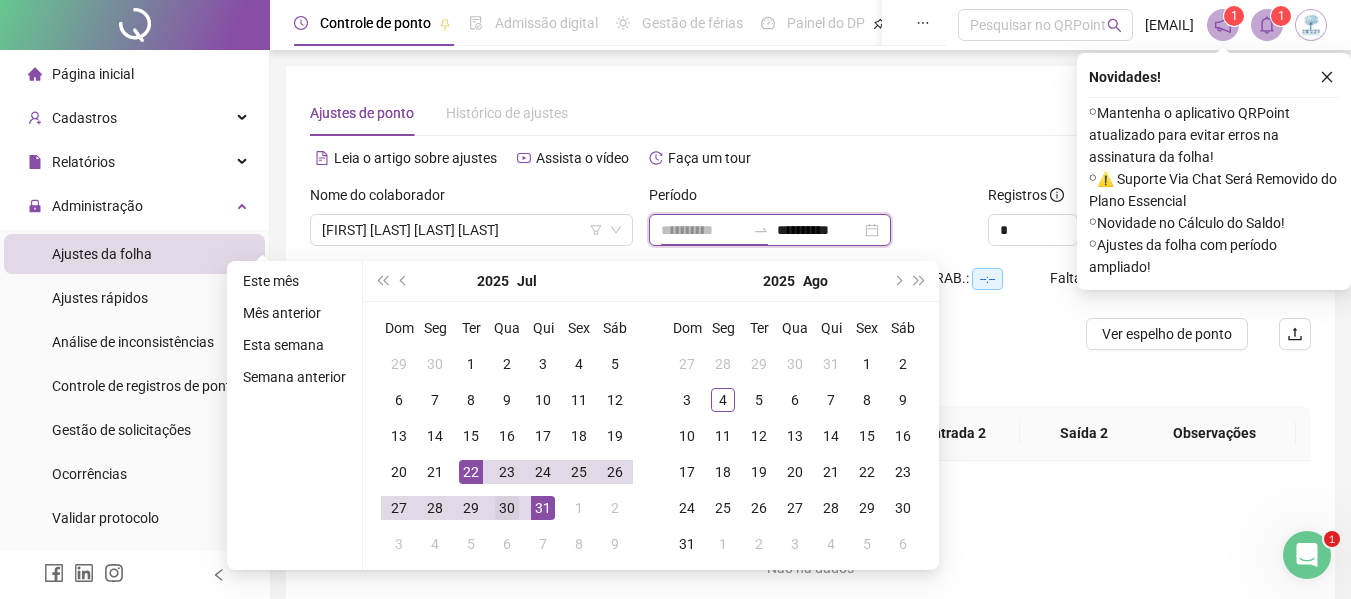 type on "**********" 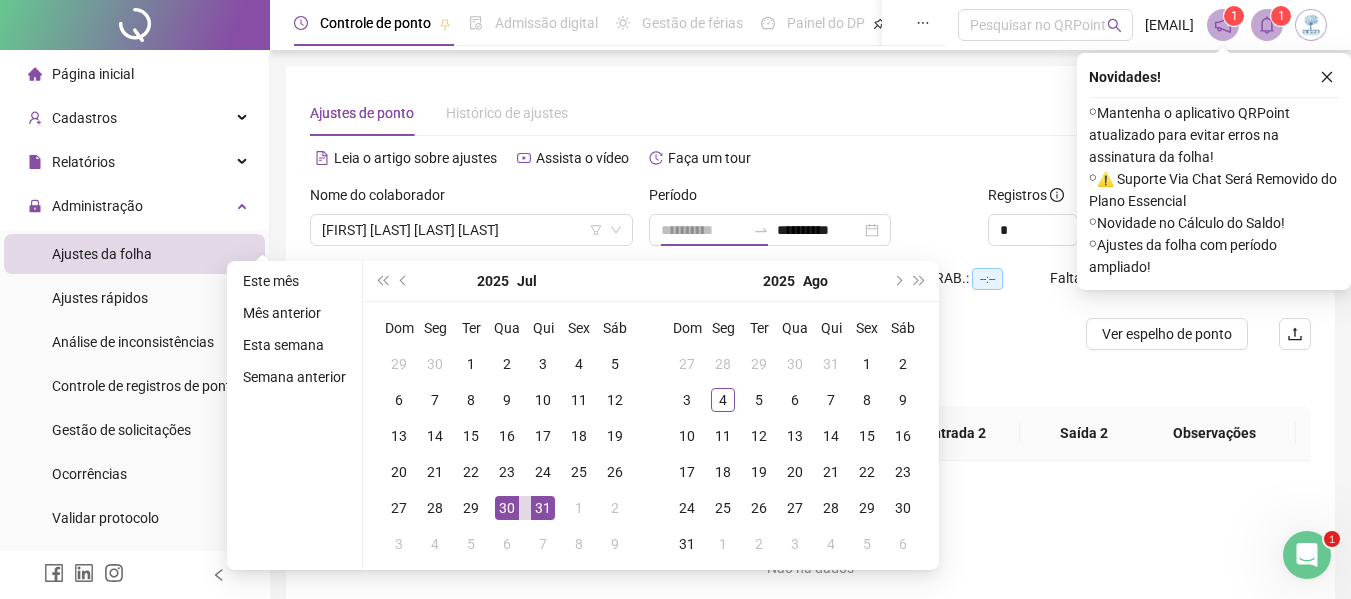click on "30" at bounding box center [507, 508] 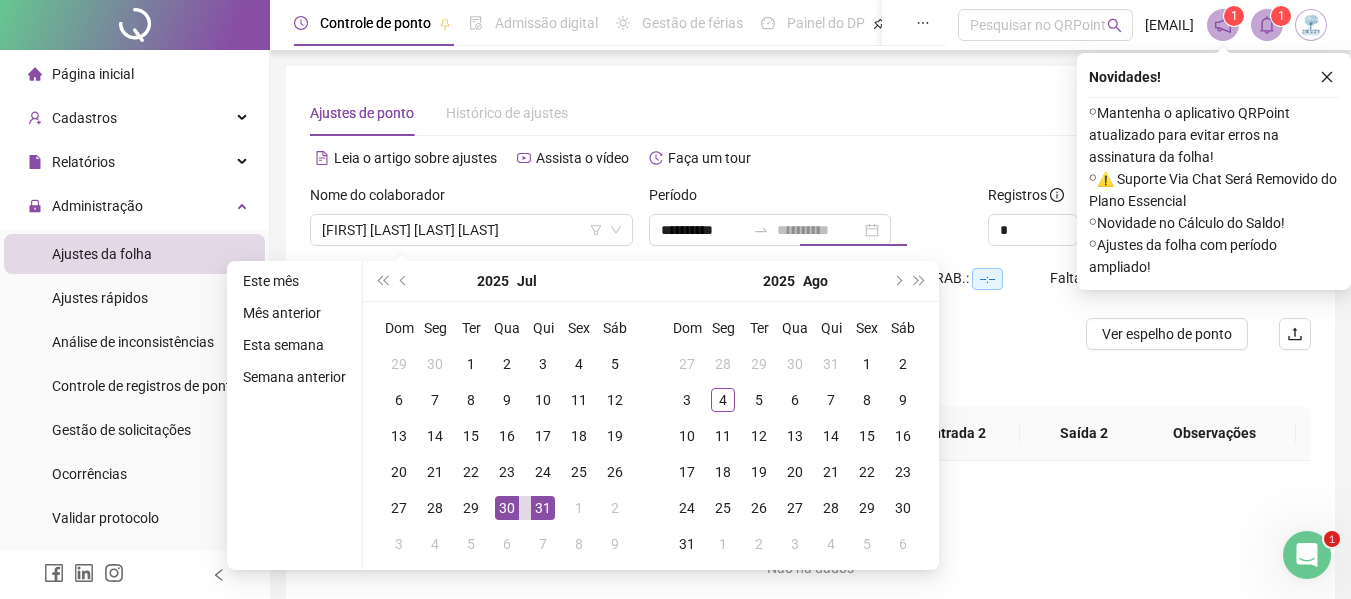 click on "31" at bounding box center (543, 508) 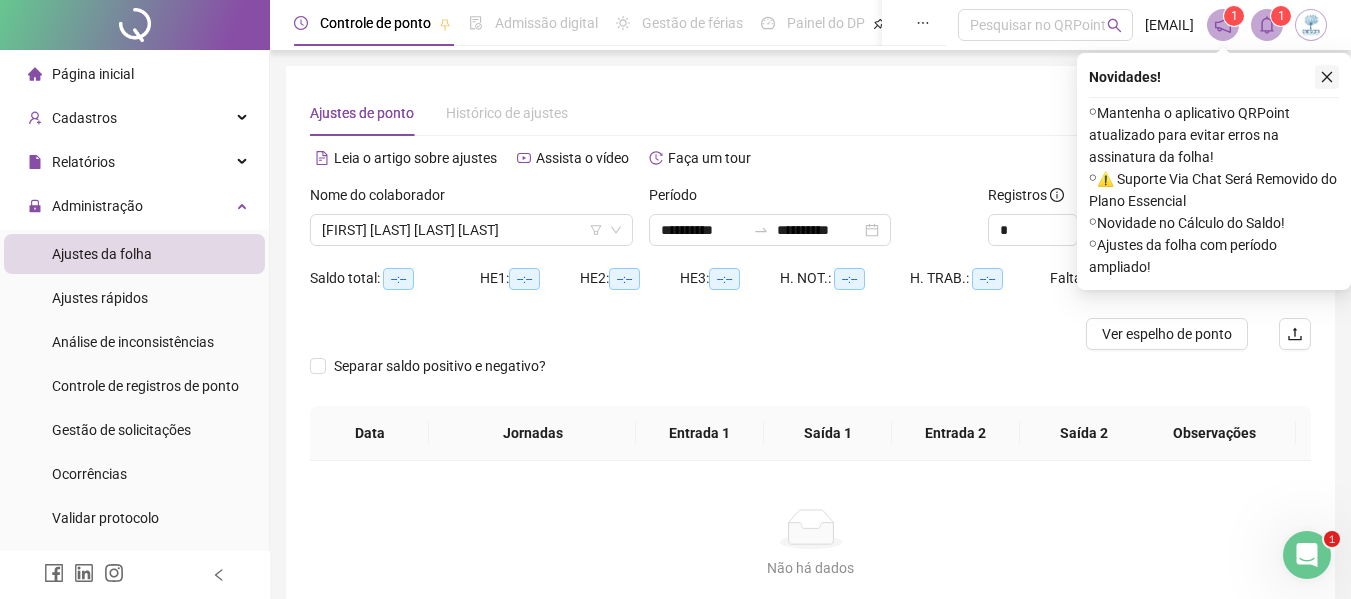 click at bounding box center (1327, 77) 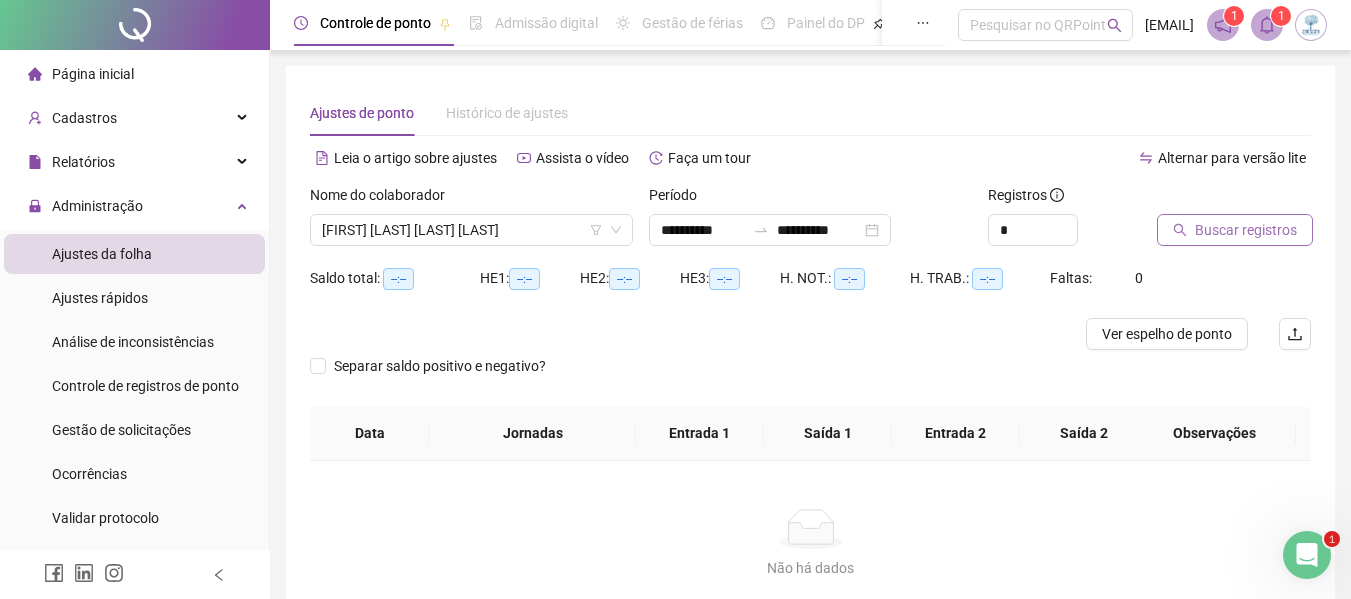 click on "Buscar registros" at bounding box center [1246, 230] 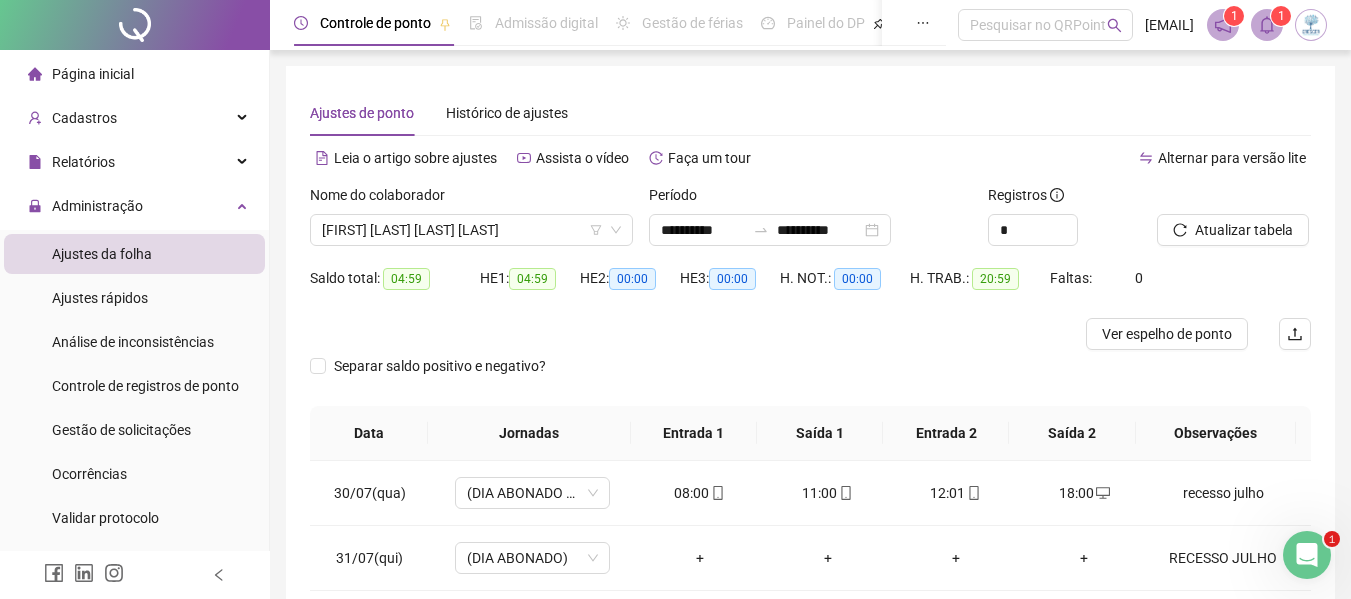 click on "HE 3:   00:00" at bounding box center (730, 290) 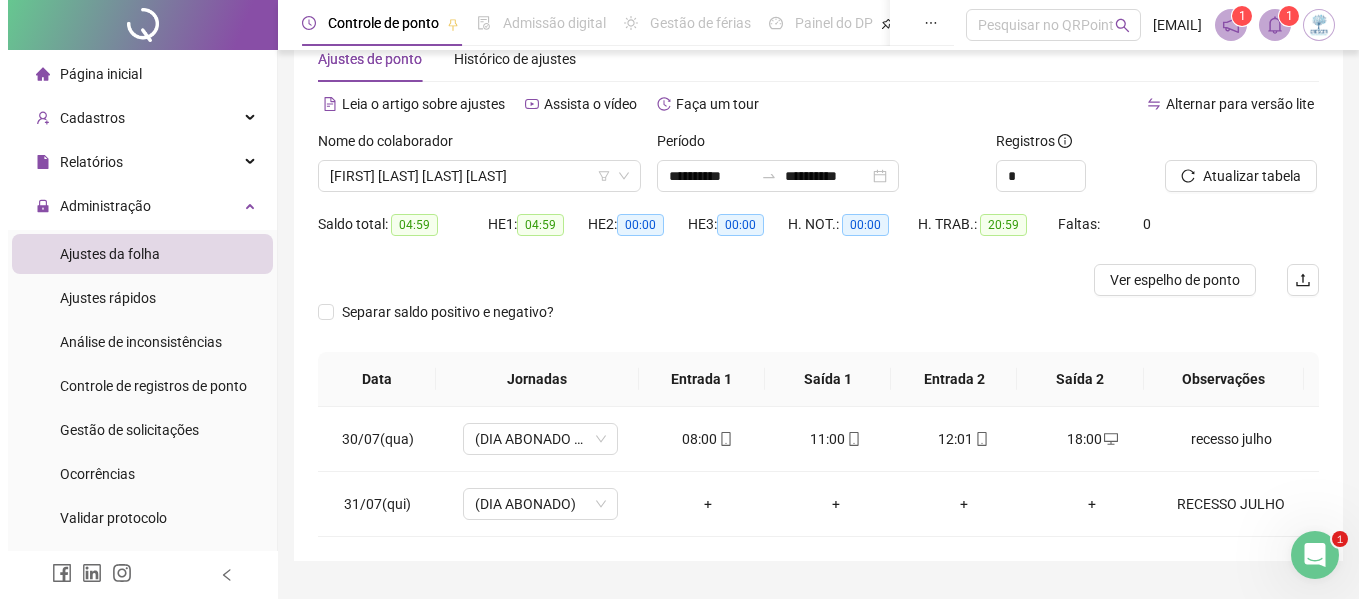 scroll, scrollTop: 102, scrollLeft: 0, axis: vertical 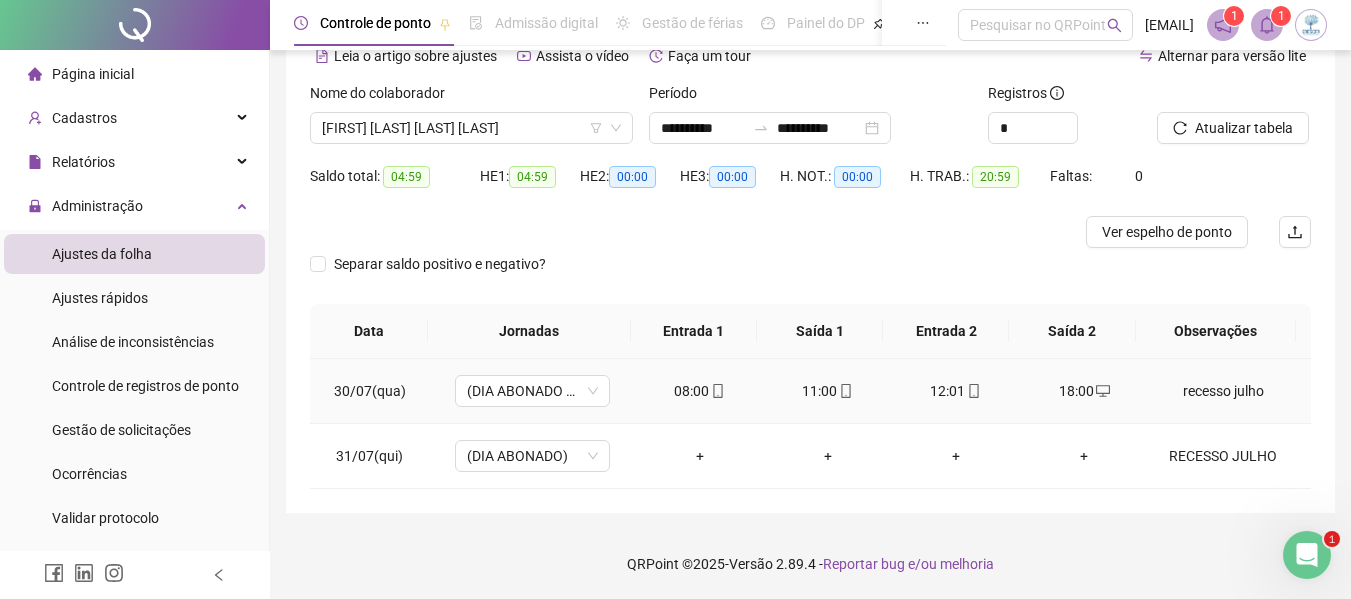 click on "recesso julho" at bounding box center [1223, 391] 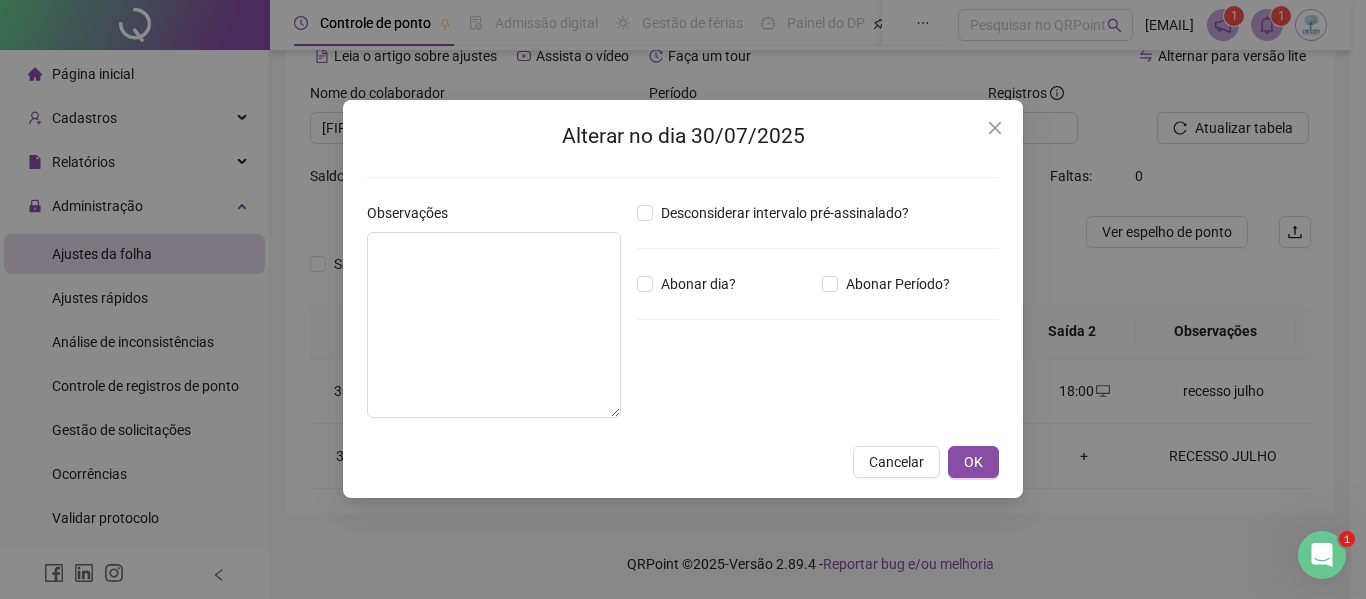 type on "**********" 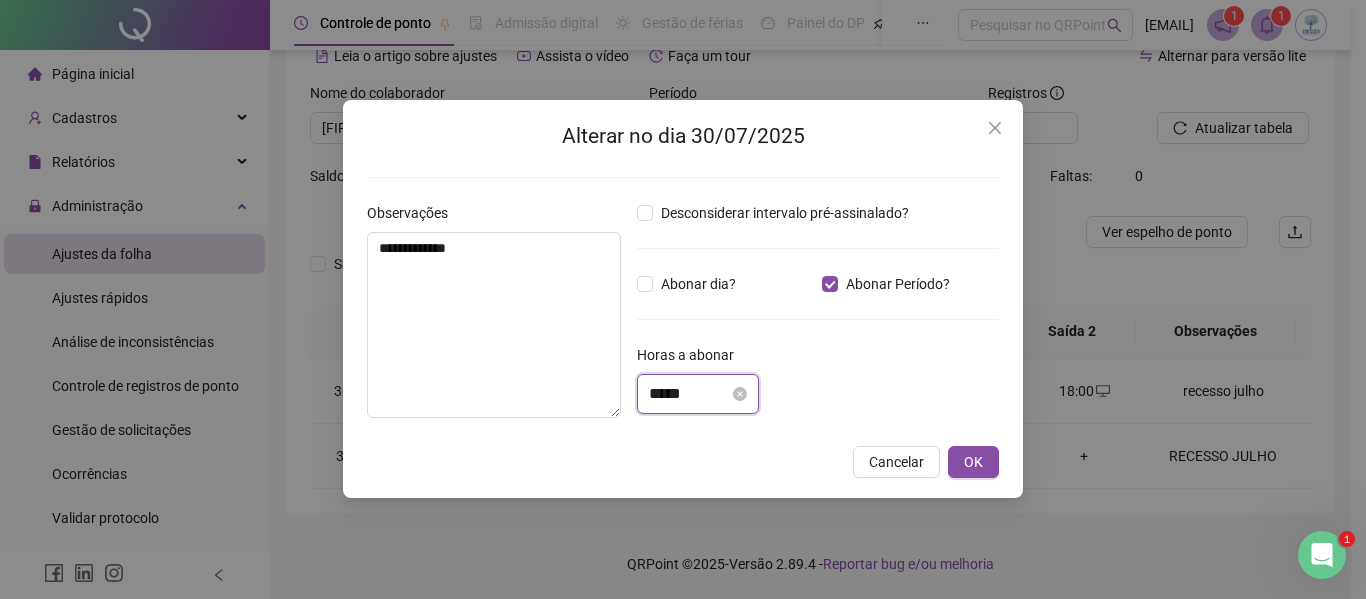 click on "*****" at bounding box center (689, 394) 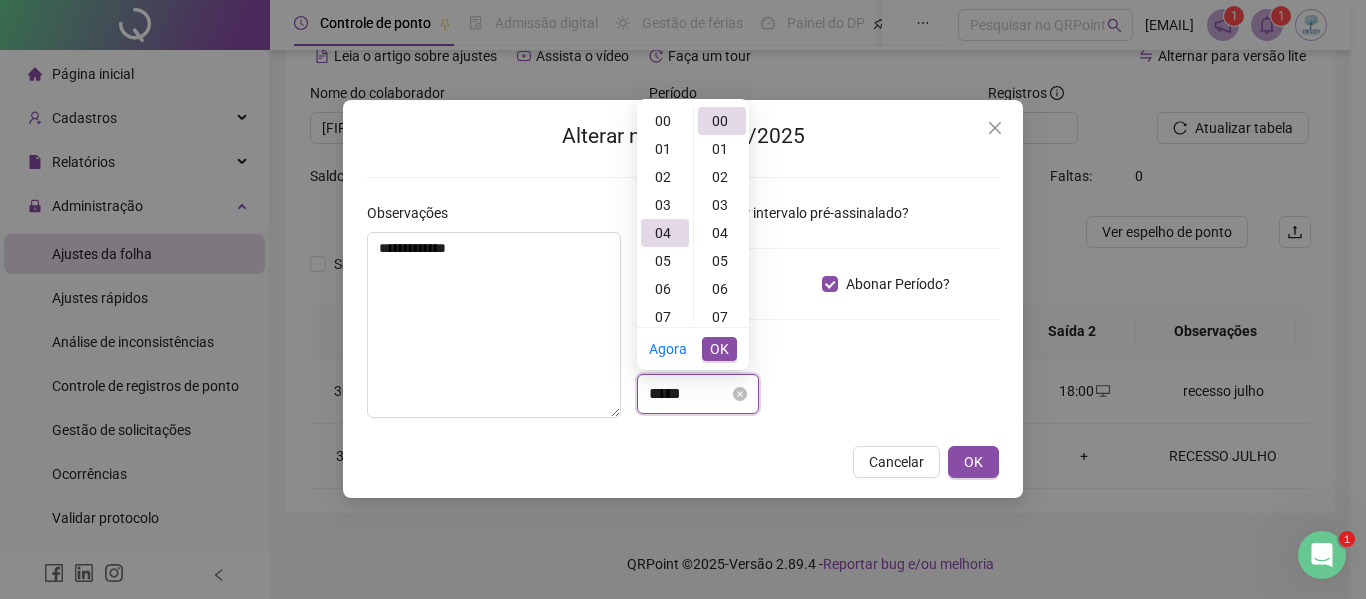 click on "*****" at bounding box center (689, 394) 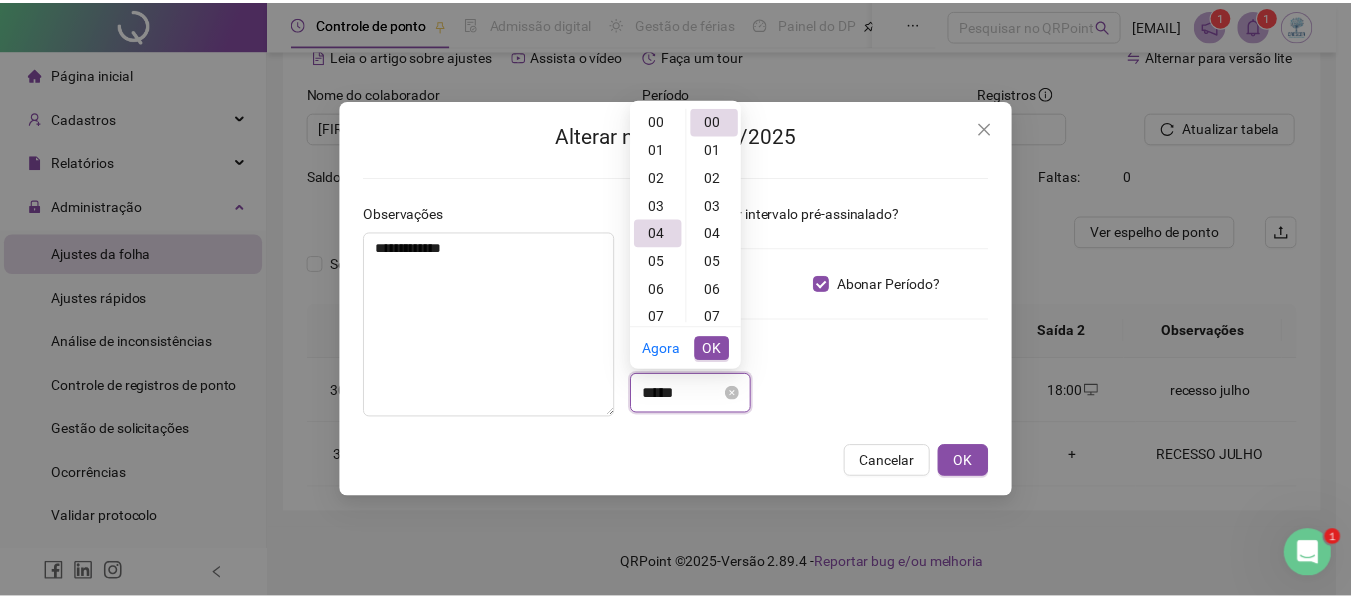scroll, scrollTop: 112, scrollLeft: 0, axis: vertical 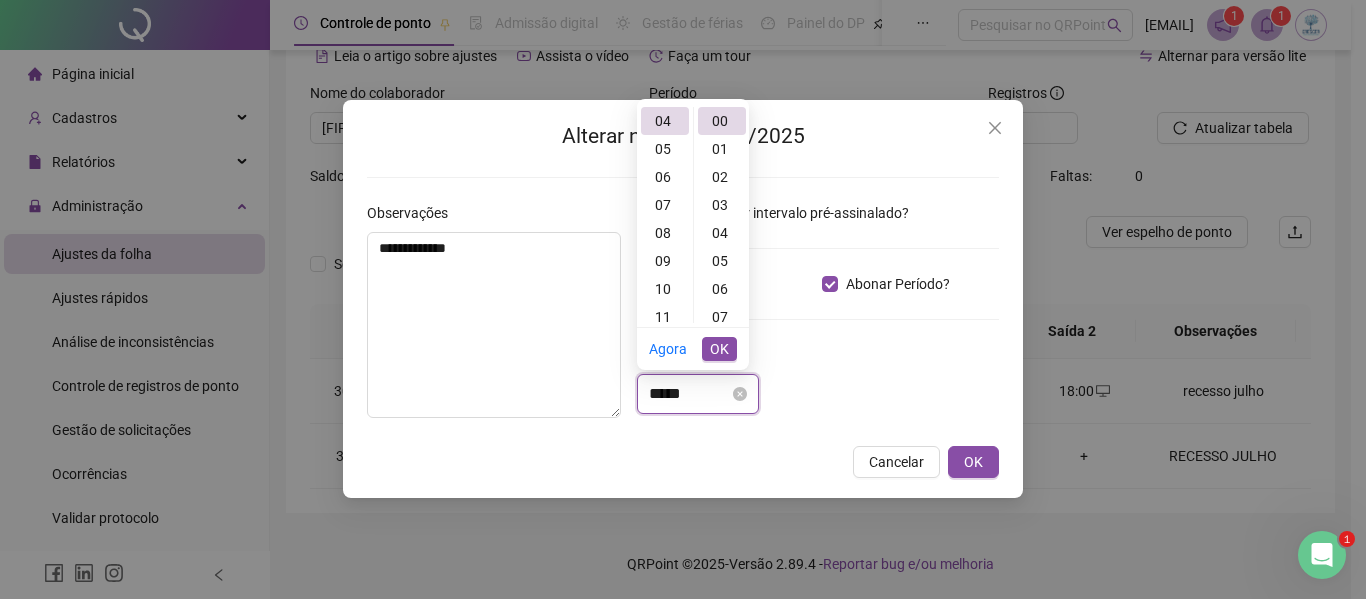 click on "*****" at bounding box center [689, 394] 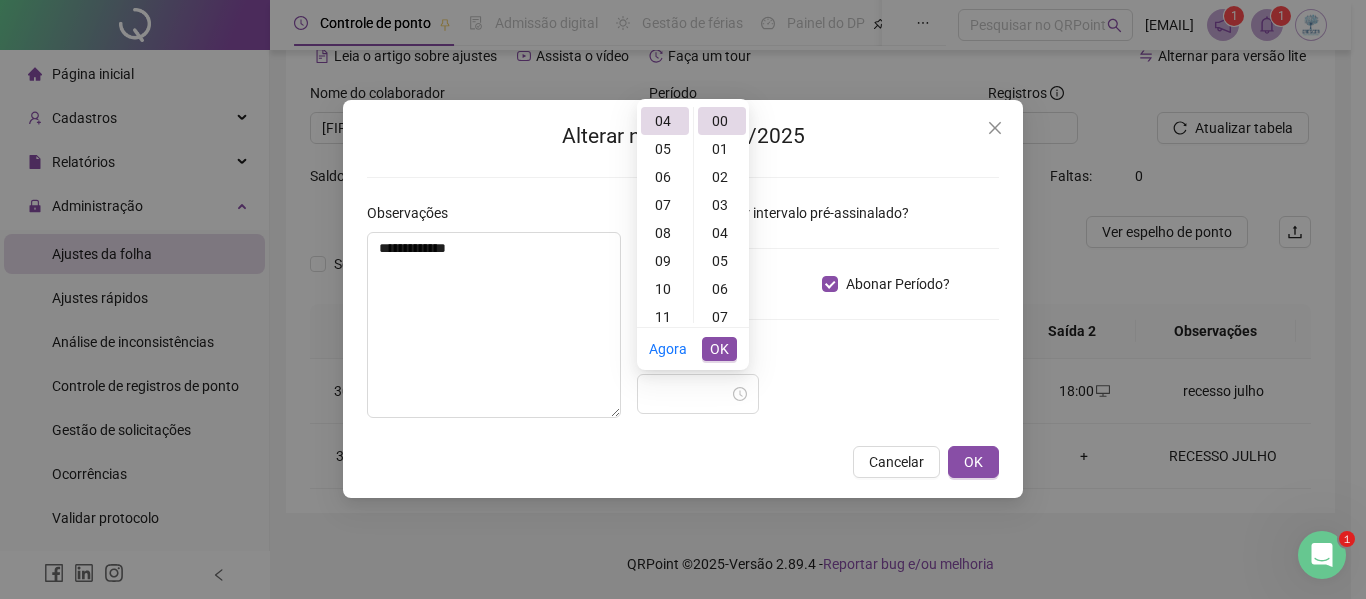 type on "*****" 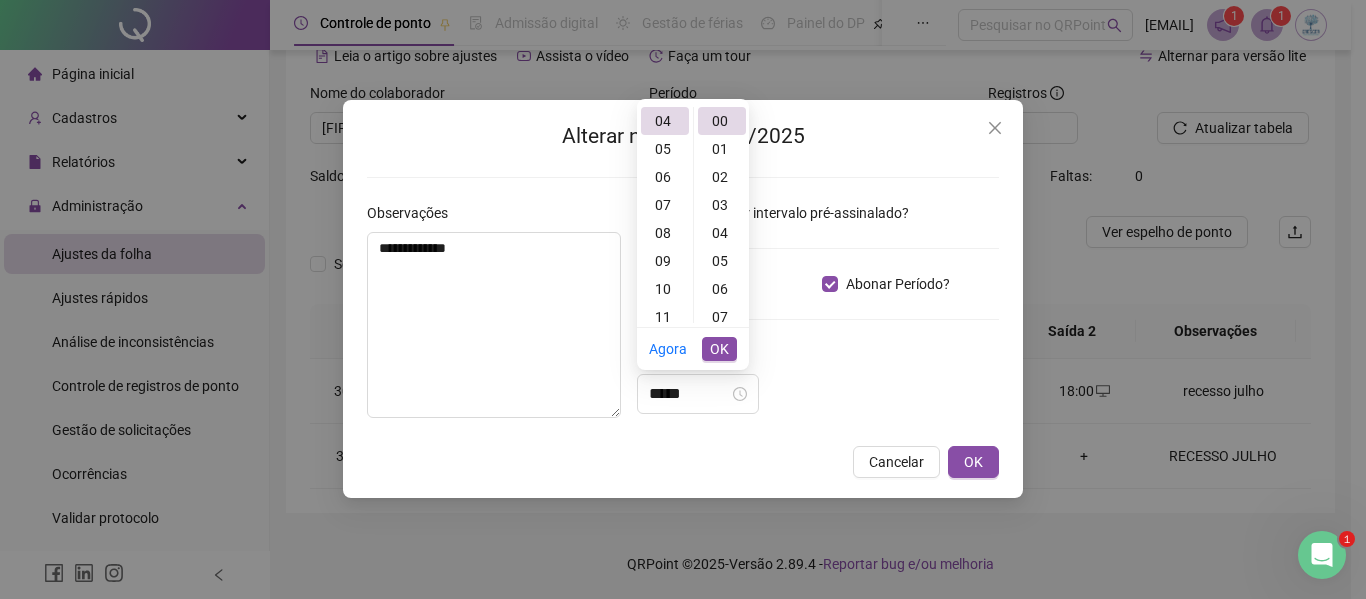 drag, startPoint x: 898, startPoint y: 371, endPoint x: 865, endPoint y: 340, distance: 45.276924 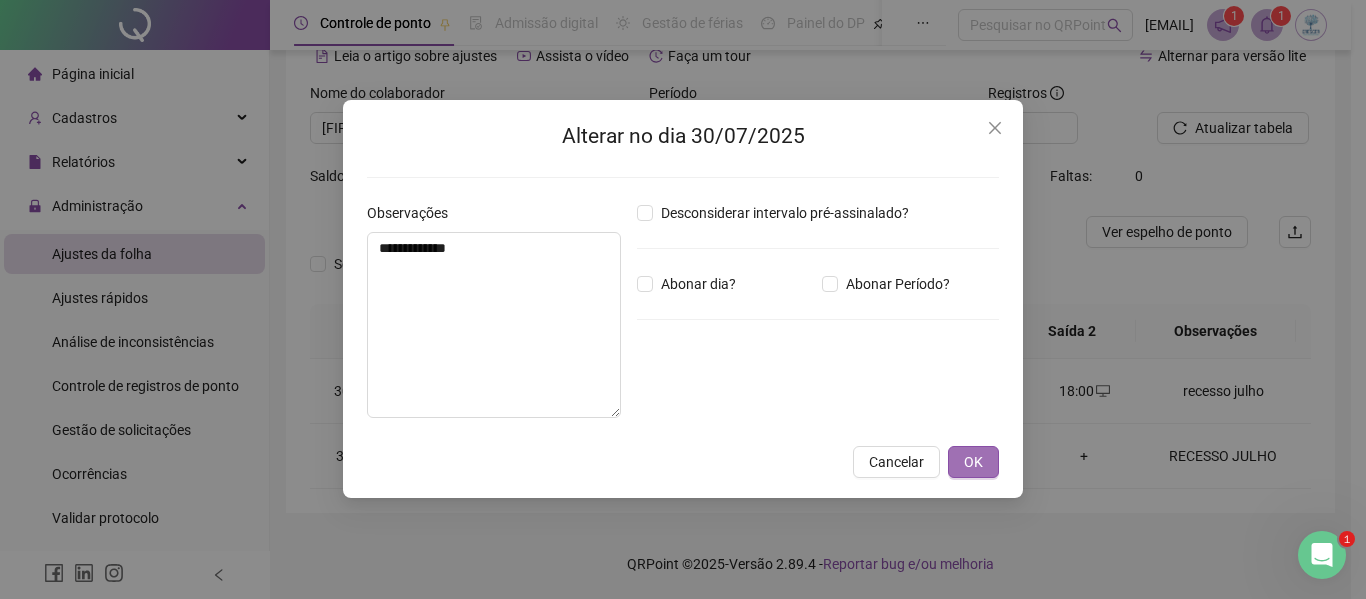 click on "OK" at bounding box center (973, 462) 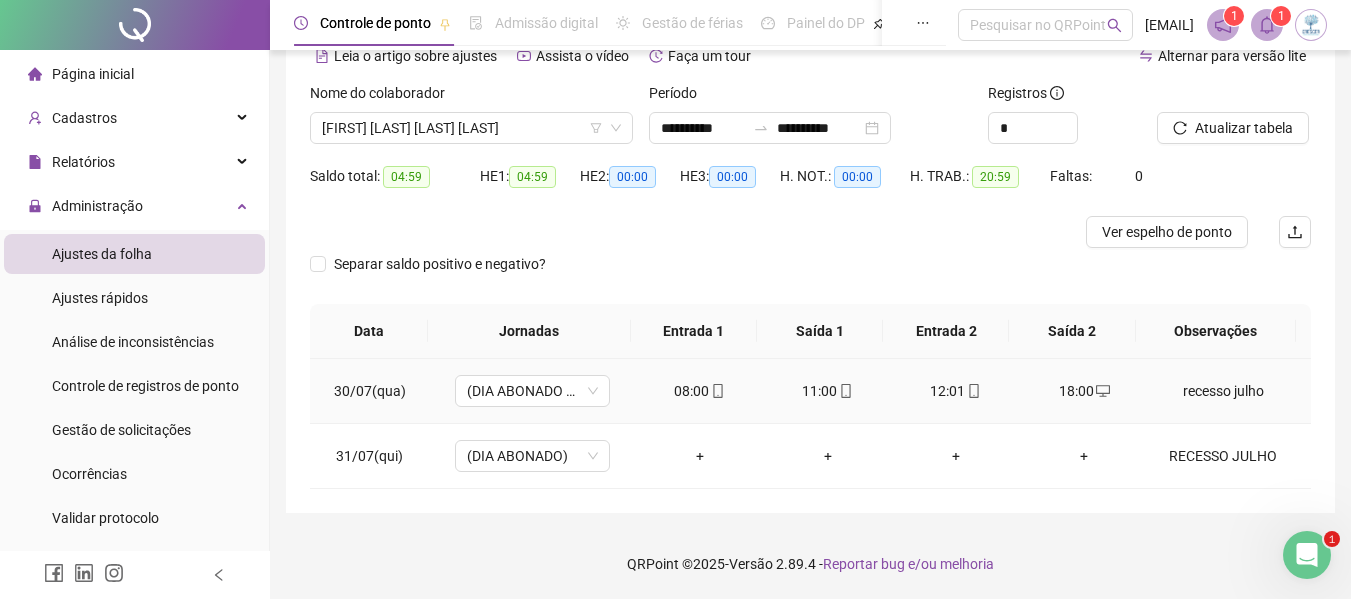 click on "recesso julho" at bounding box center (1229, 391) 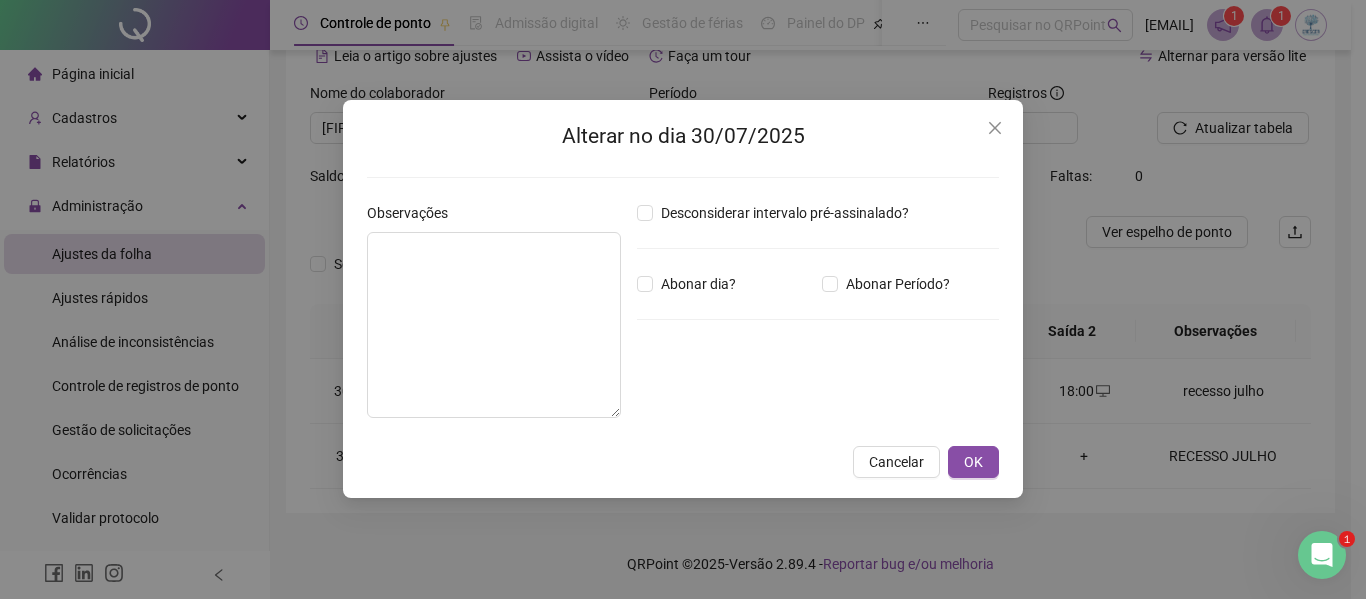 type on "**********" 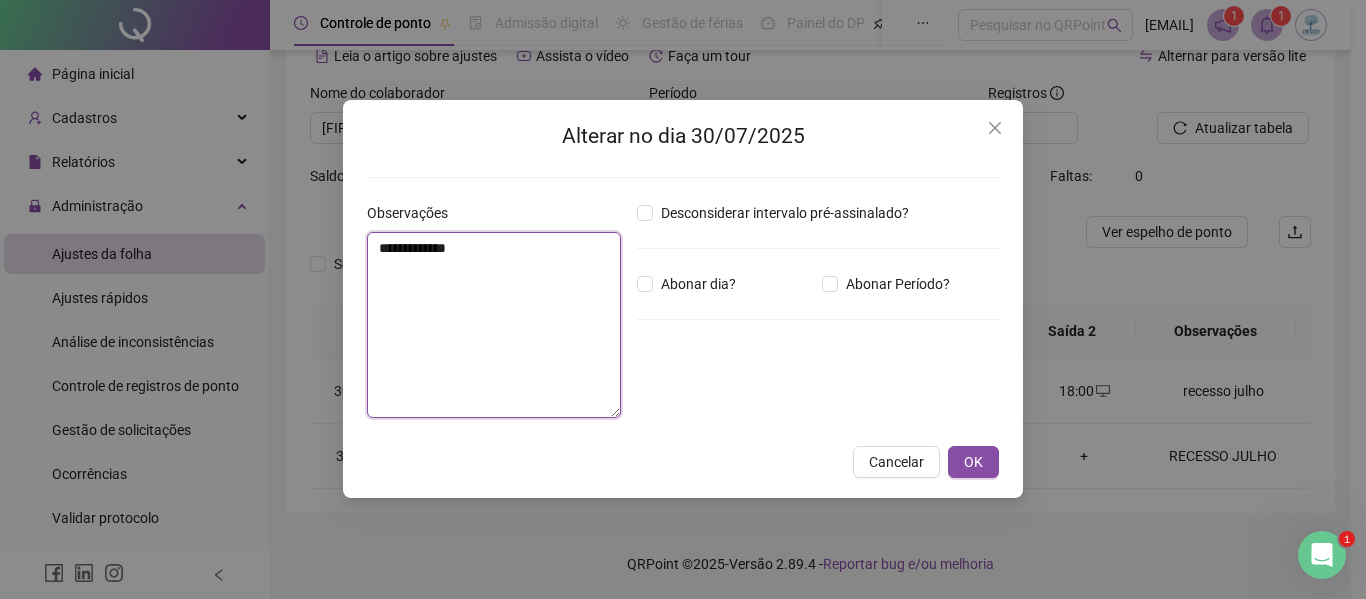 click on "**********" at bounding box center (494, 325) 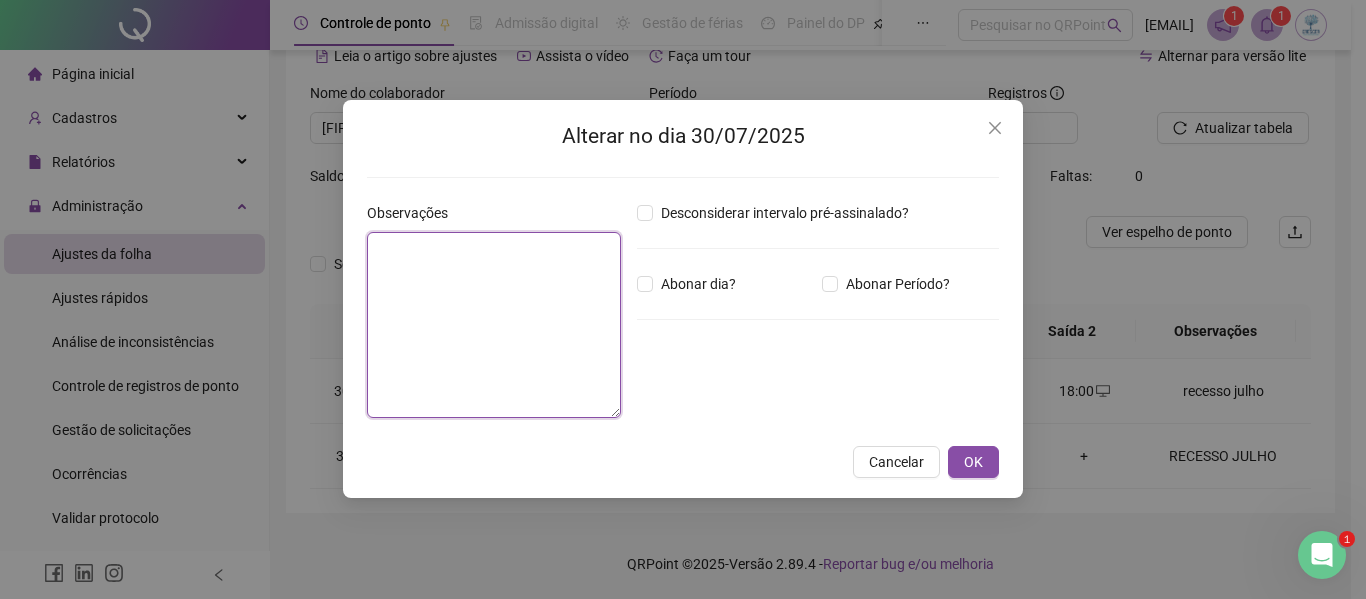 type 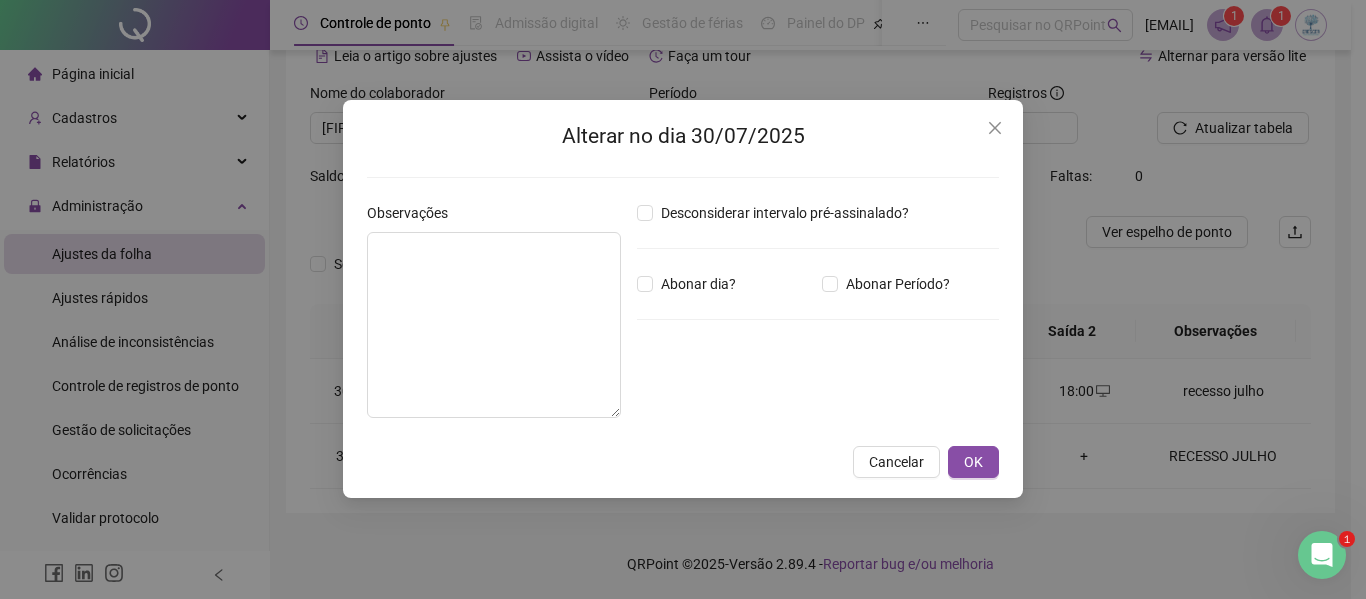 click on "Alterar no dia   30/07/2025 Observações Desconsiderar intervalo pré-assinalado? Abonar dia? Abonar Período? Horas a abonar ***** Aplicar regime de compensação Cancelar OK" at bounding box center (683, 299) 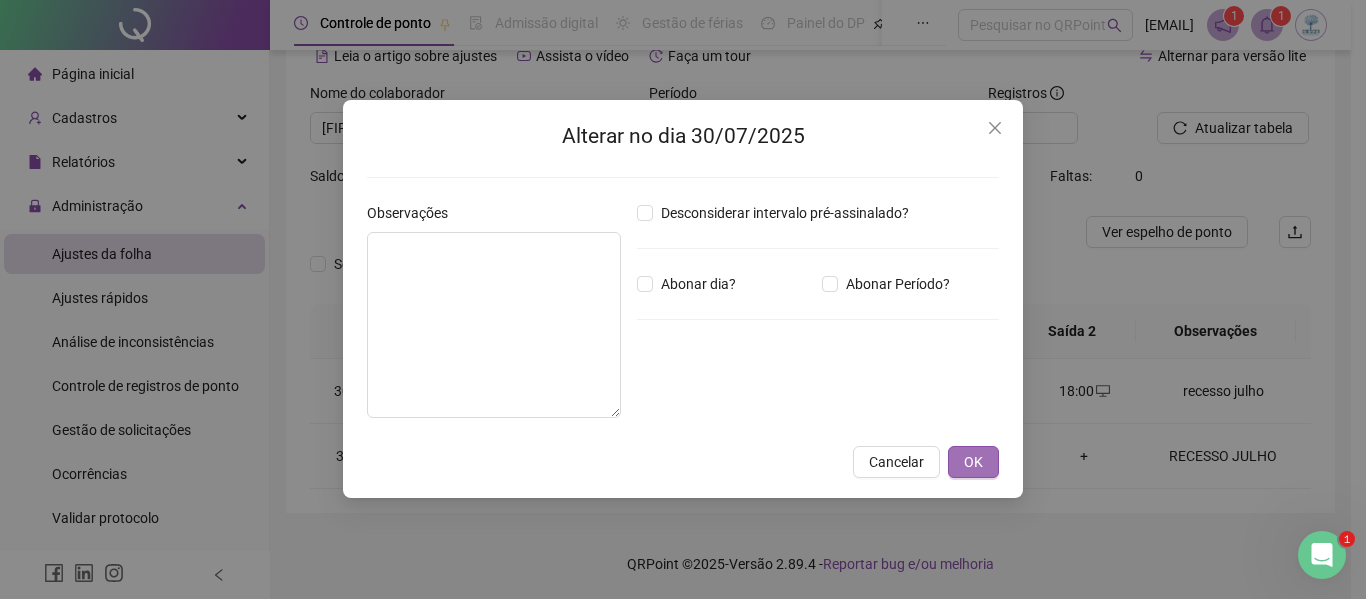 click on "OK" at bounding box center (973, 462) 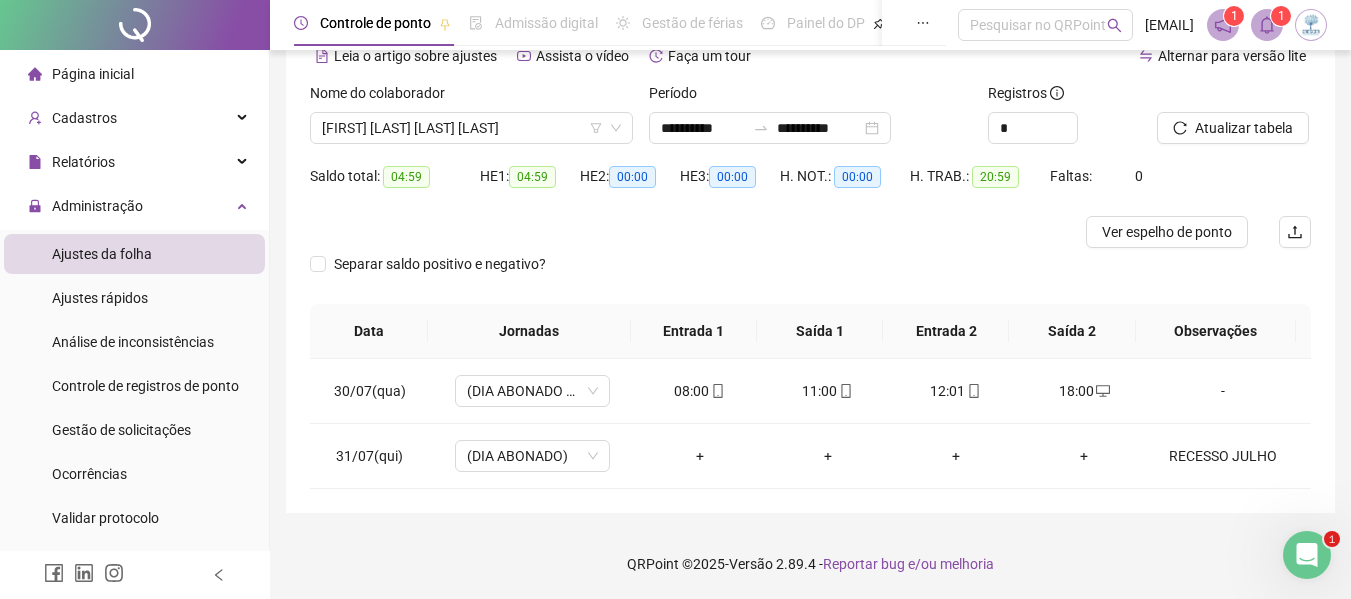 click on "H. NOT.:   00:00" at bounding box center (845, 188) 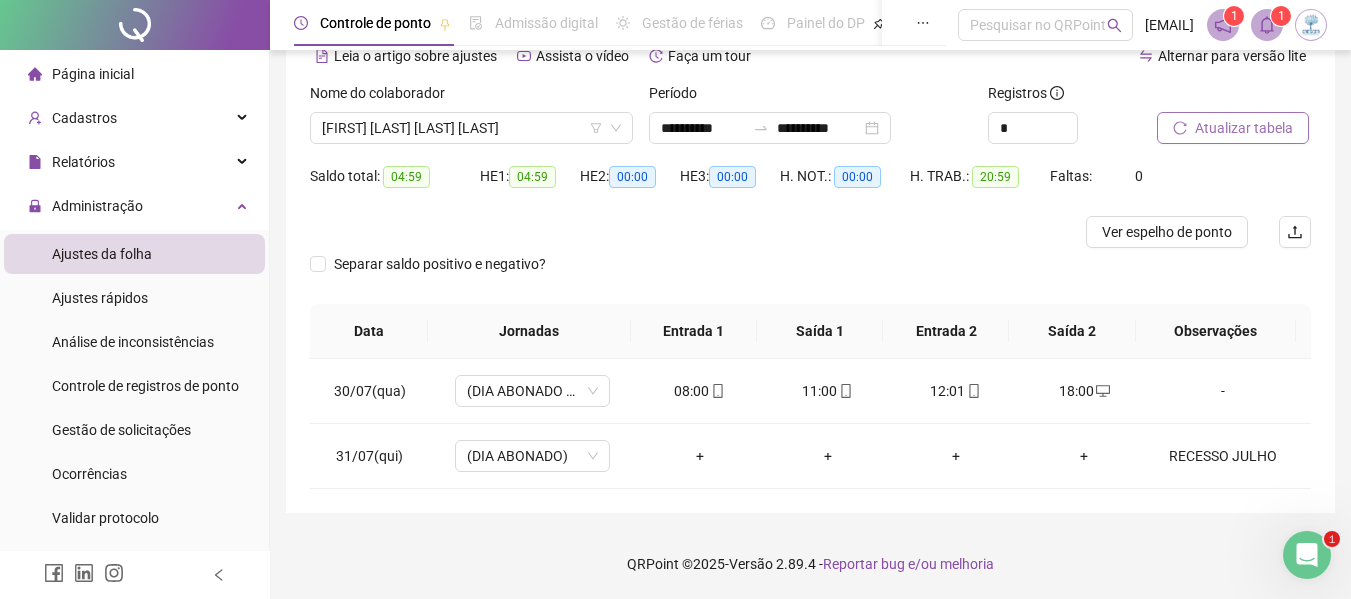 click on "Atualizar tabela" at bounding box center [1244, 128] 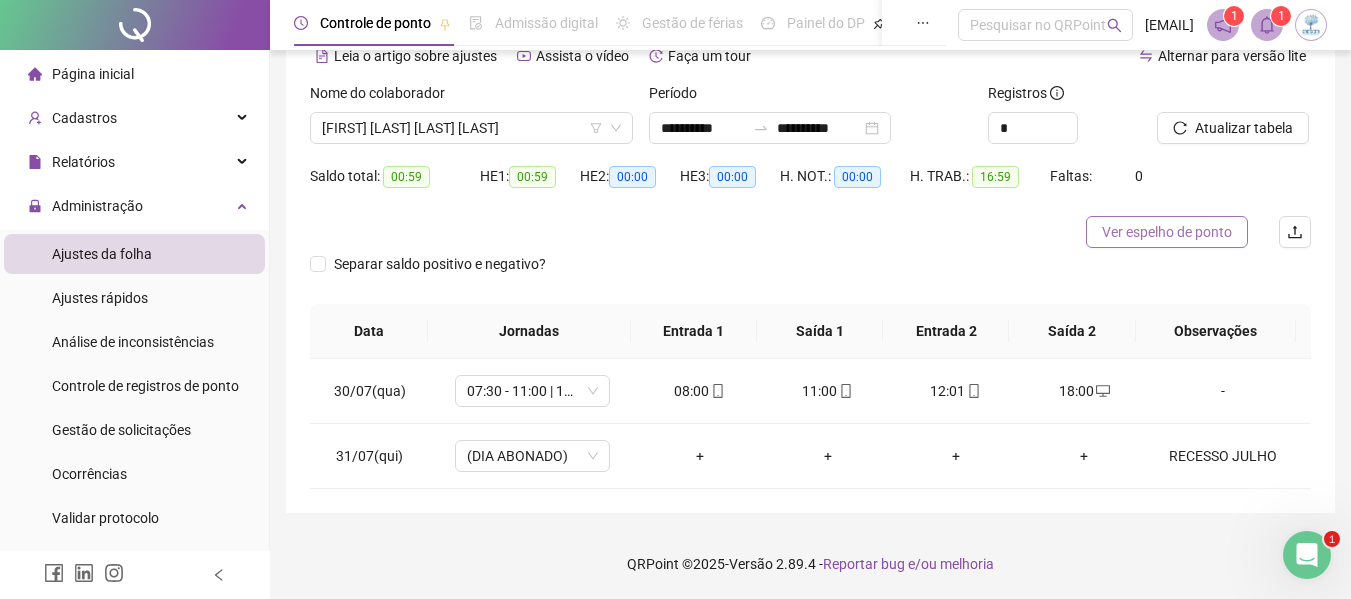 click on "Ver espelho de ponto" at bounding box center [1167, 232] 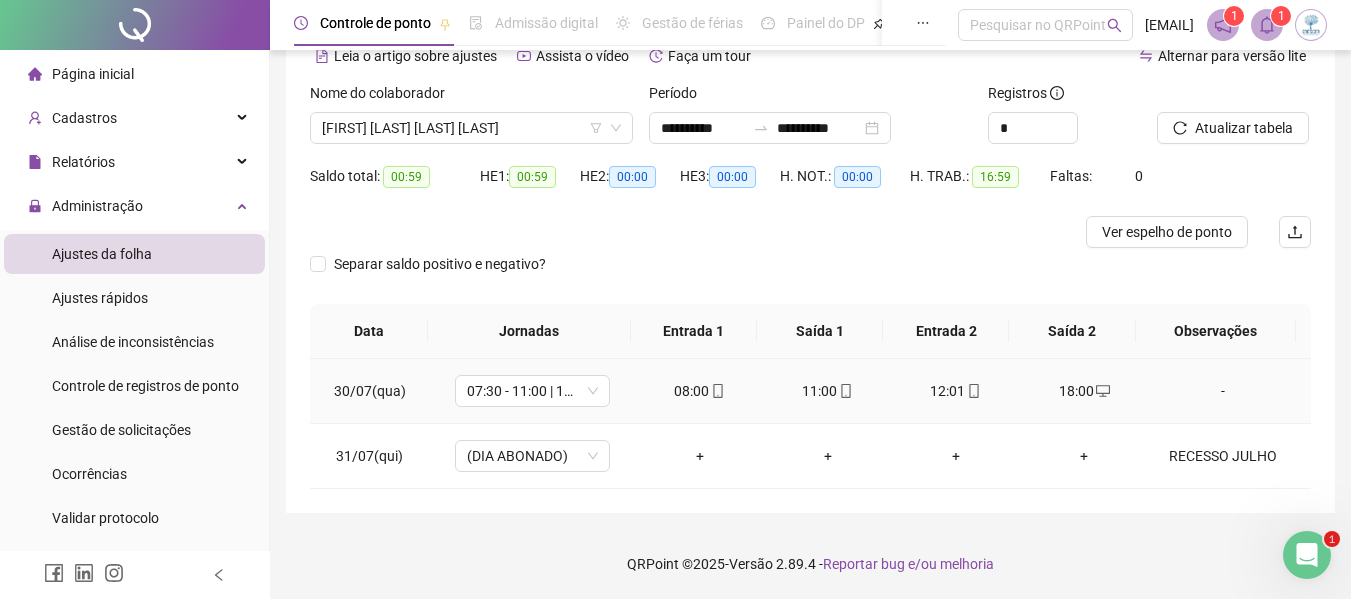 click on "12:01" at bounding box center [956, 391] 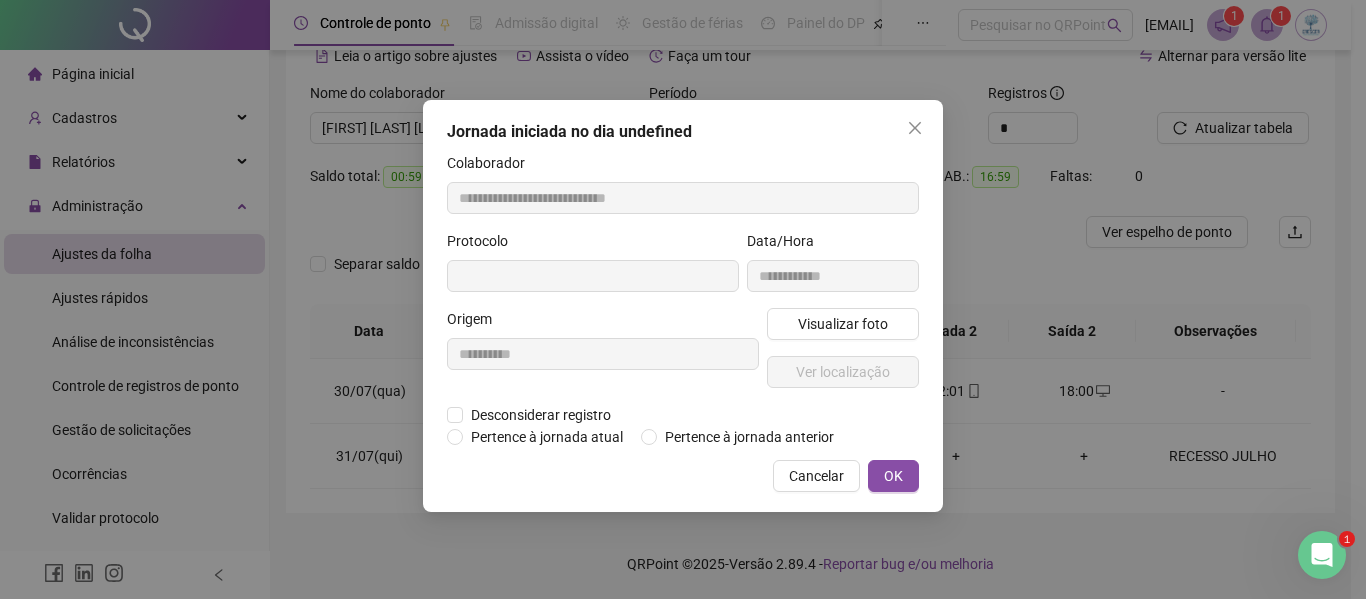 type on "**********" 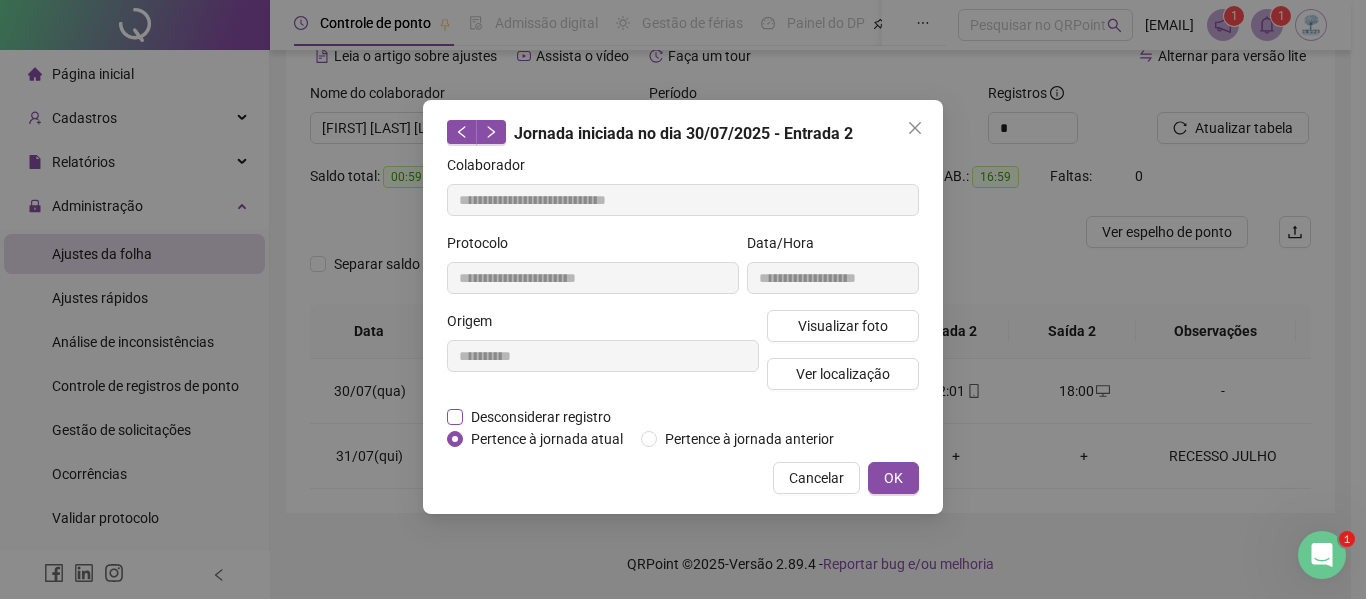 click on "Desconsiderar registro" at bounding box center (541, 417) 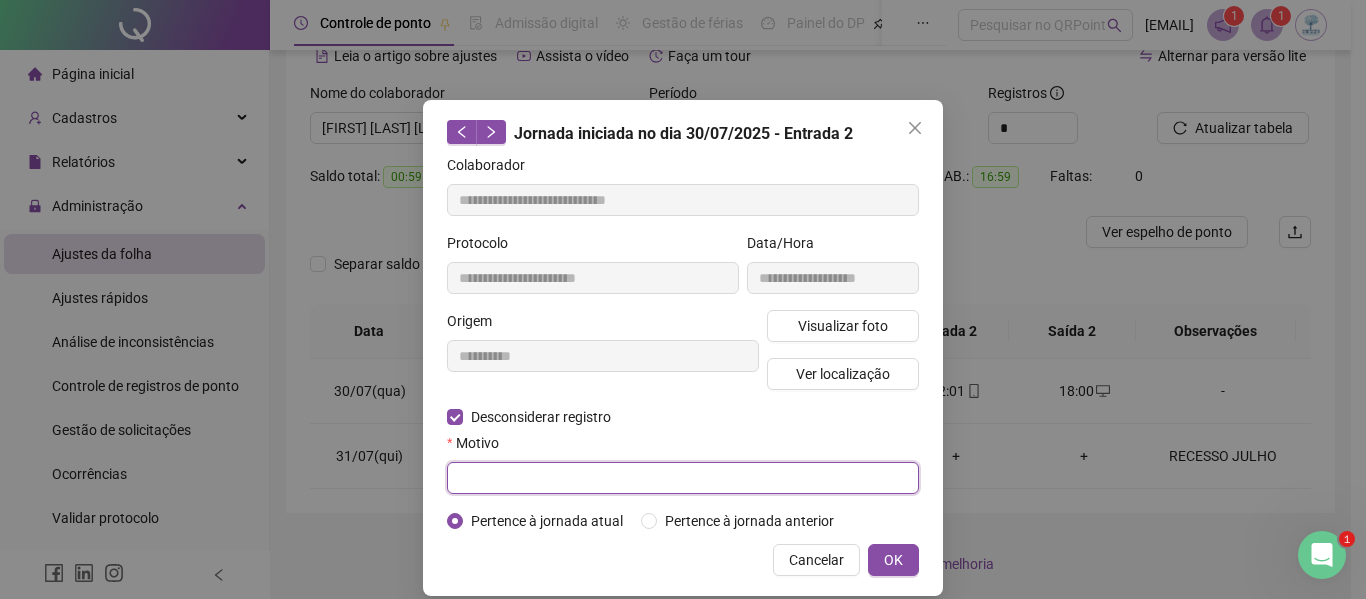 click at bounding box center [683, 478] 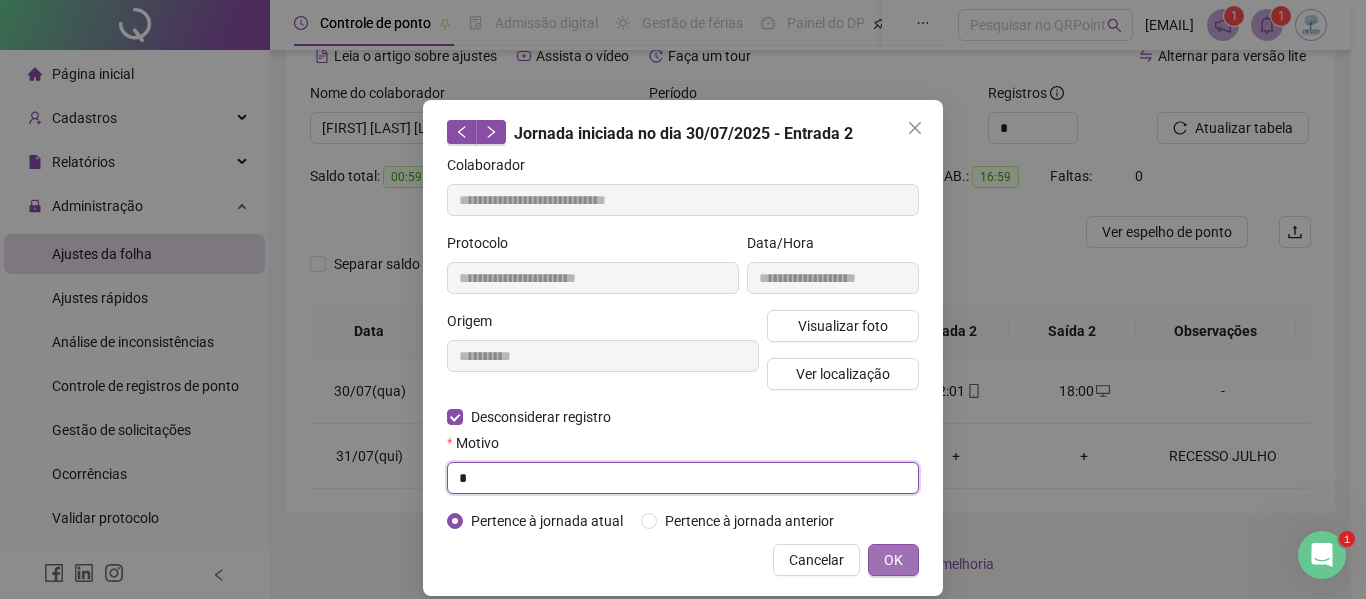 type on "*" 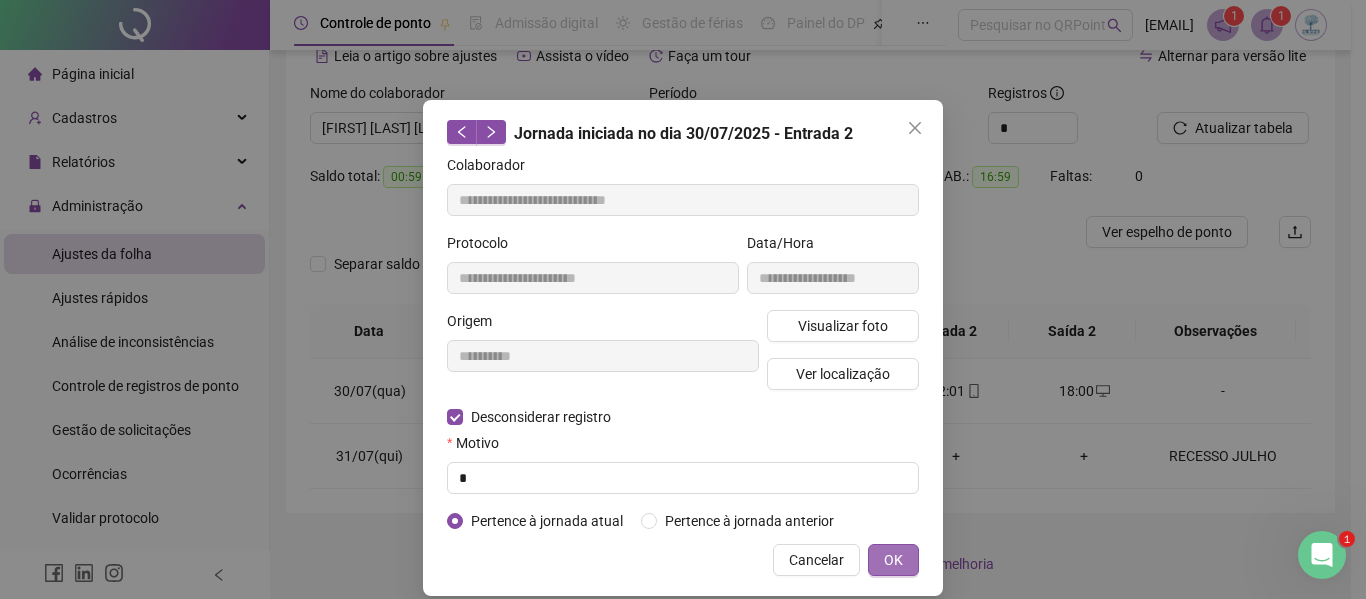 click on "OK" at bounding box center (893, 560) 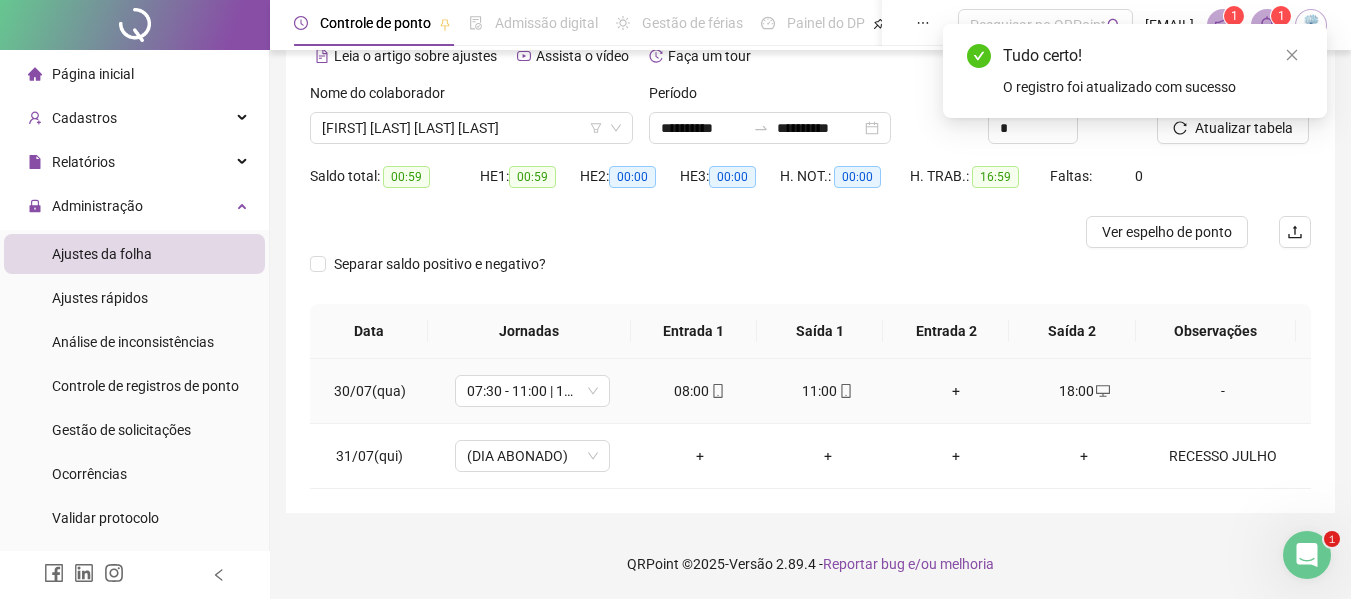 click on "+" at bounding box center [956, 391] 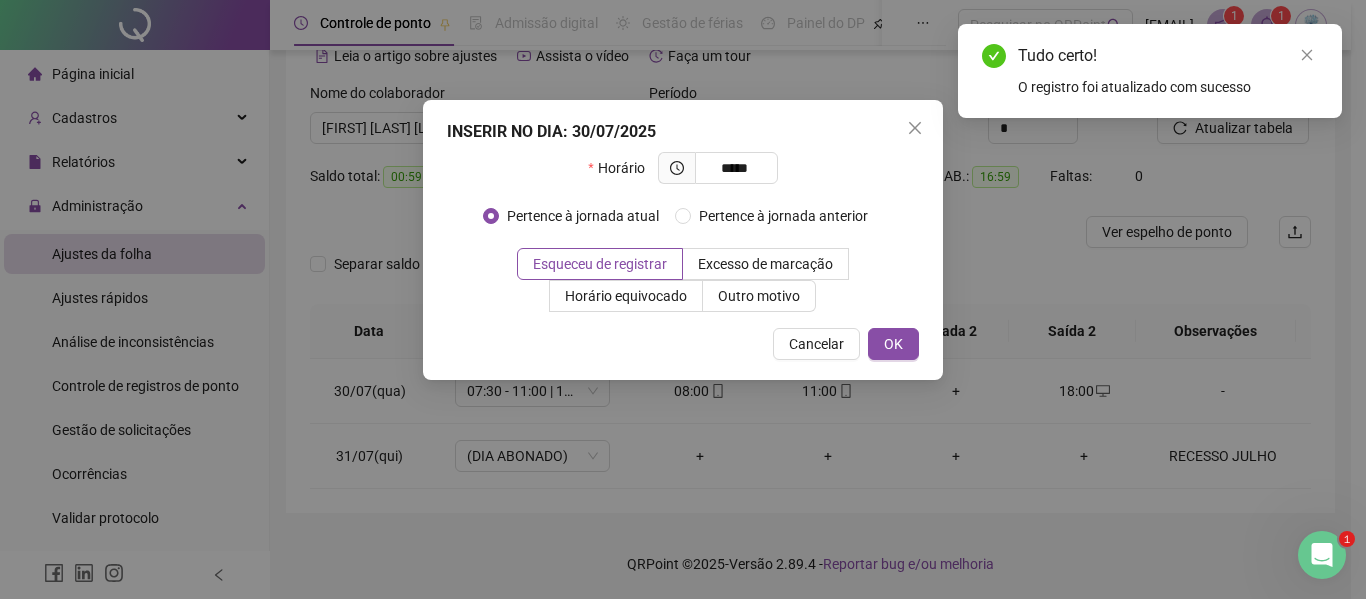 type on "*****" 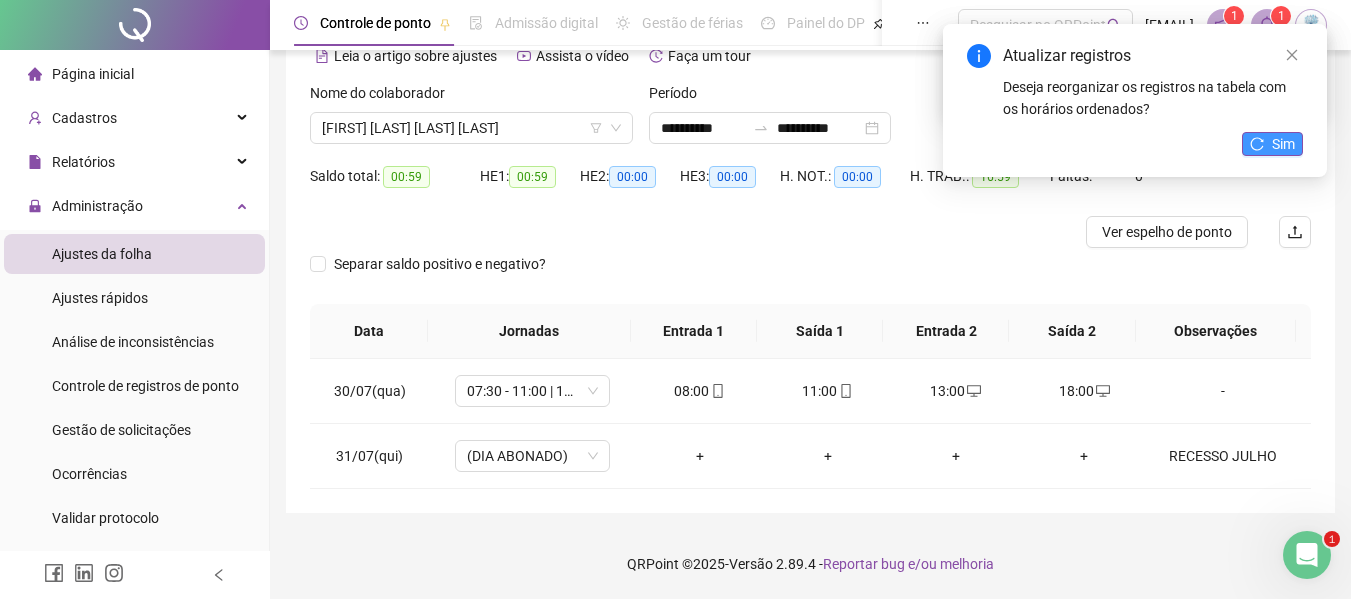 click on "Sim" at bounding box center (1272, 144) 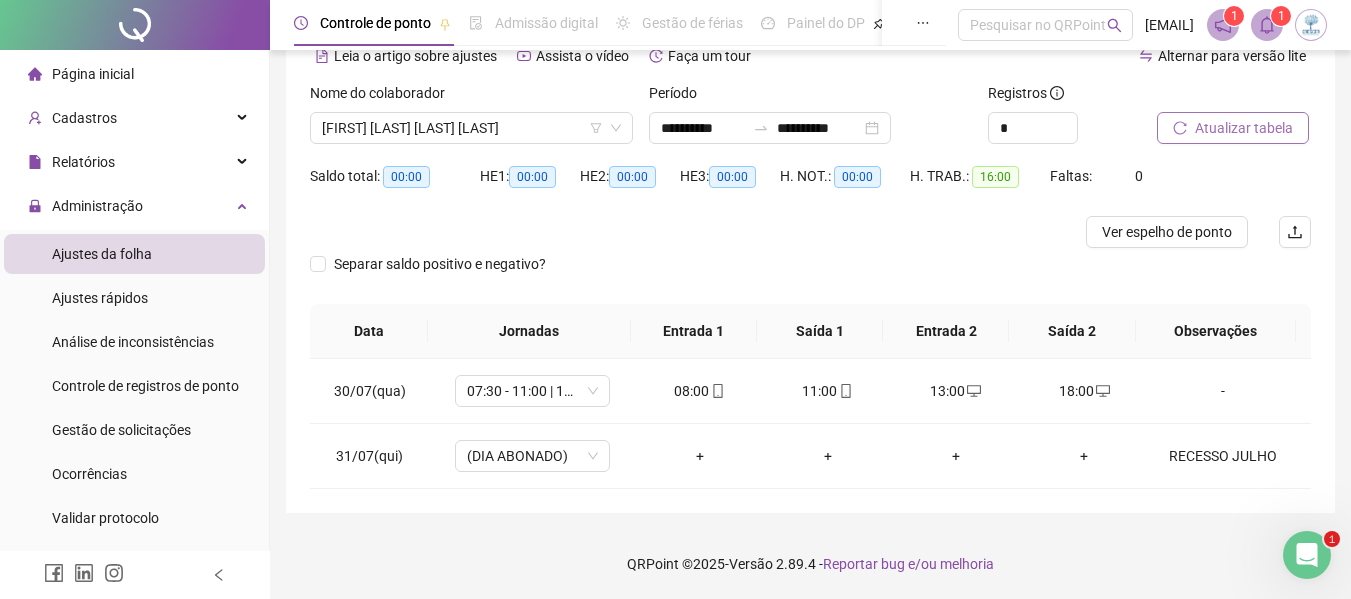 click on "Atualizar tabela" at bounding box center (1244, 128) 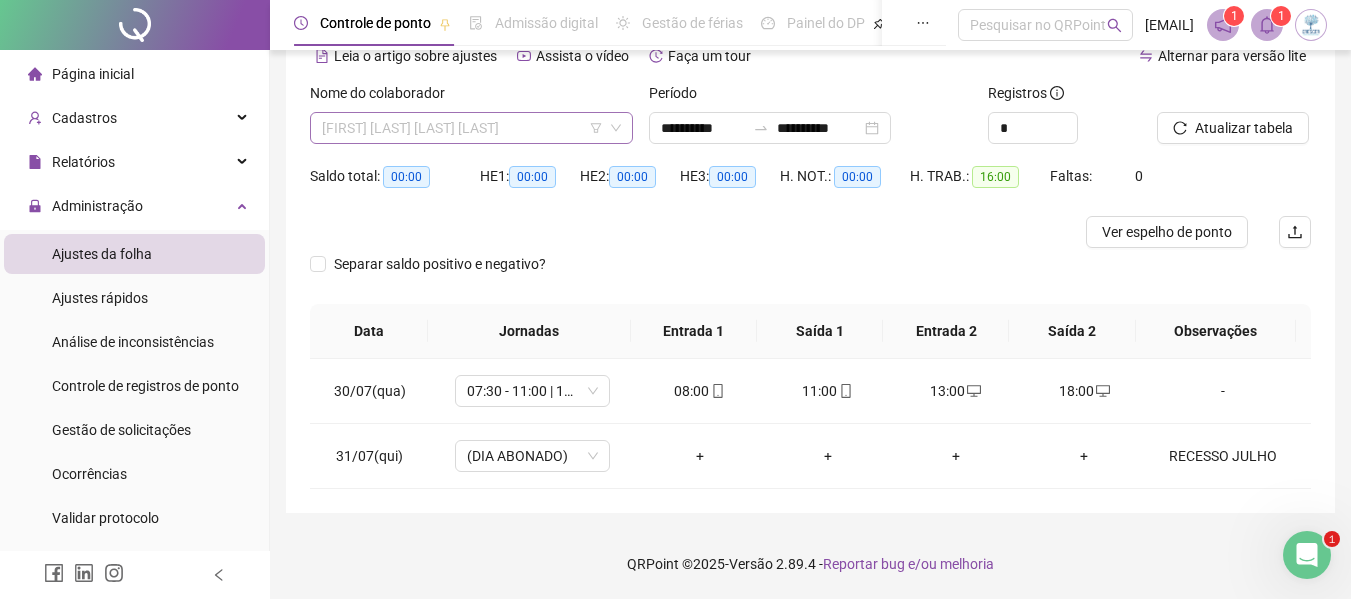 click on "[FIRST] [LAST] [LAST] [LAST]" at bounding box center (471, 128) 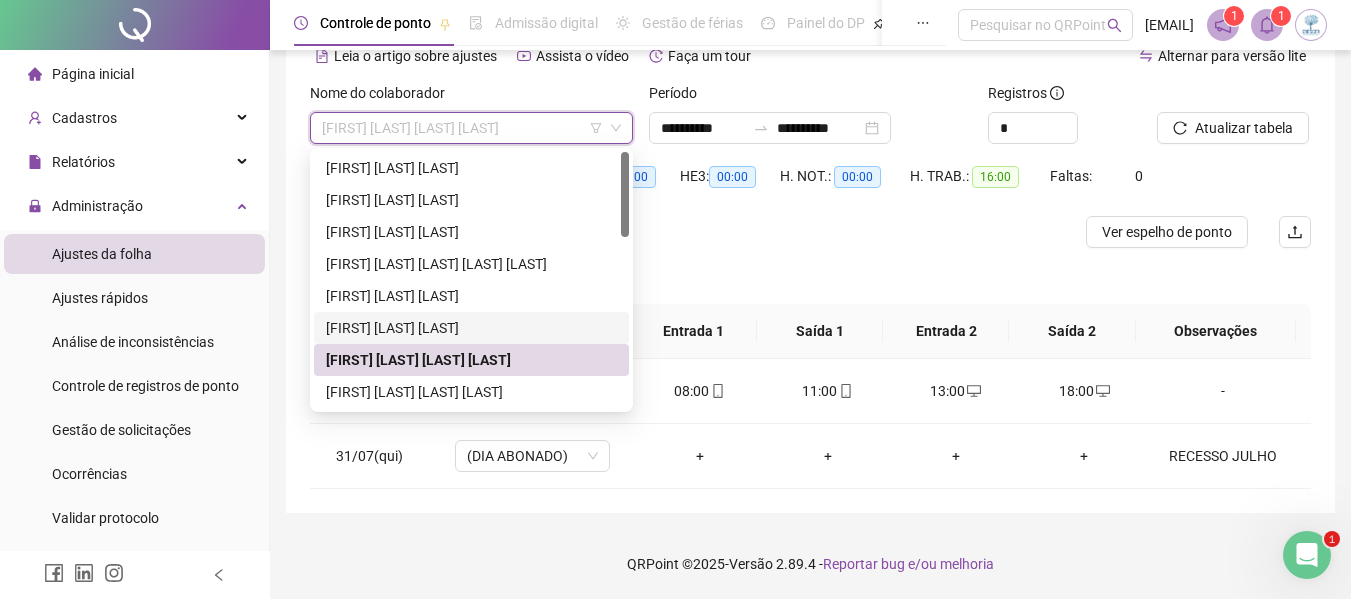 scroll, scrollTop: 200, scrollLeft: 0, axis: vertical 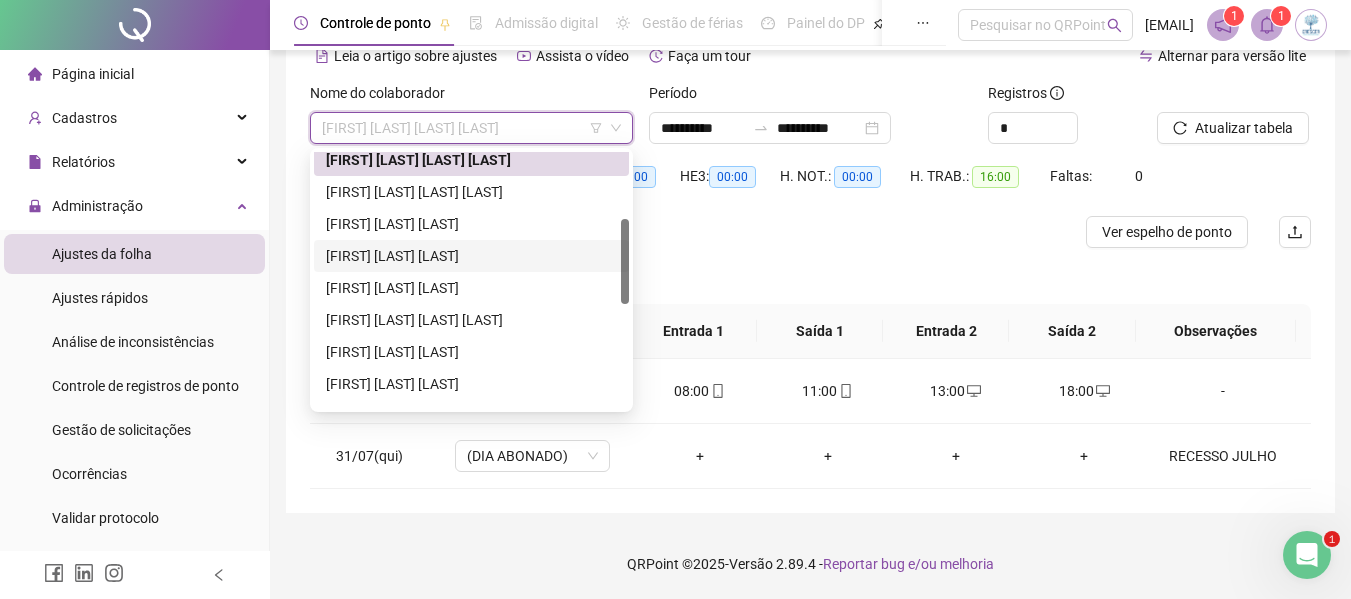 click on "[FIRST] [LAST] [LAST]" at bounding box center (471, 256) 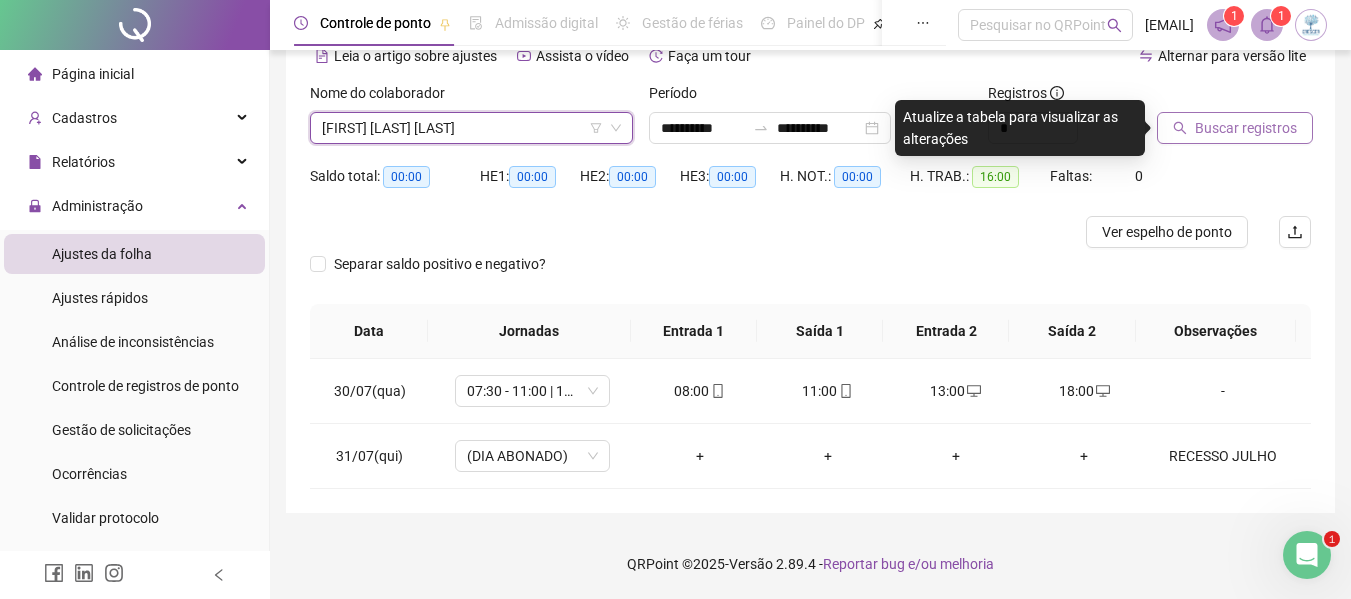 click on "Buscar registros" at bounding box center (1234, 121) 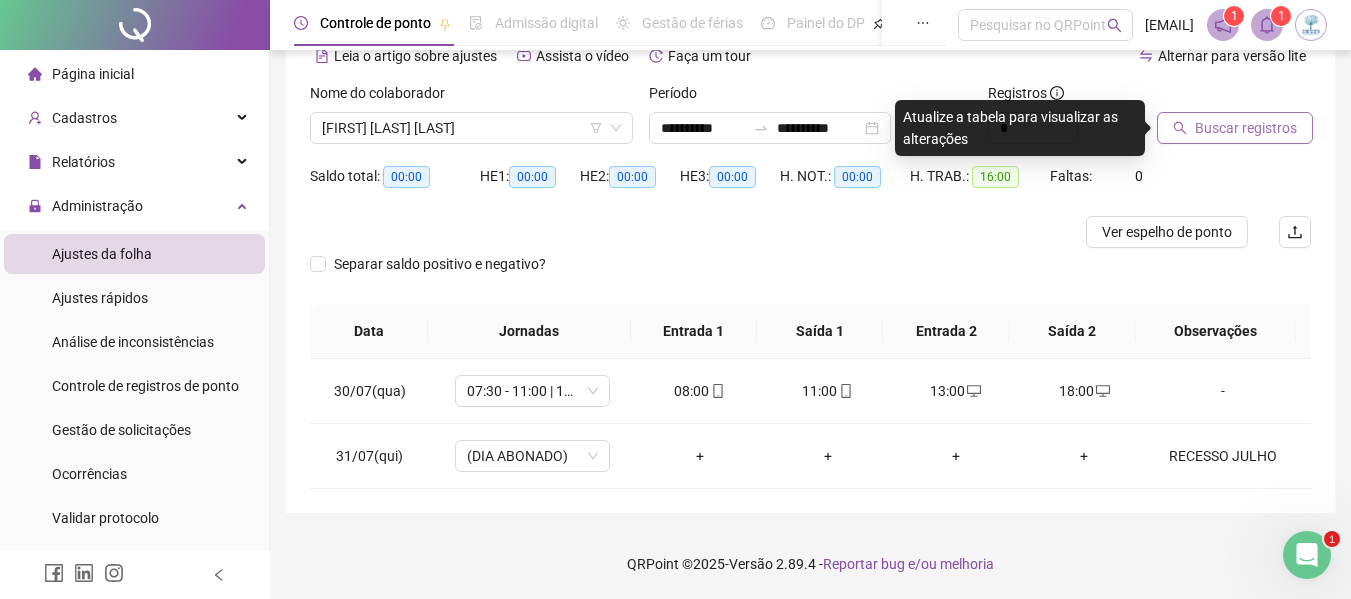 click on "Buscar registros" at bounding box center [1246, 128] 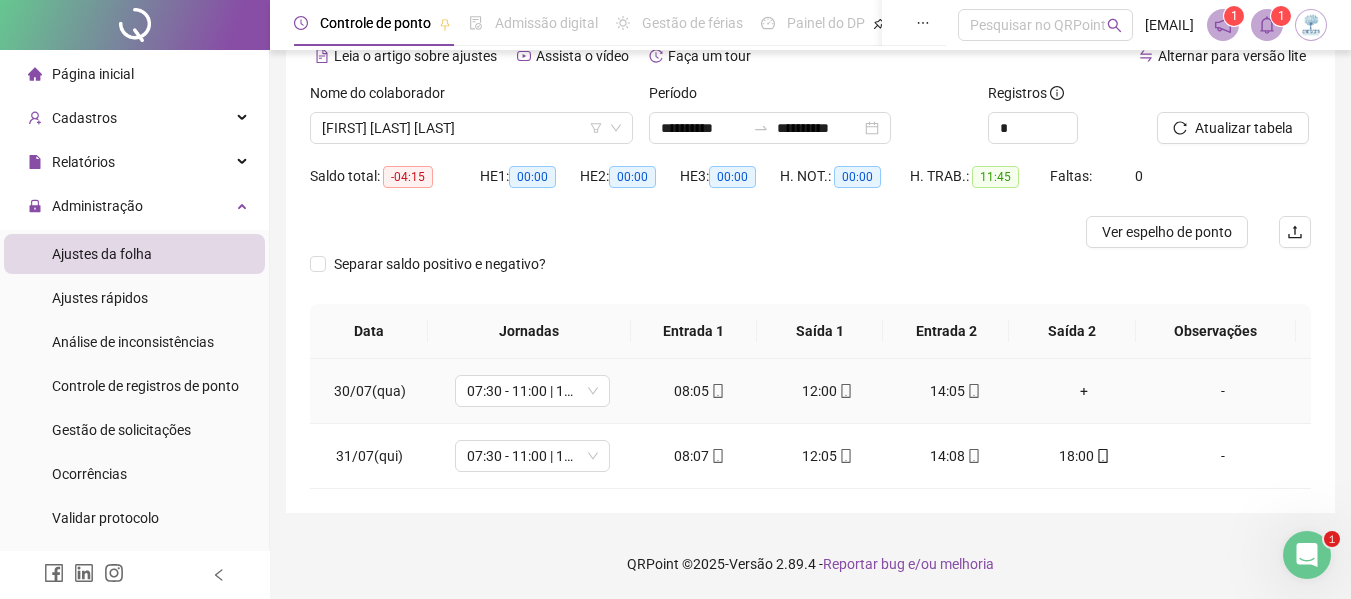 click on "+" at bounding box center (1084, 391) 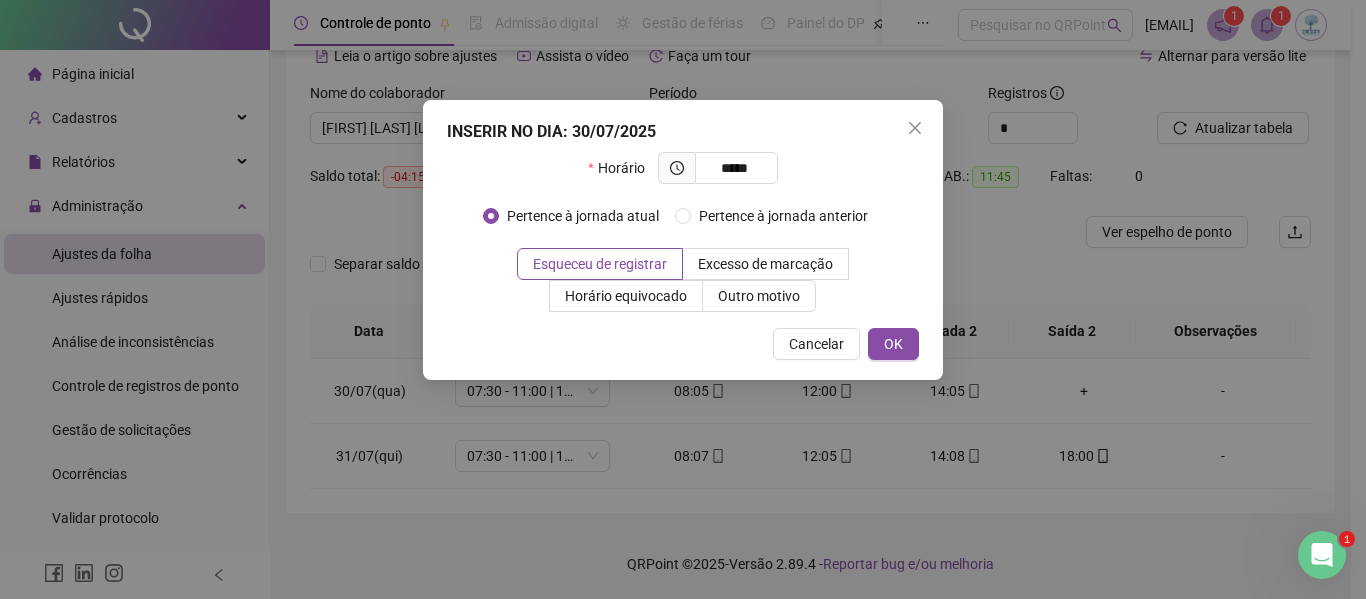 type on "*****" 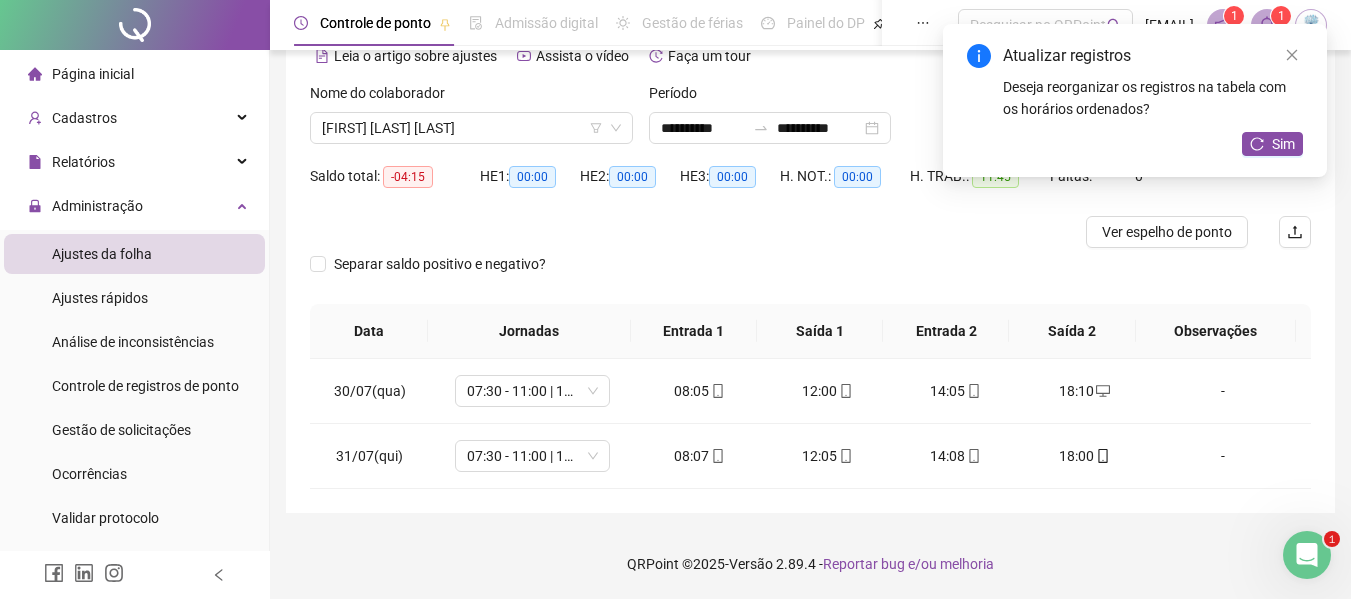 click on "18:10" at bounding box center [1084, 391] 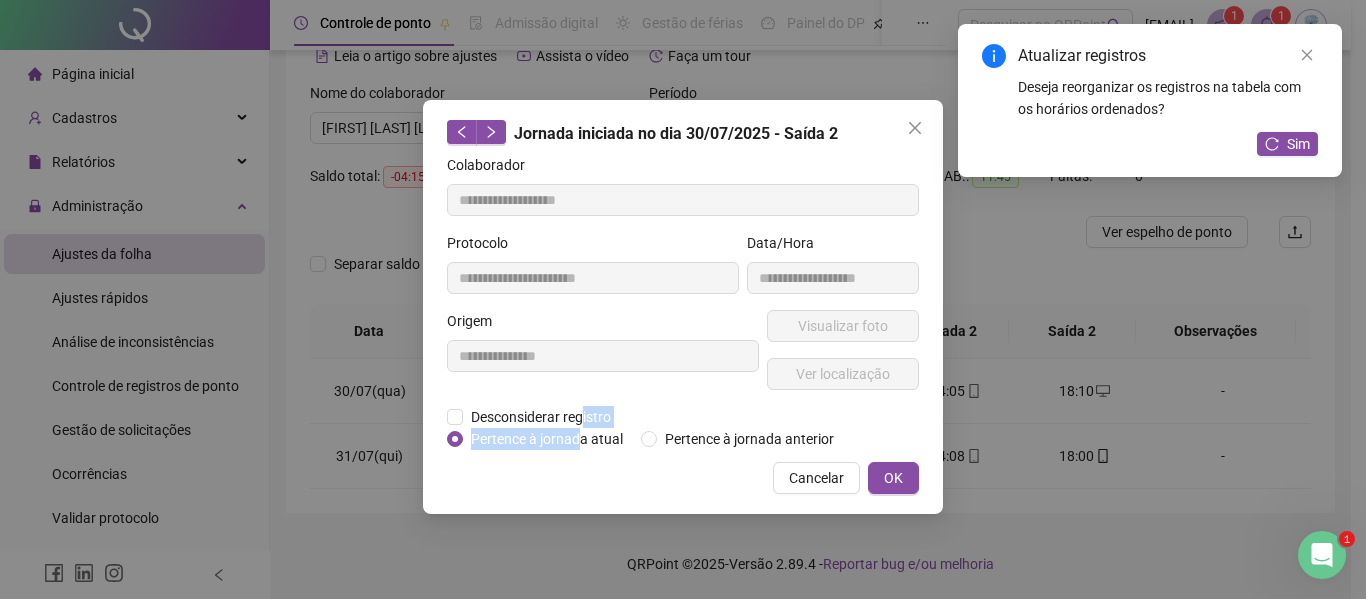 click on "**********" at bounding box center [683, 302] 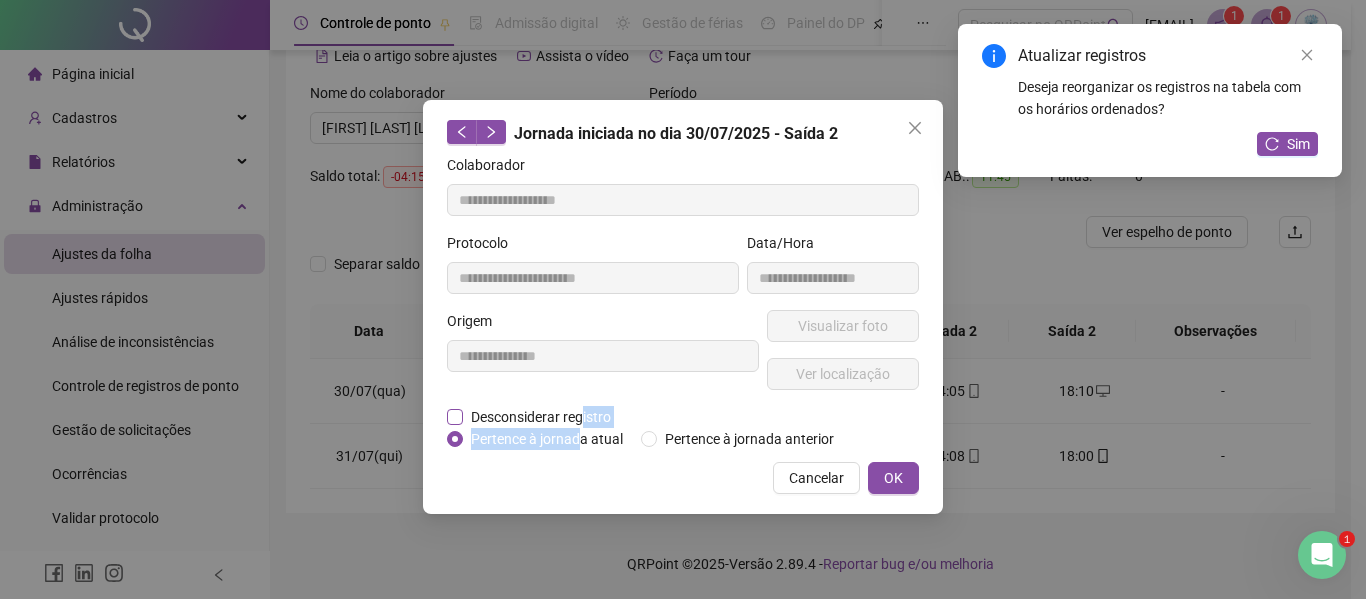 click on "Desconsiderar registro" at bounding box center (541, 417) 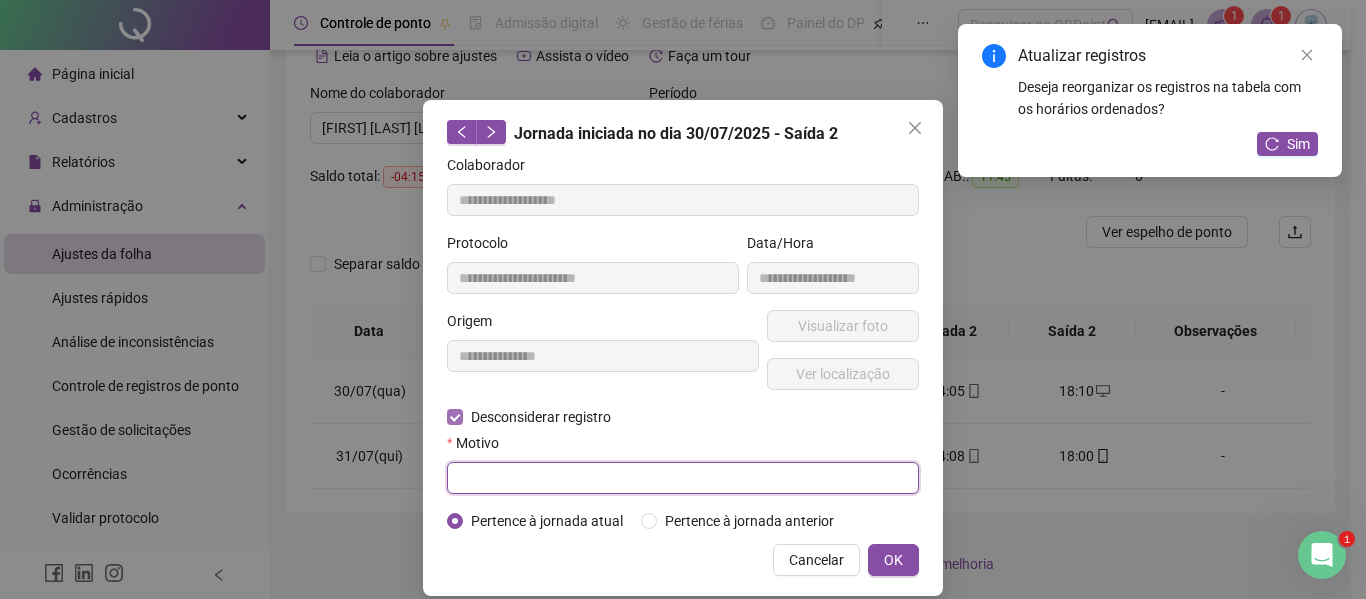 click at bounding box center (683, 478) 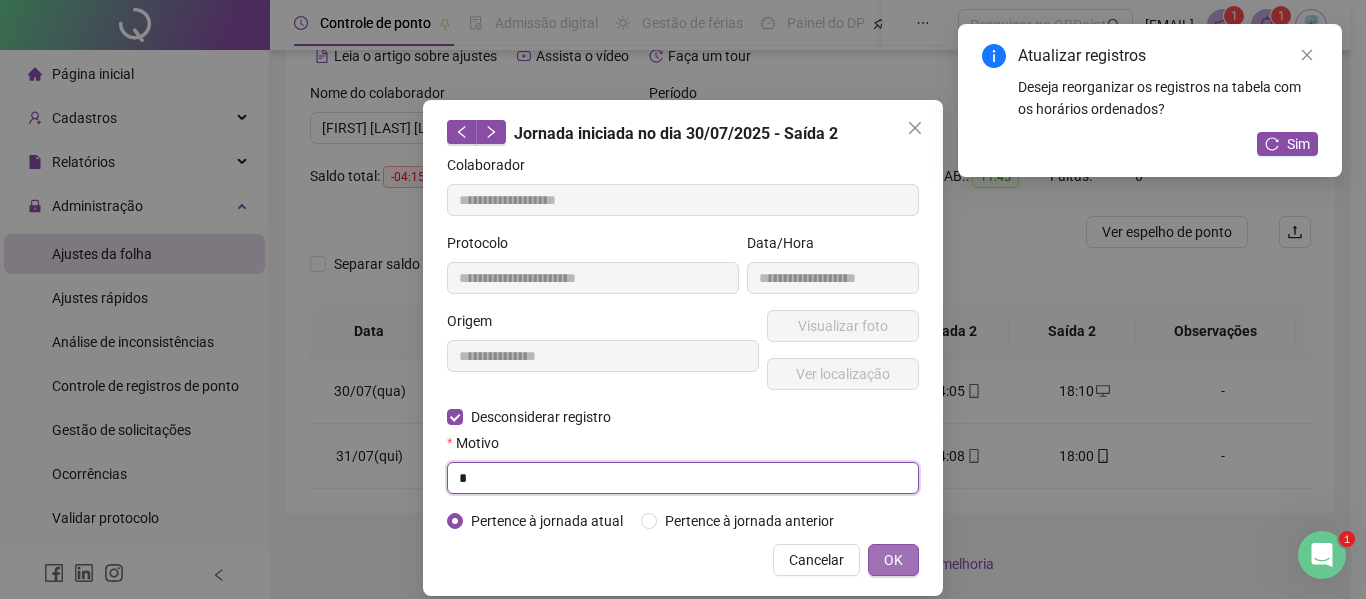 type on "*" 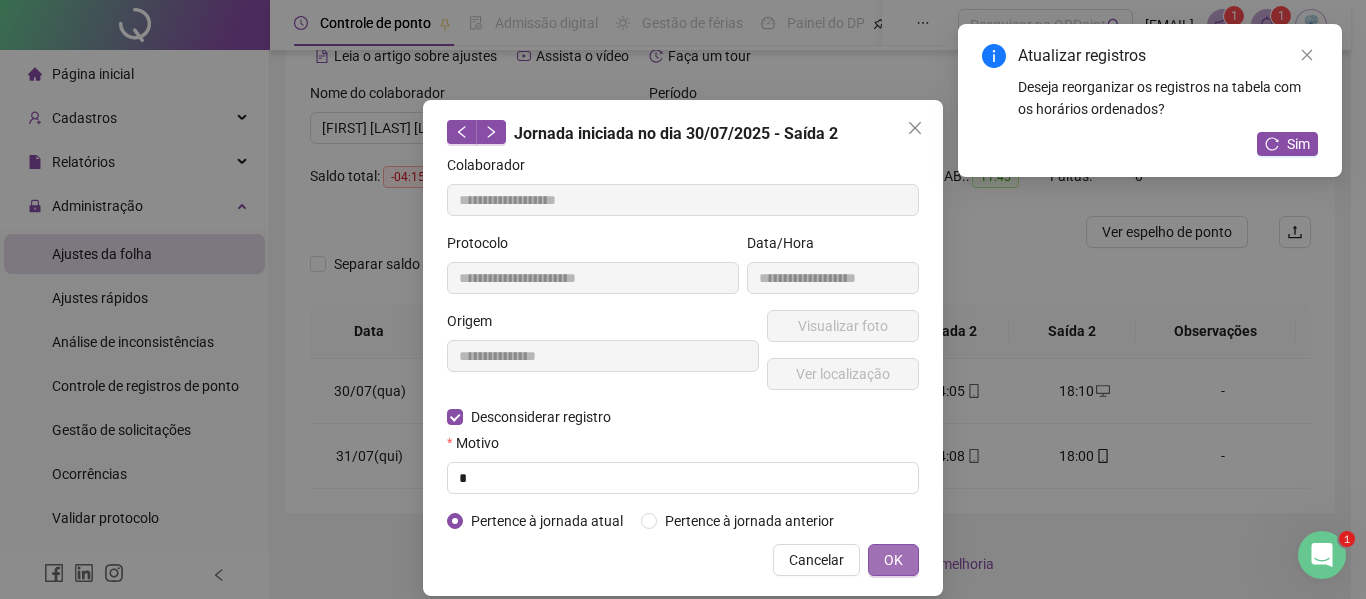 click on "OK" at bounding box center (893, 560) 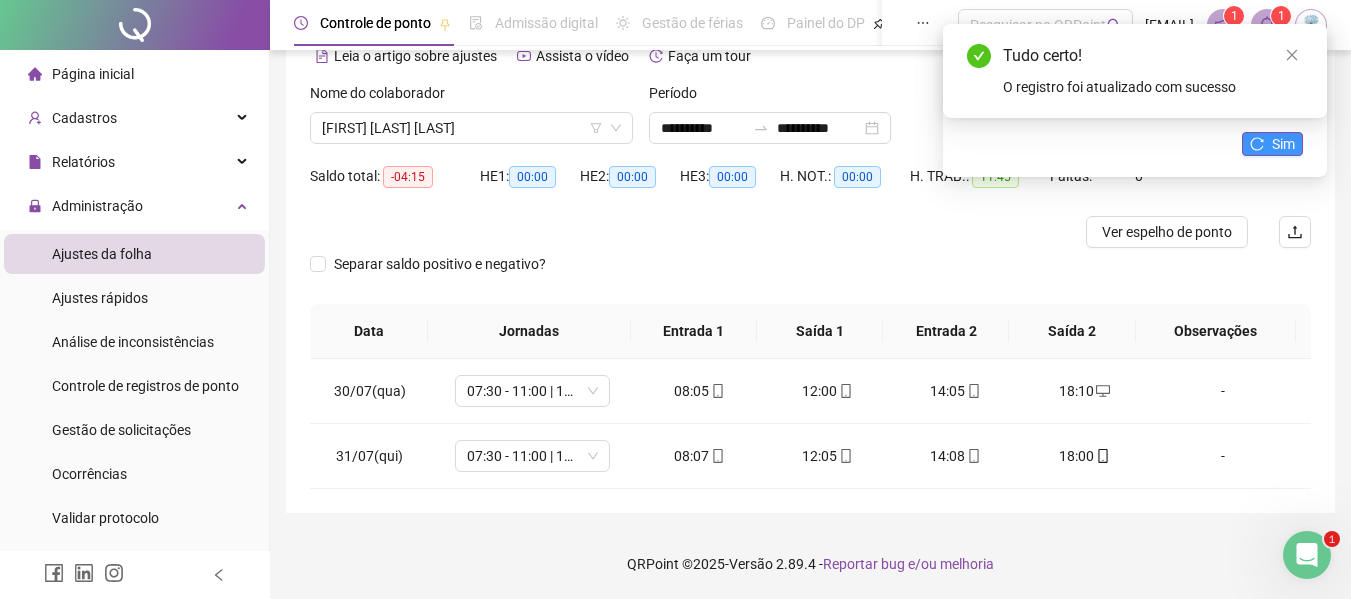click 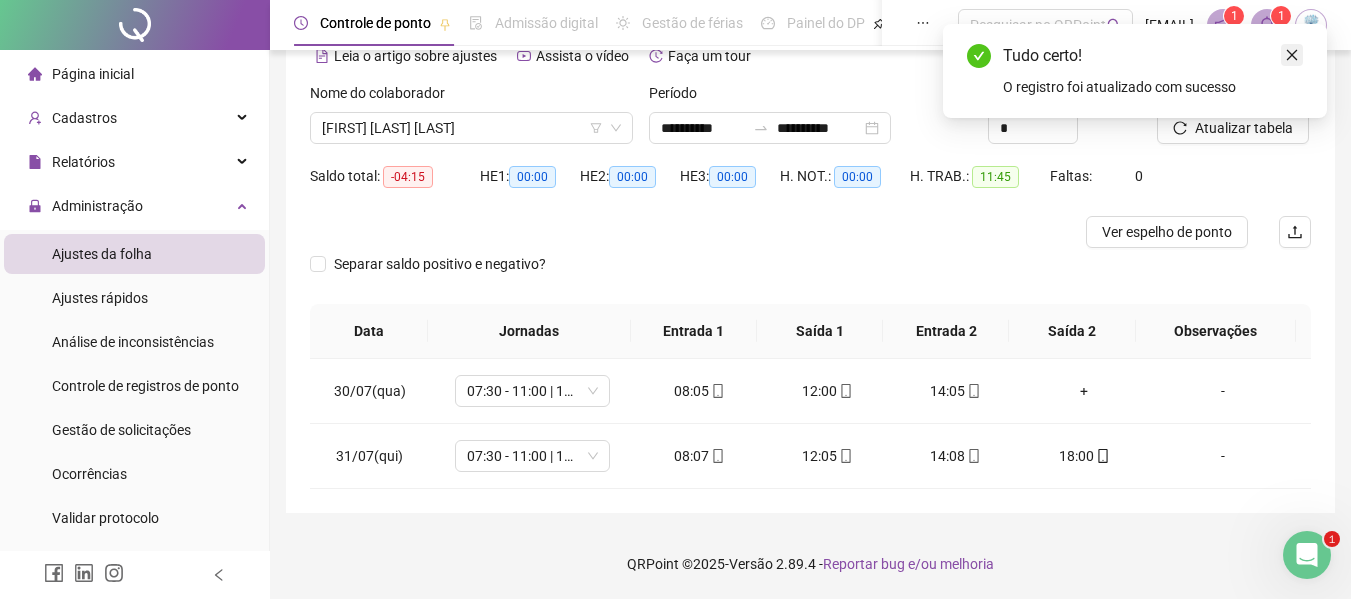 click 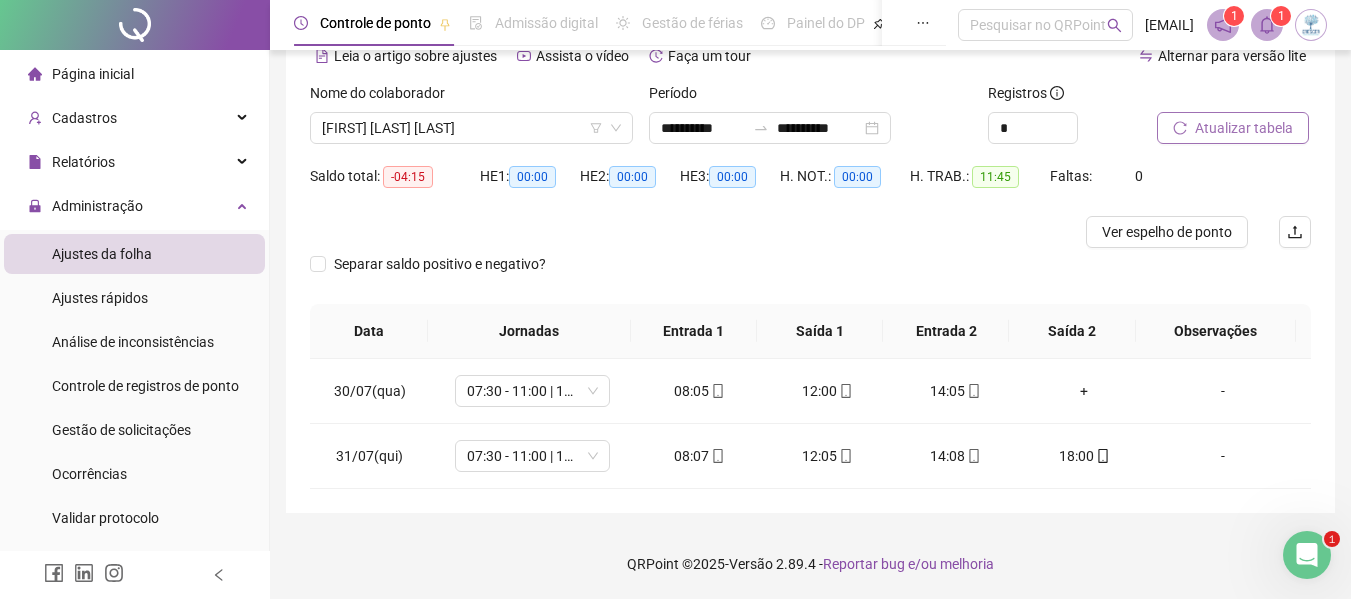 click on "Atualizar tabela" at bounding box center (1244, 128) 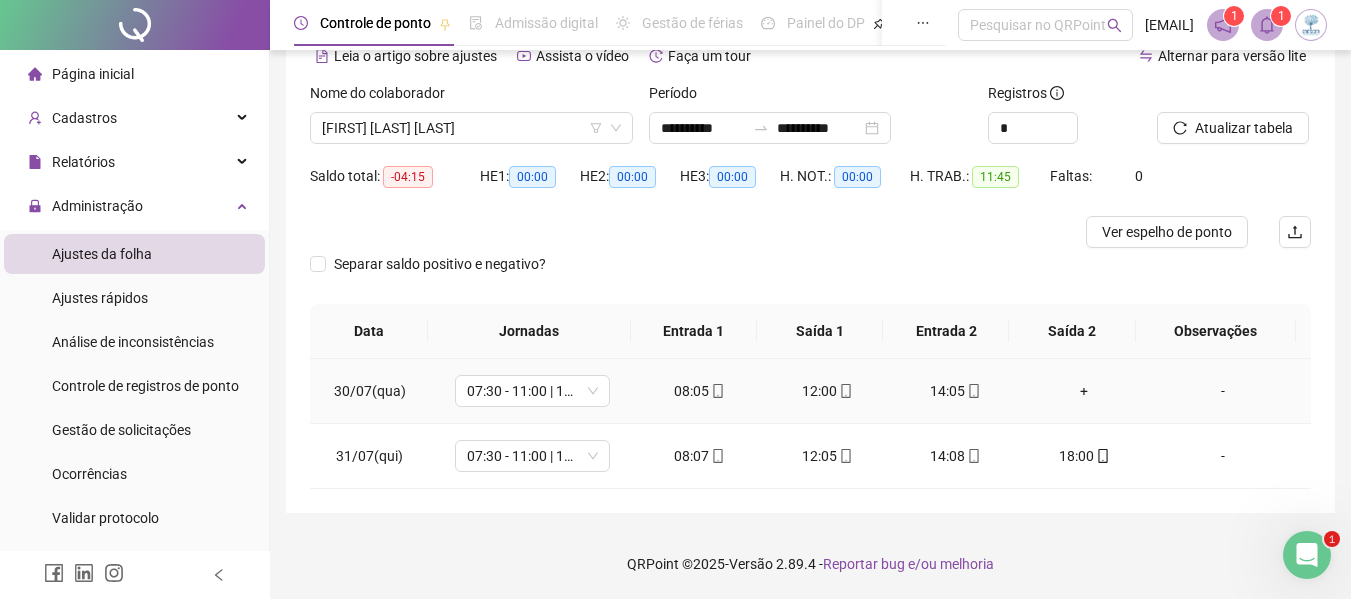 click on "+" at bounding box center (1084, 391) 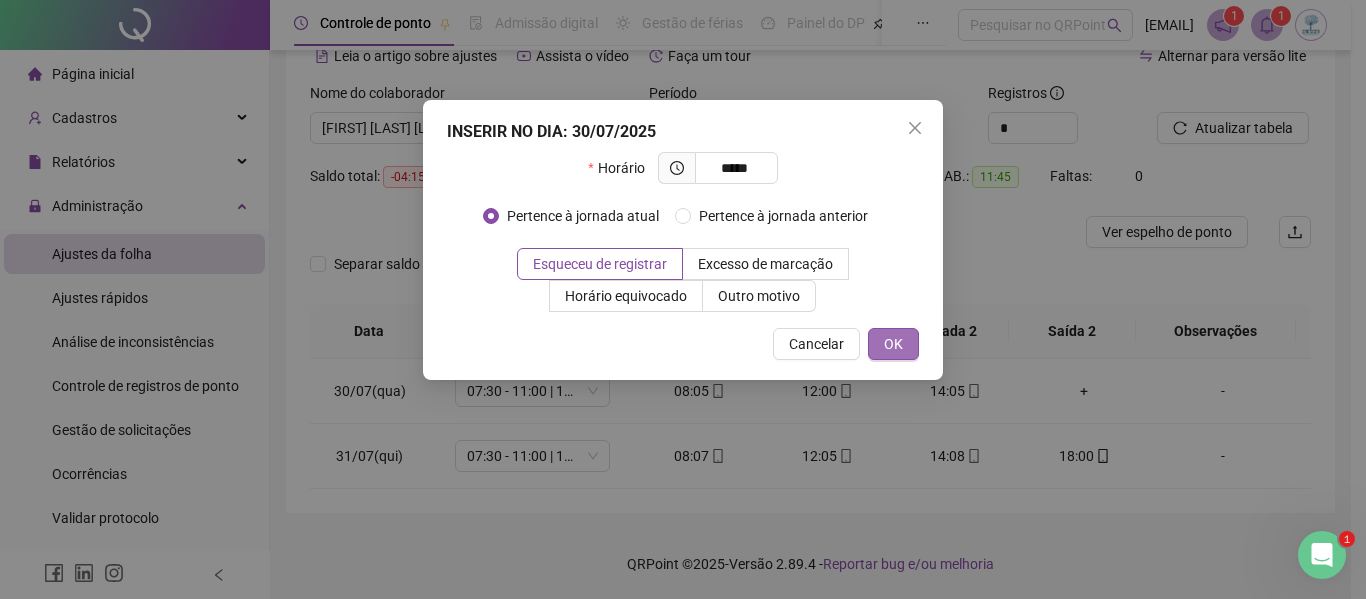 type on "*****" 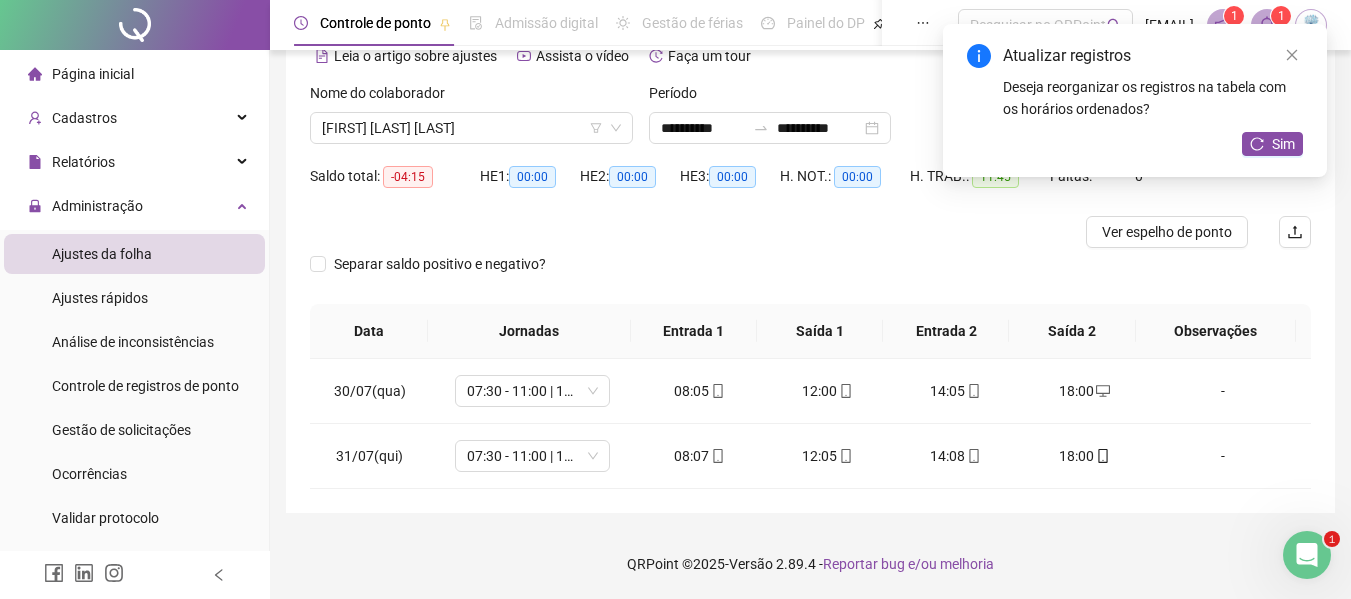 click on "Atualizar registros Deseja reorganizar os registros na tabela com os horários ordenados? Sim" at bounding box center [1135, 100] 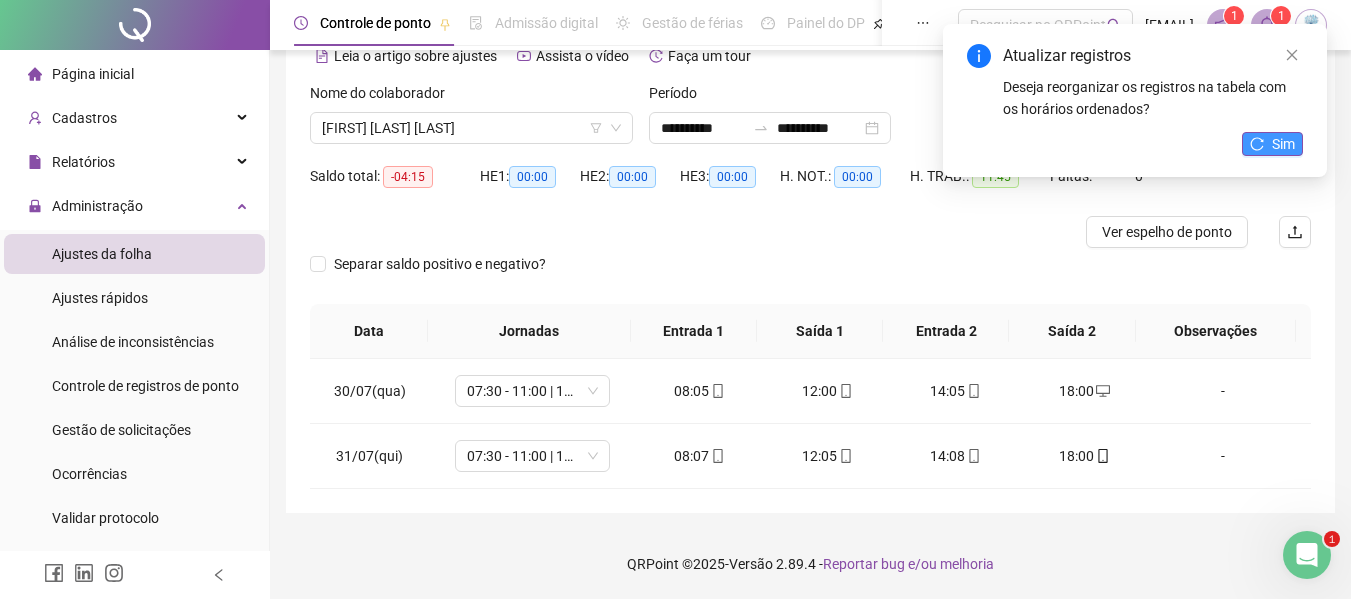 click on "Sim" at bounding box center (1272, 144) 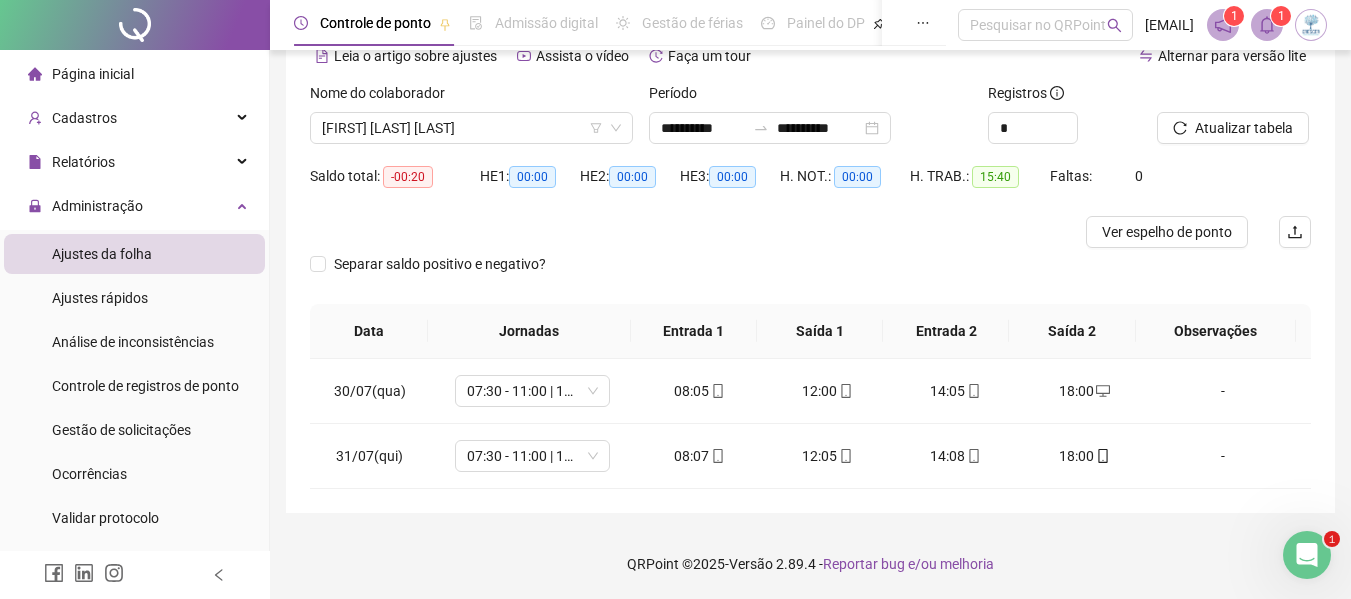 click on "Atualizar tabela" at bounding box center (1244, 128) 